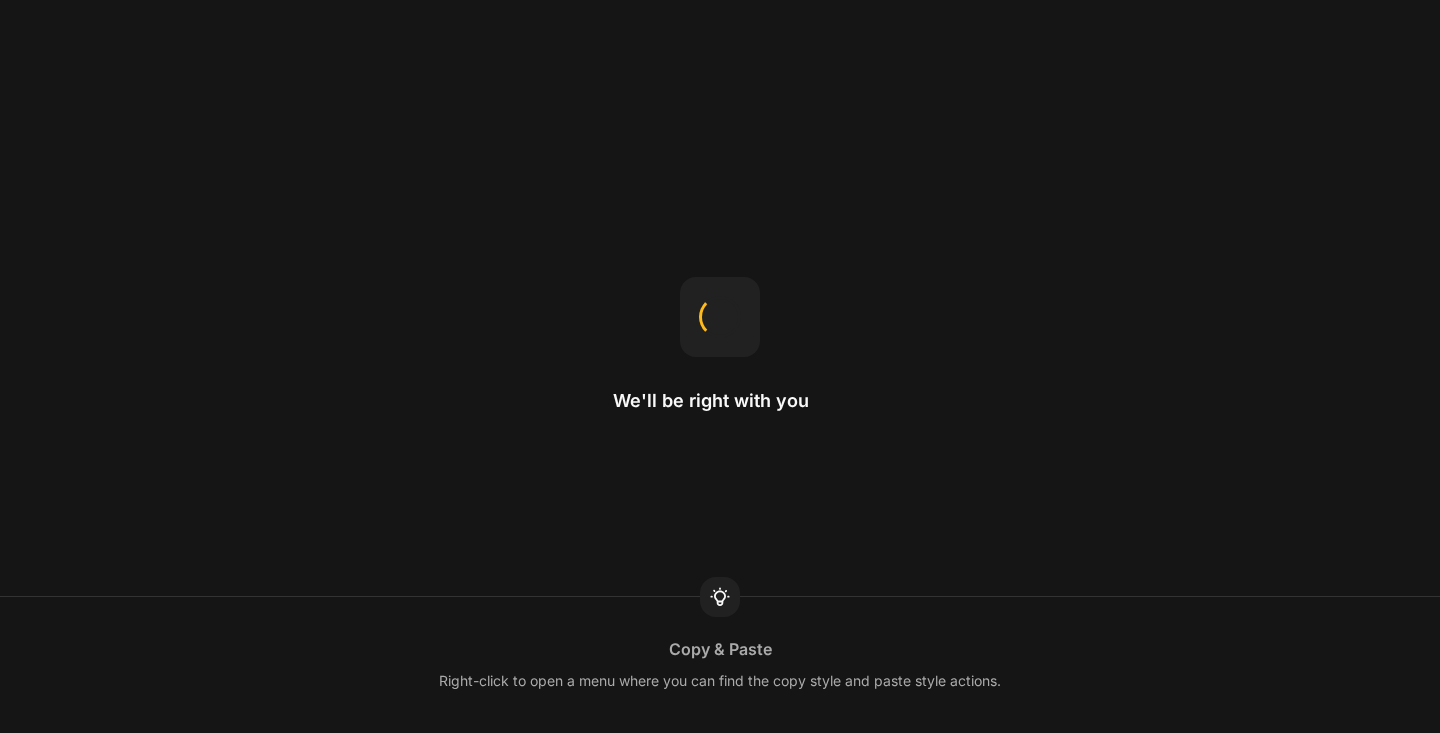 scroll, scrollTop: 0, scrollLeft: 0, axis: both 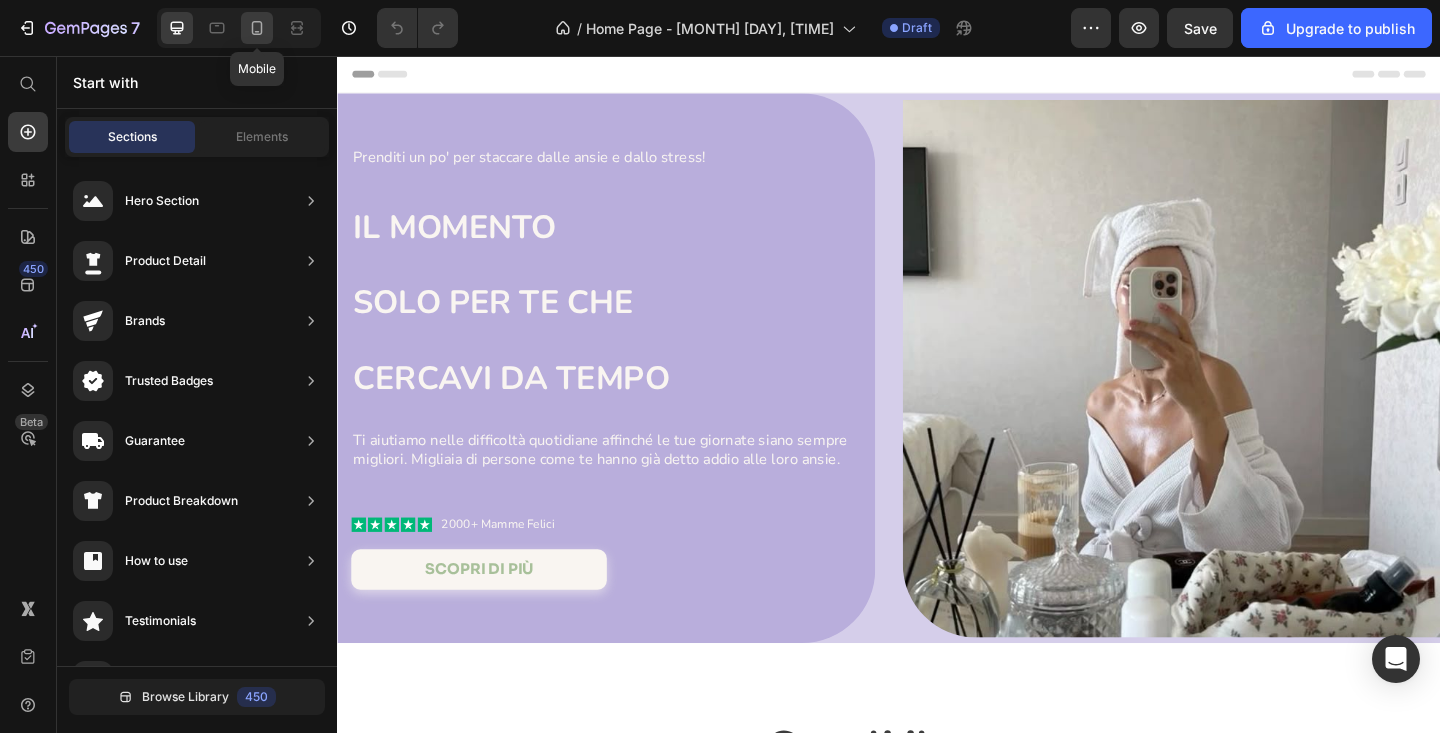 click 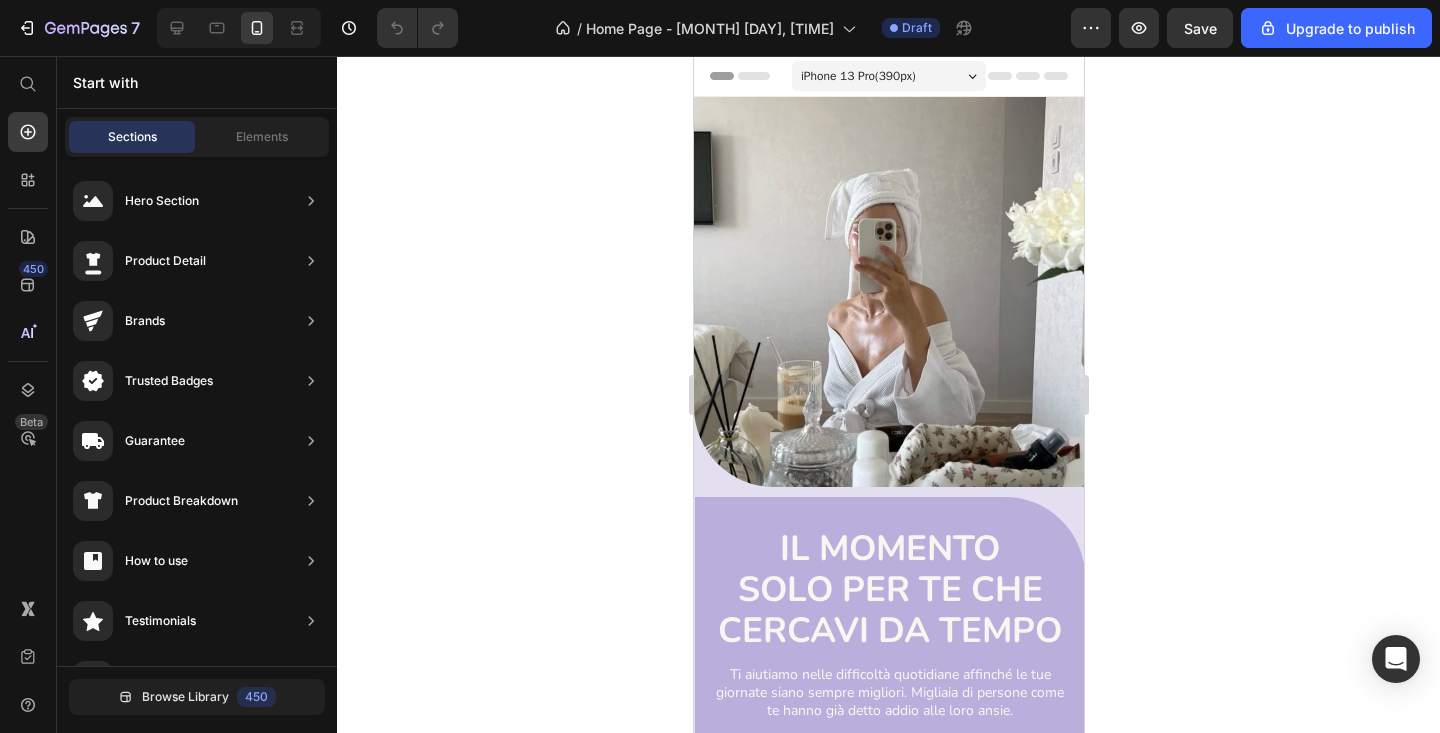 click 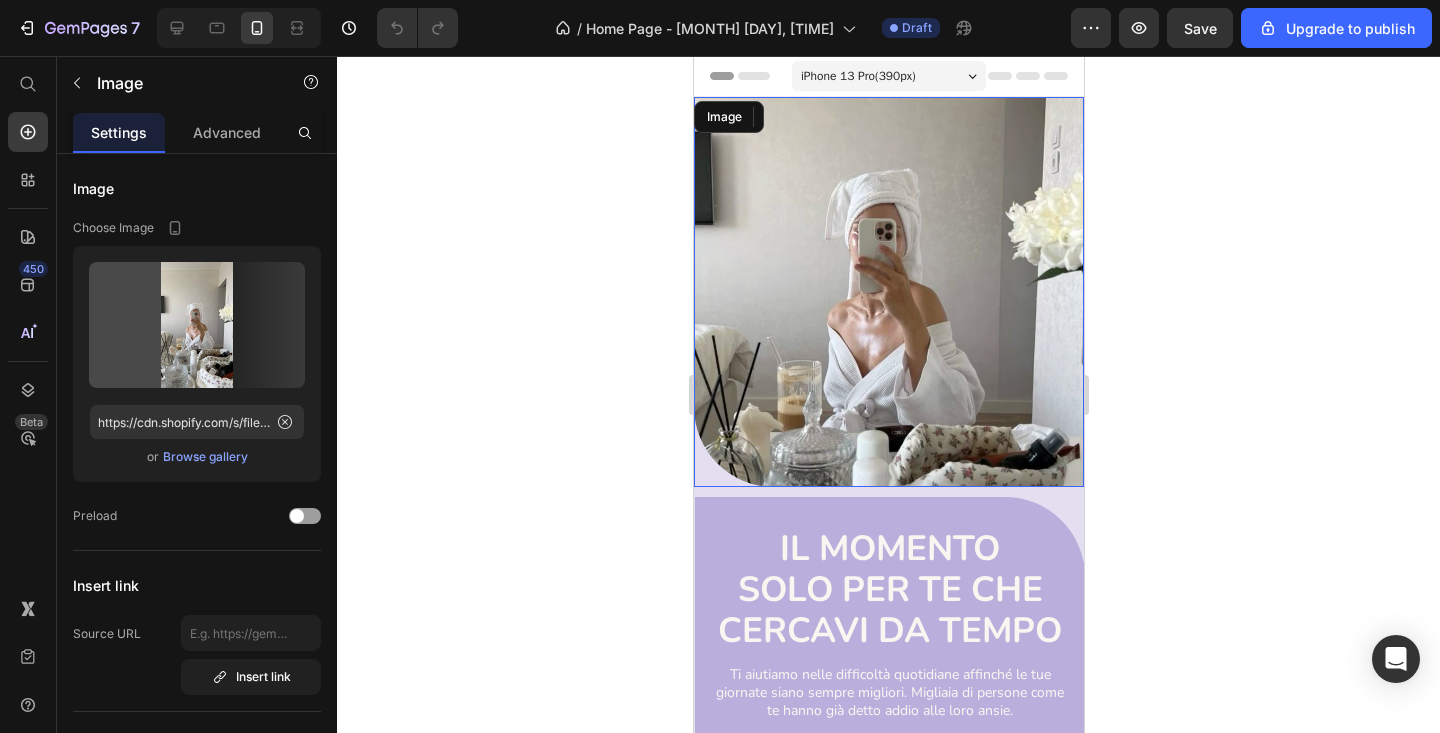 click on "Image" at bounding box center [888, 292] 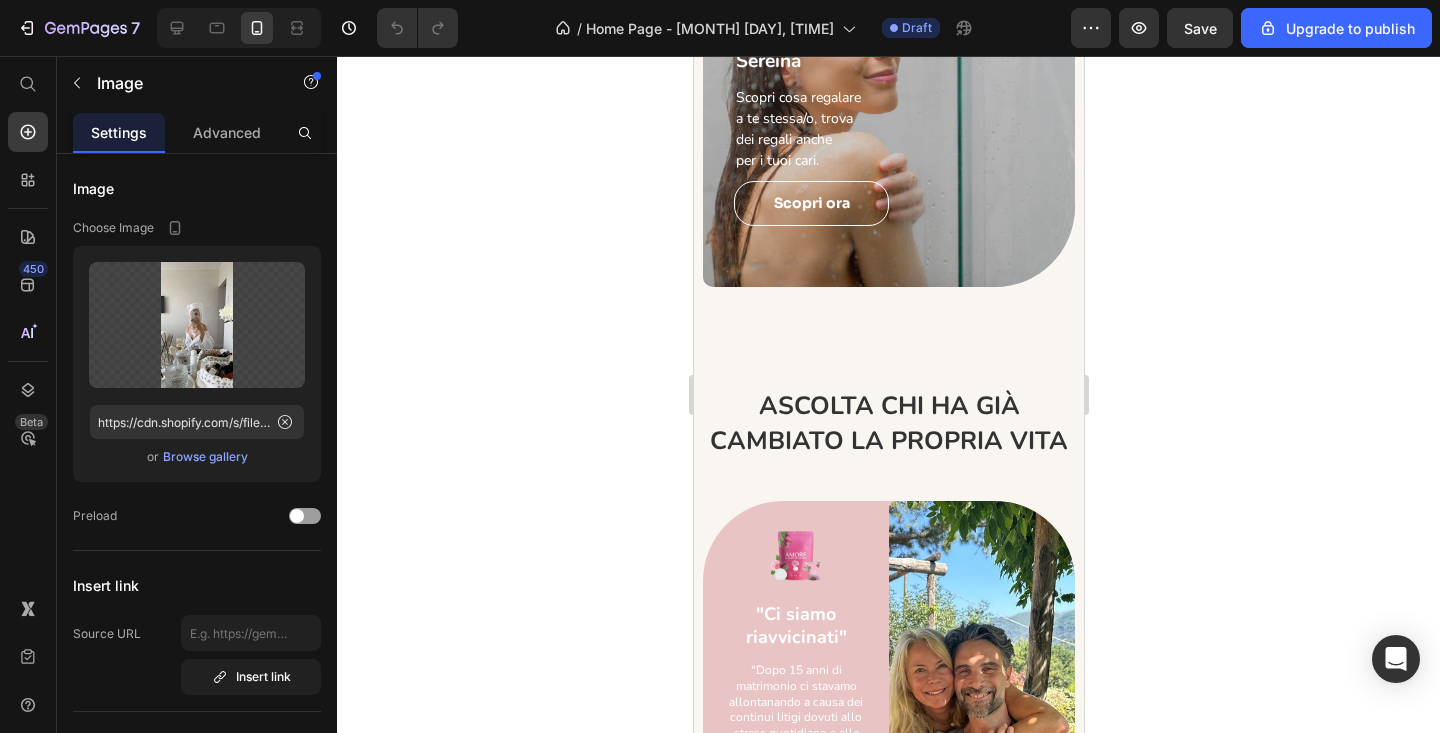 scroll, scrollTop: 4720, scrollLeft: 0, axis: vertical 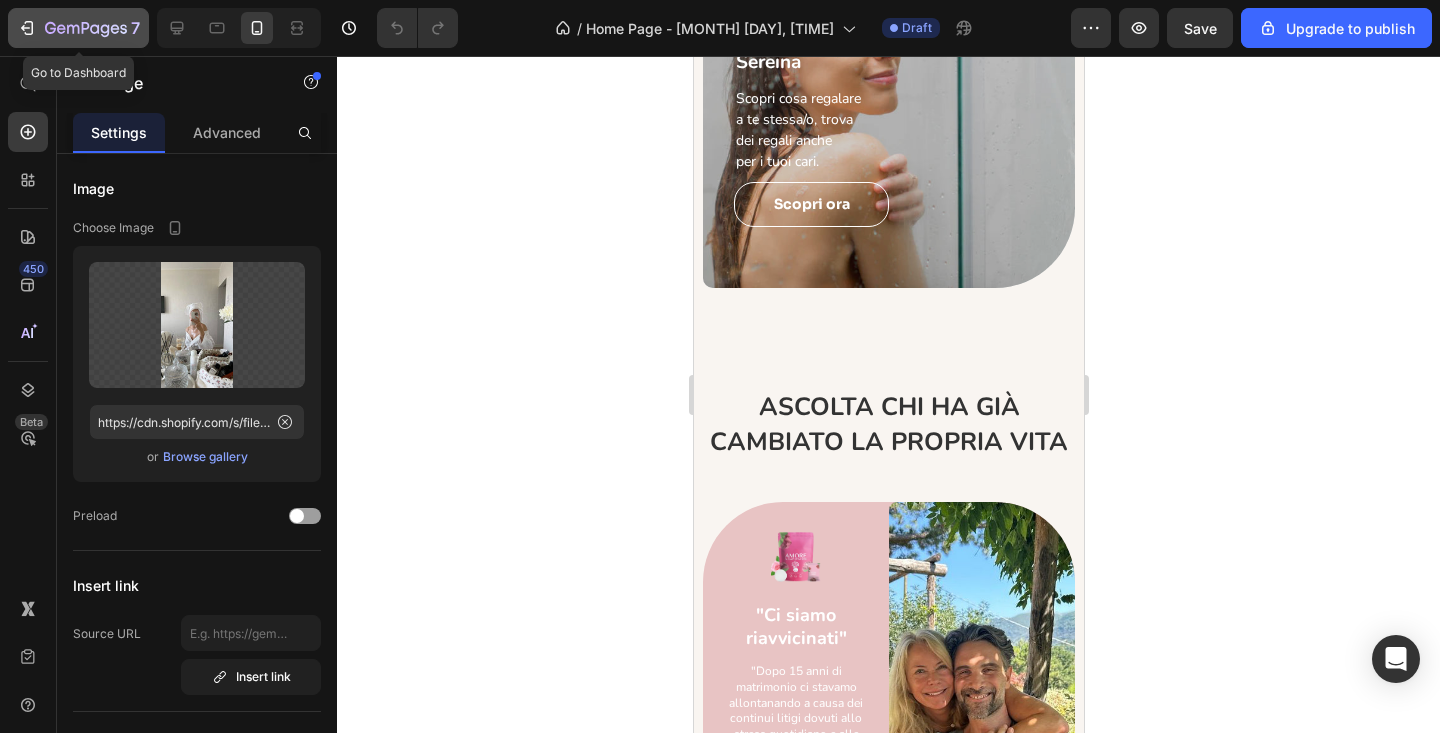click on "7" at bounding box center [78, 28] 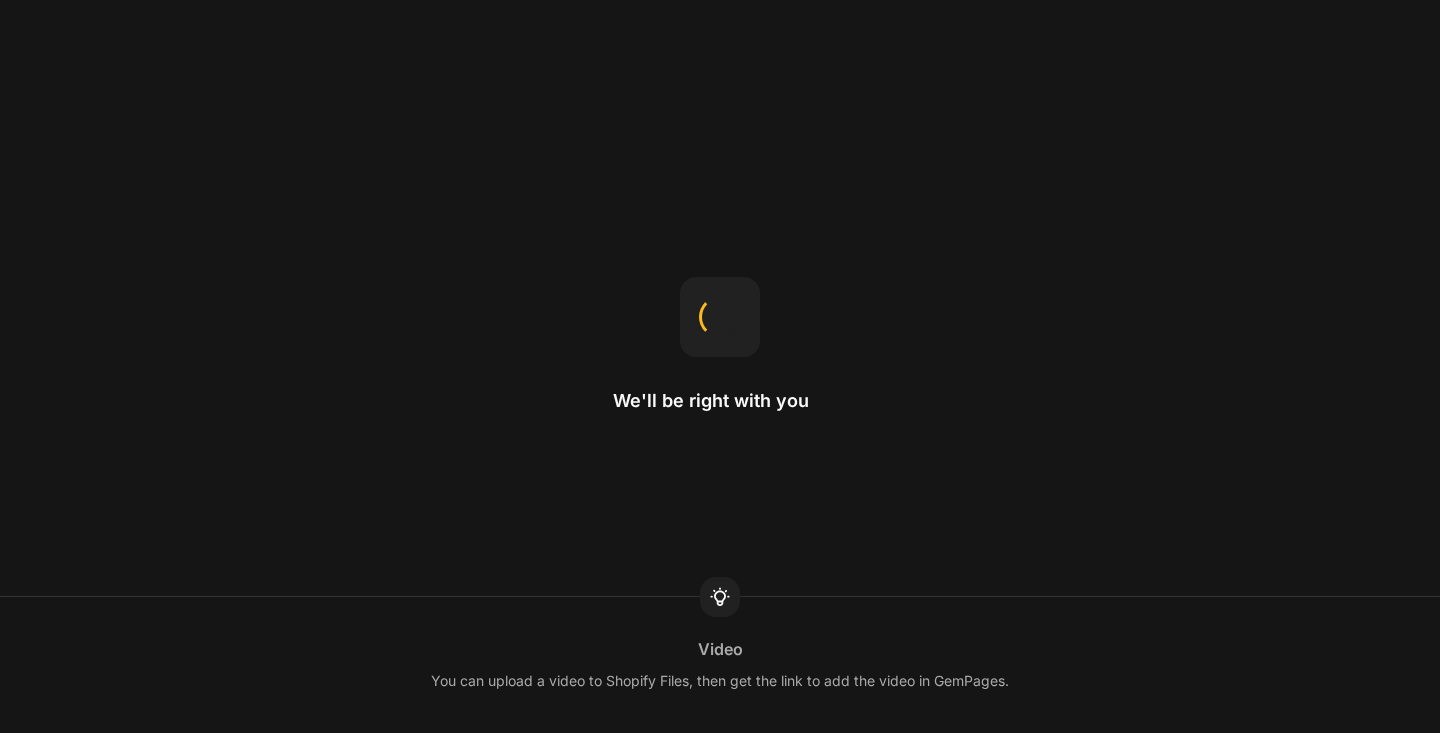 scroll, scrollTop: 0, scrollLeft: 0, axis: both 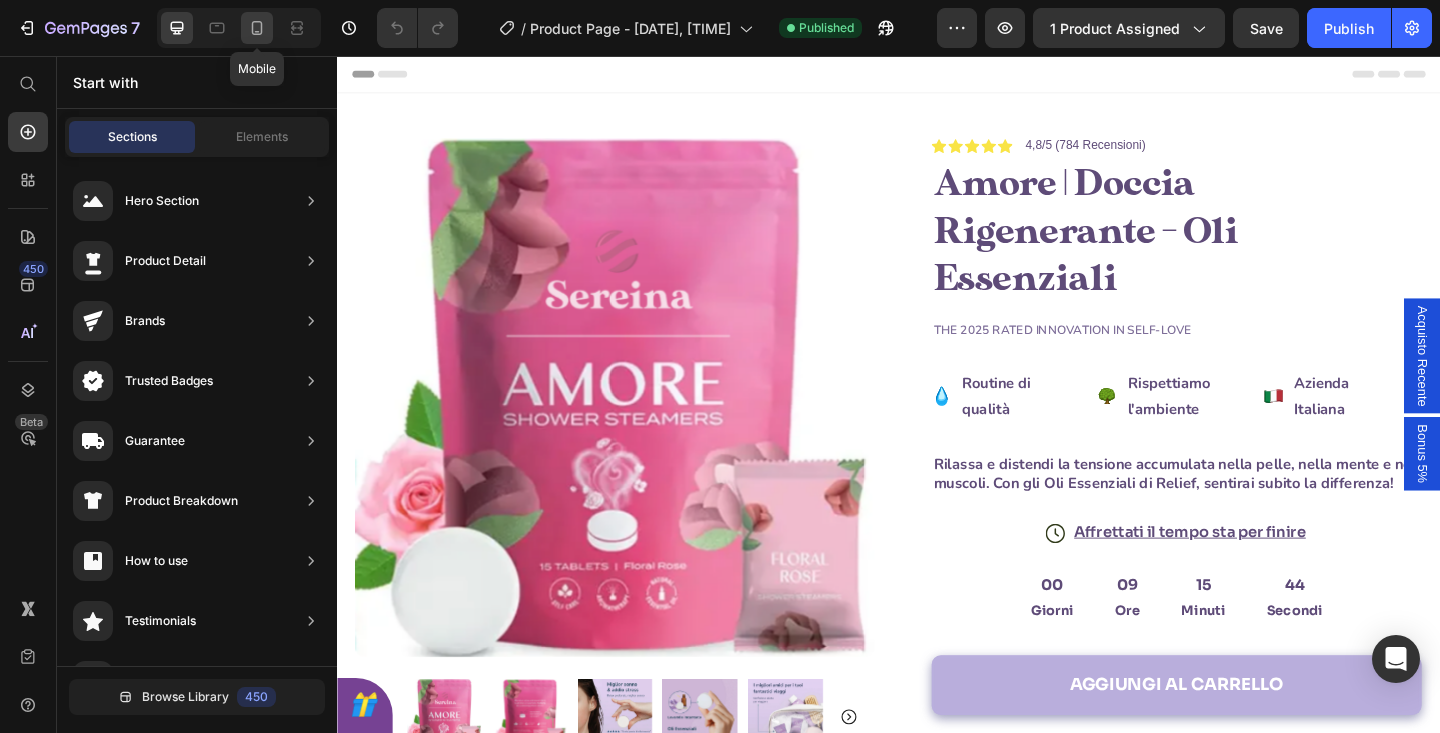 click 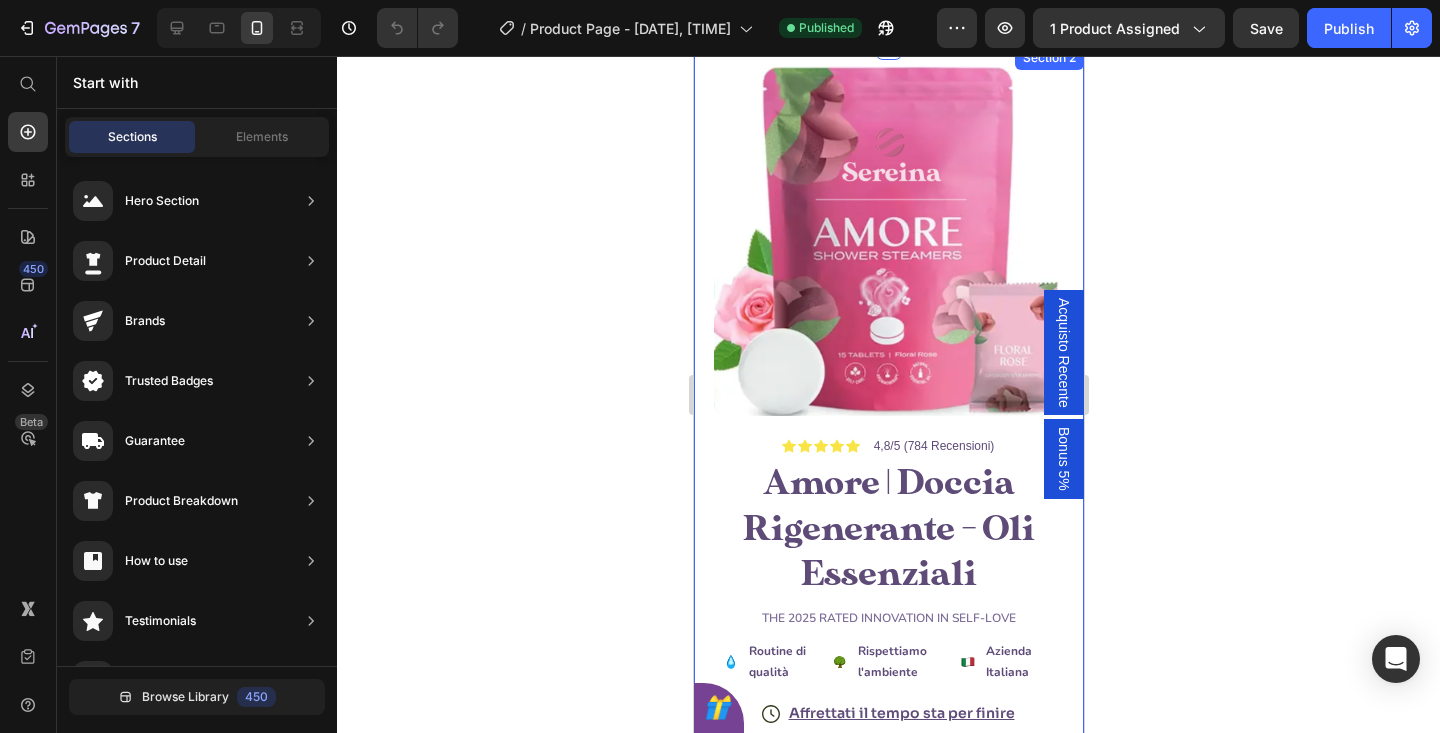 scroll, scrollTop: 0, scrollLeft: 0, axis: both 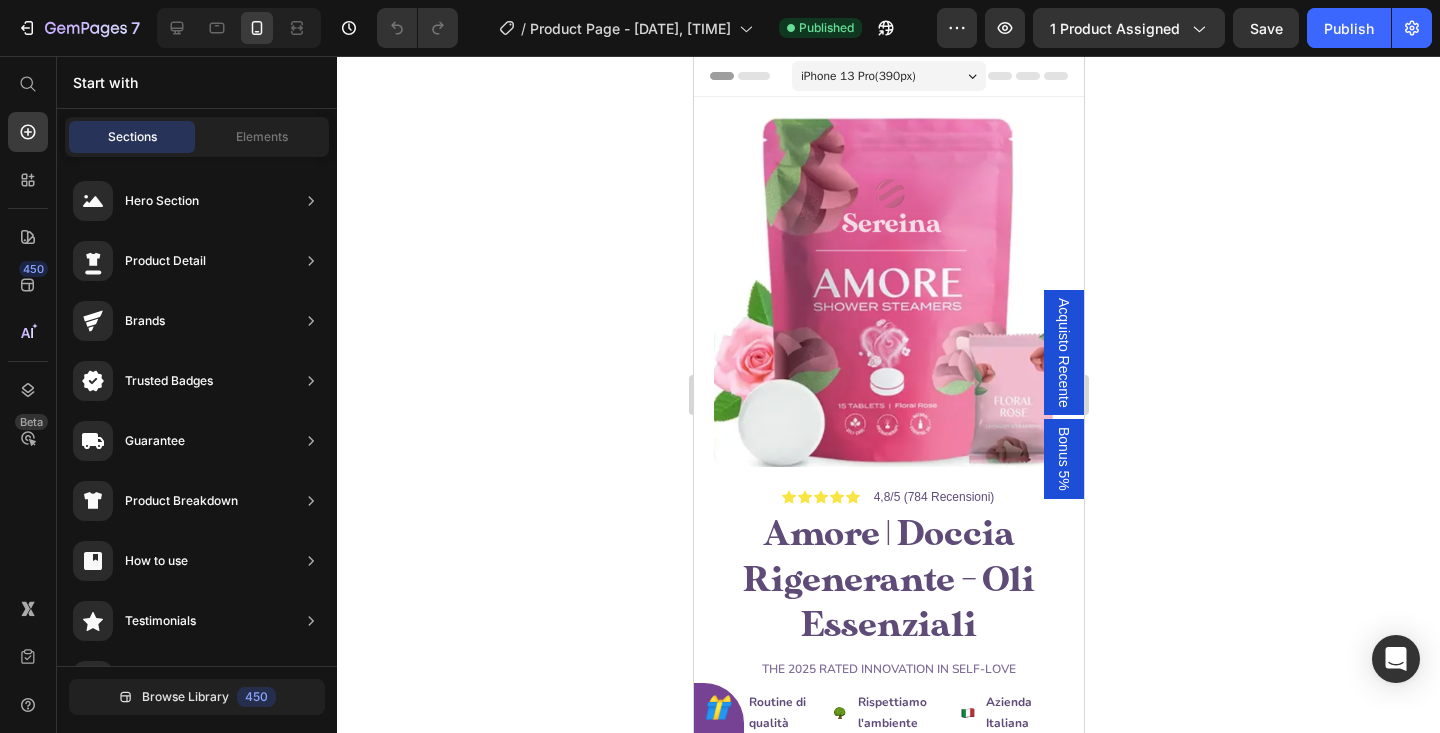 click 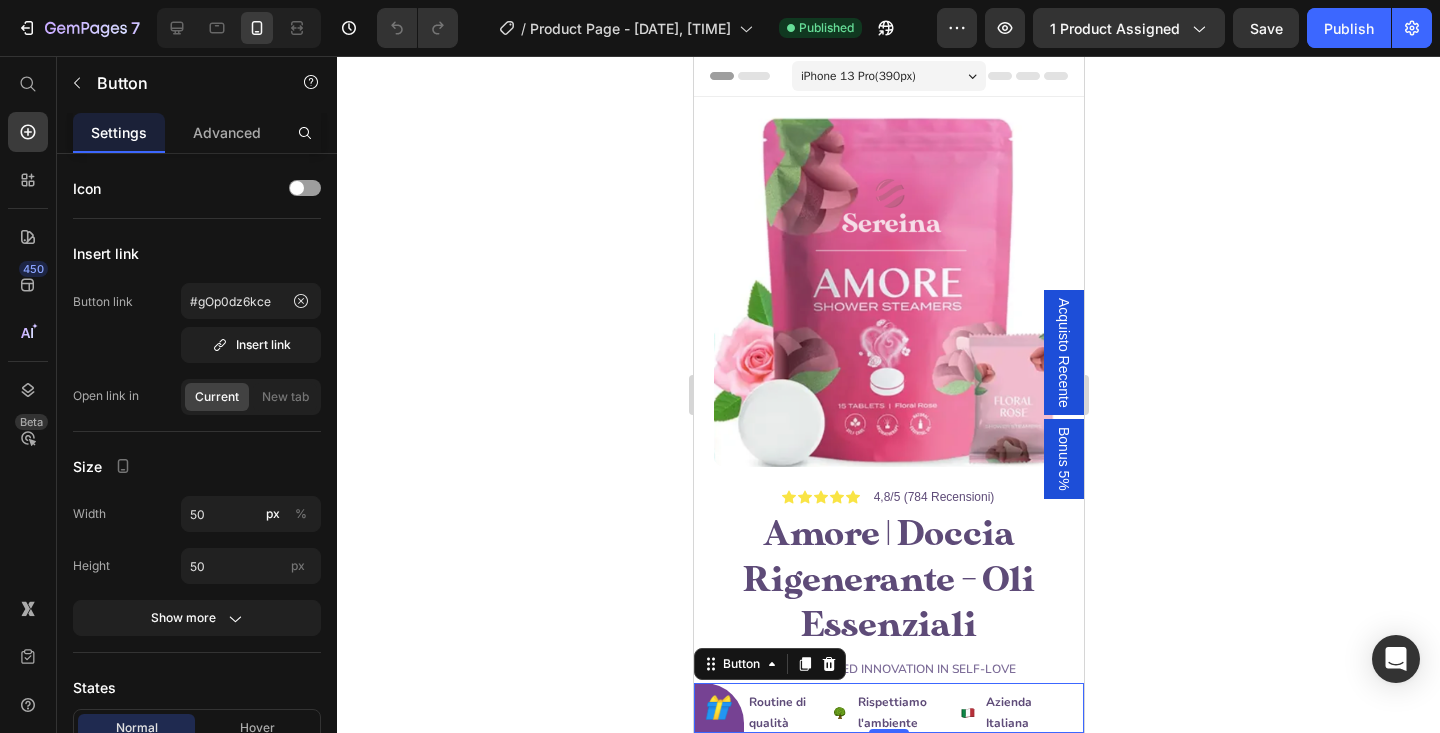 click 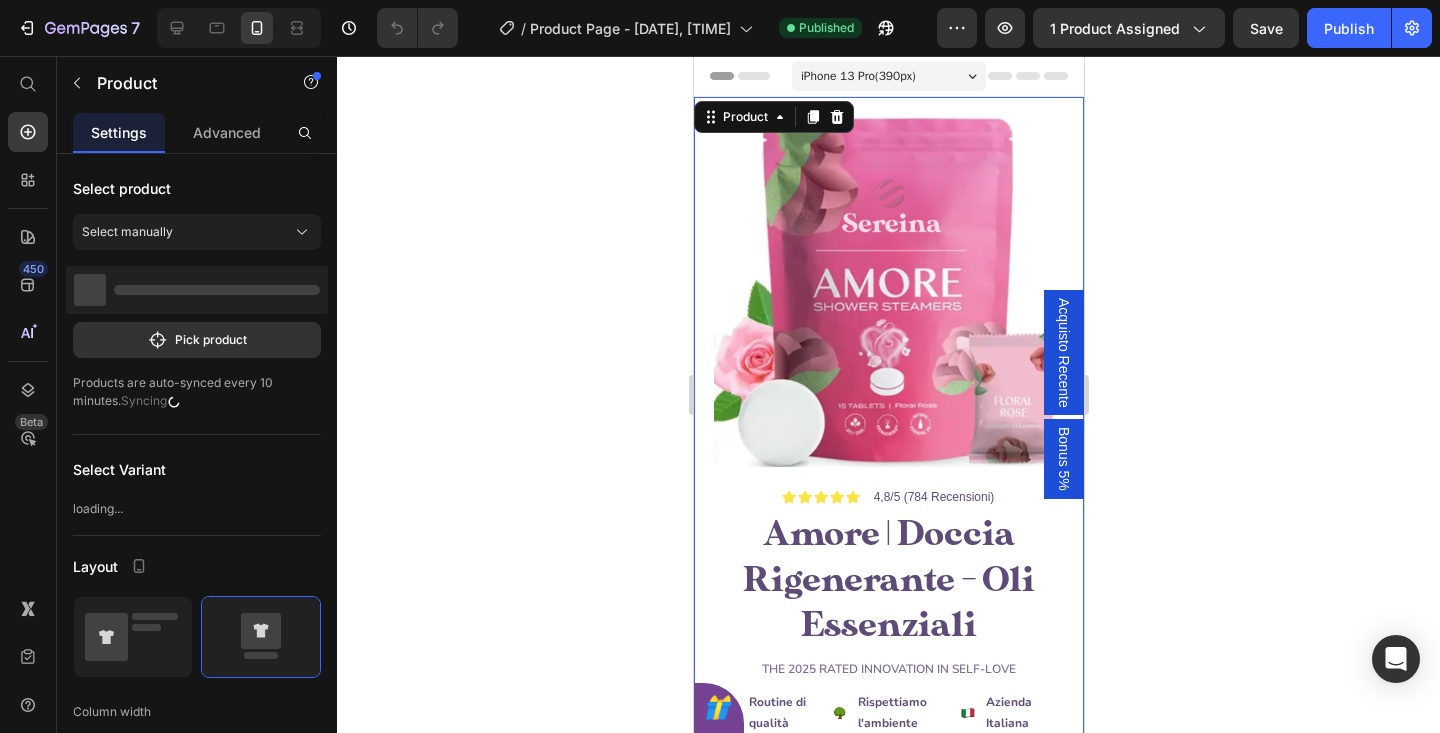 click on "Icon Affrettati il tempo sta per finire Row 00" at bounding box center [888, 830] 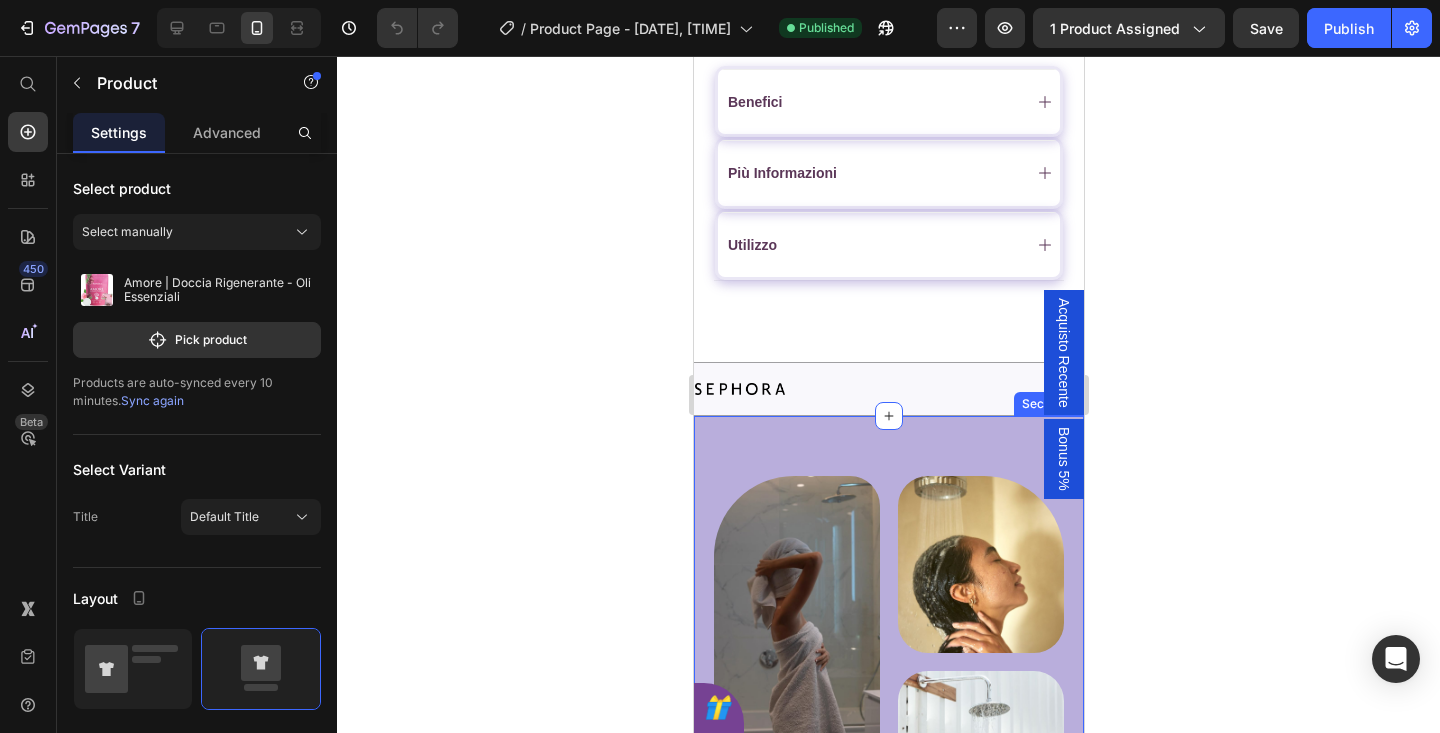 scroll, scrollTop: 1263, scrollLeft: 0, axis: vertical 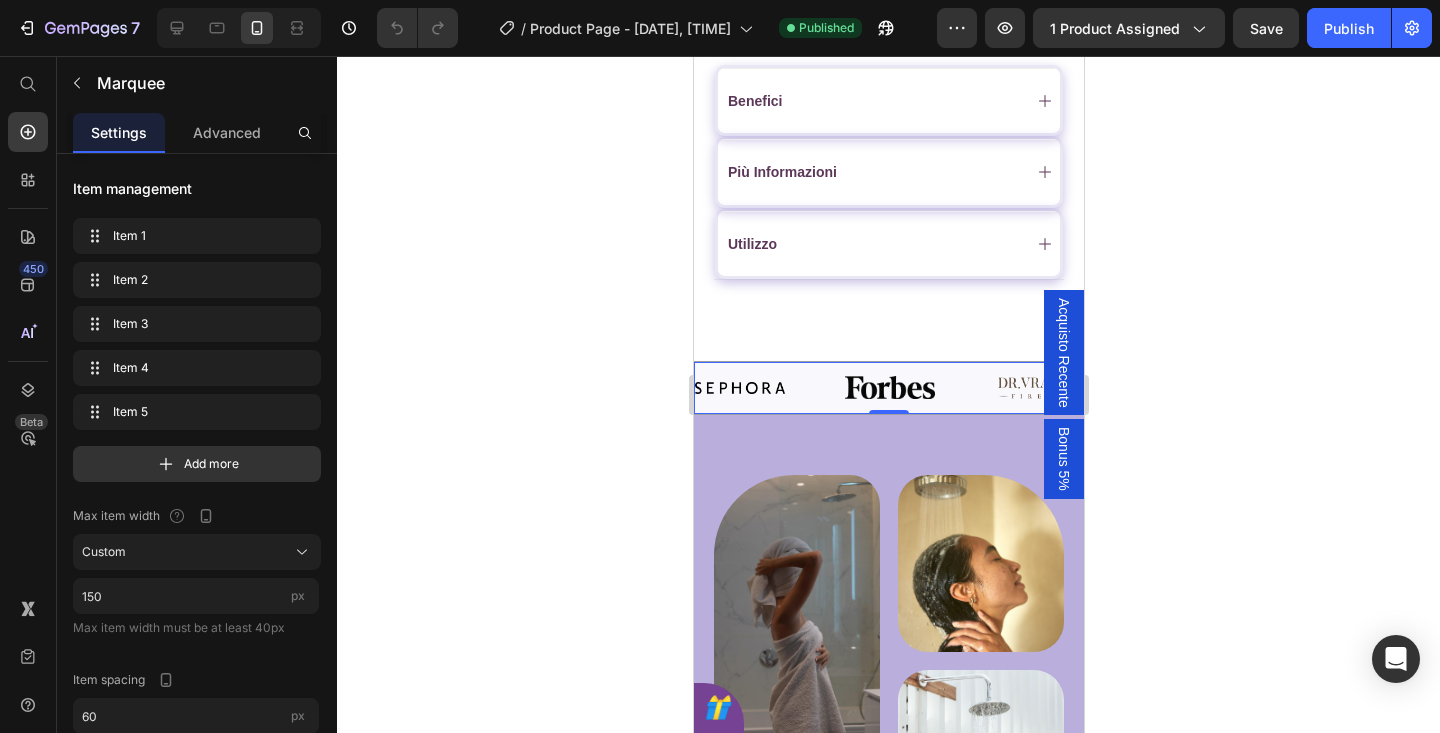 click 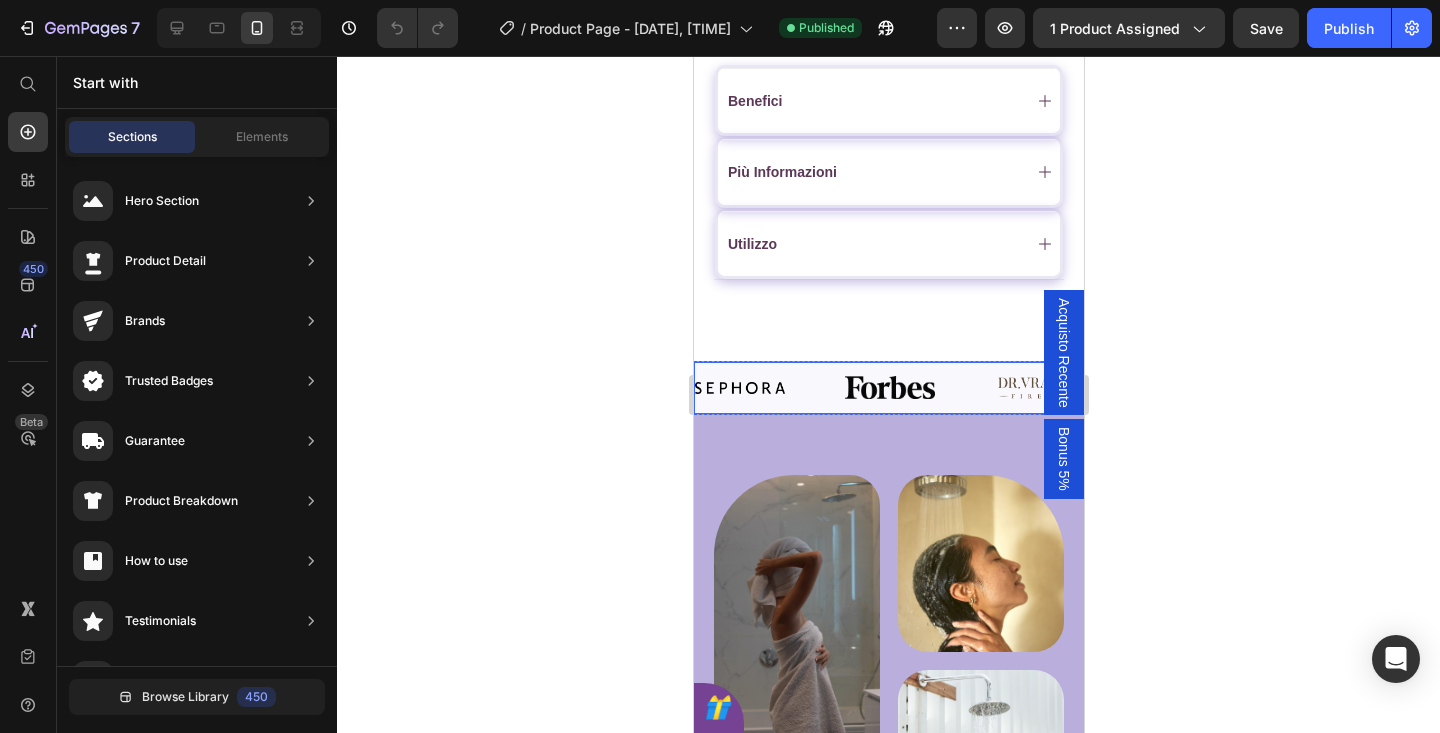 click on "Image" at bounding box center (769, 388) 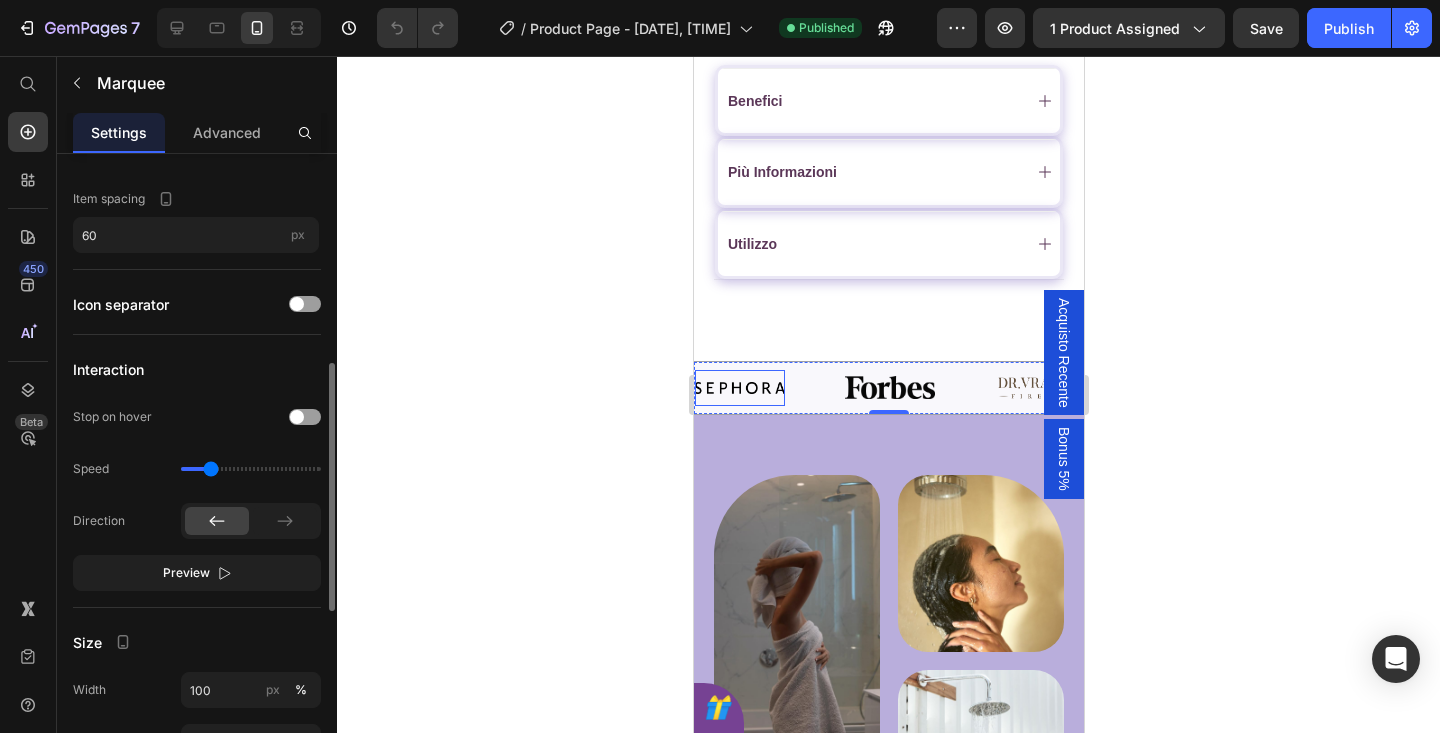 scroll, scrollTop: 496, scrollLeft: 0, axis: vertical 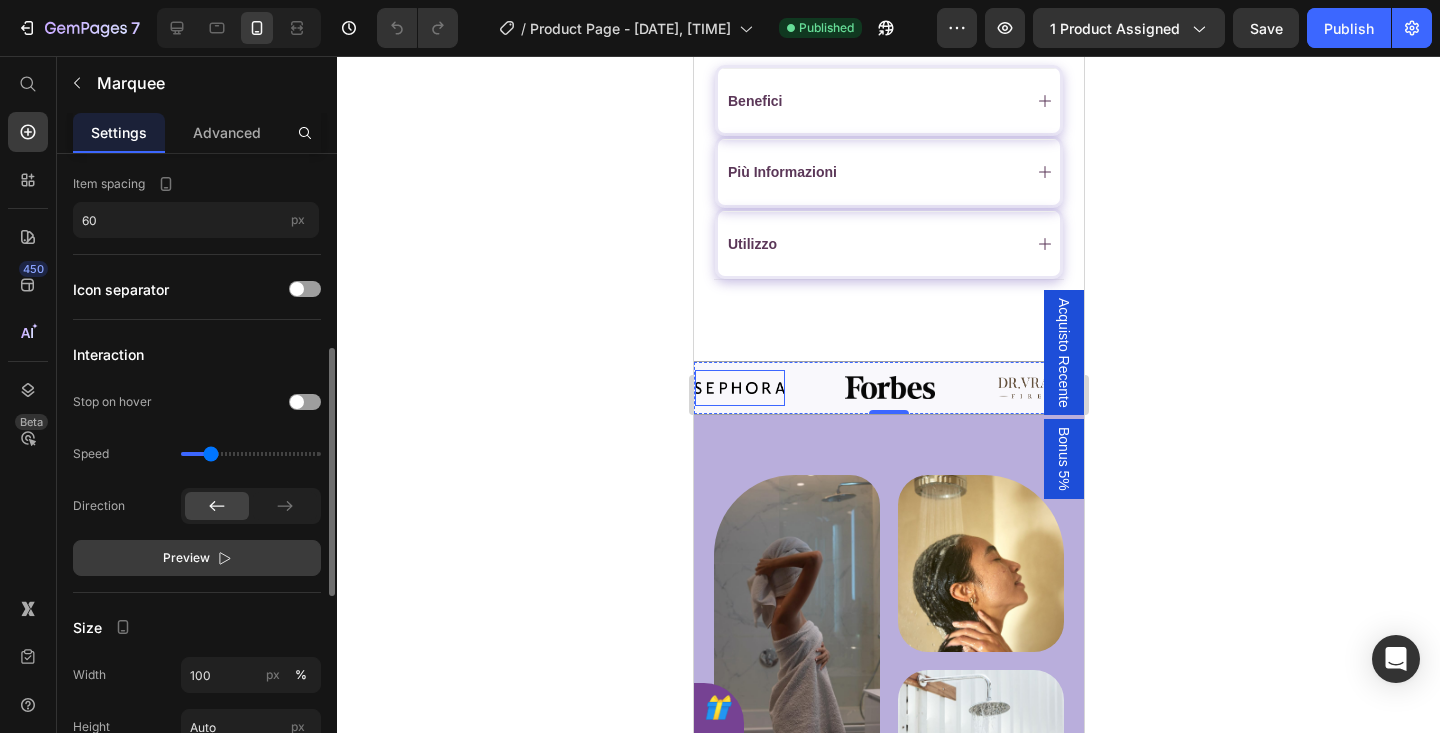 click 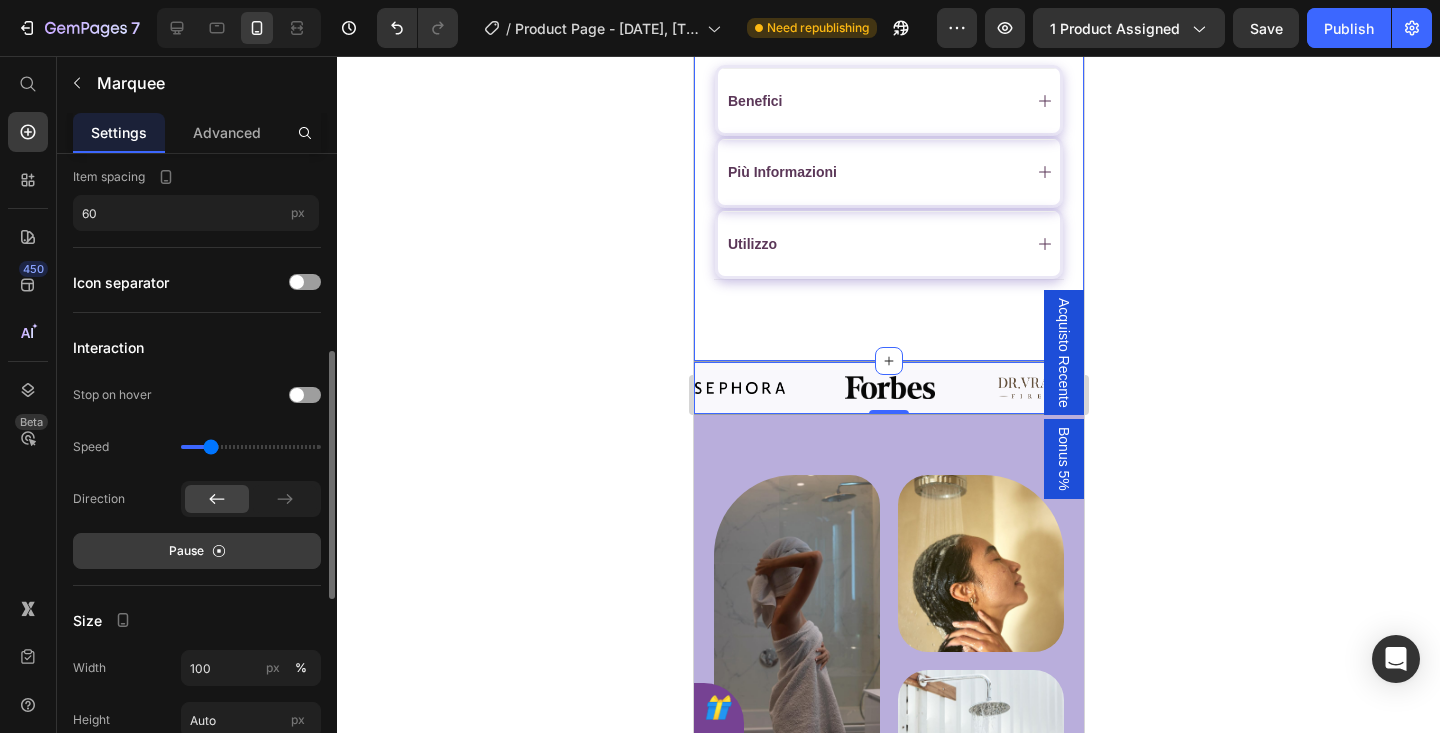 scroll, scrollTop: 503, scrollLeft: 0, axis: vertical 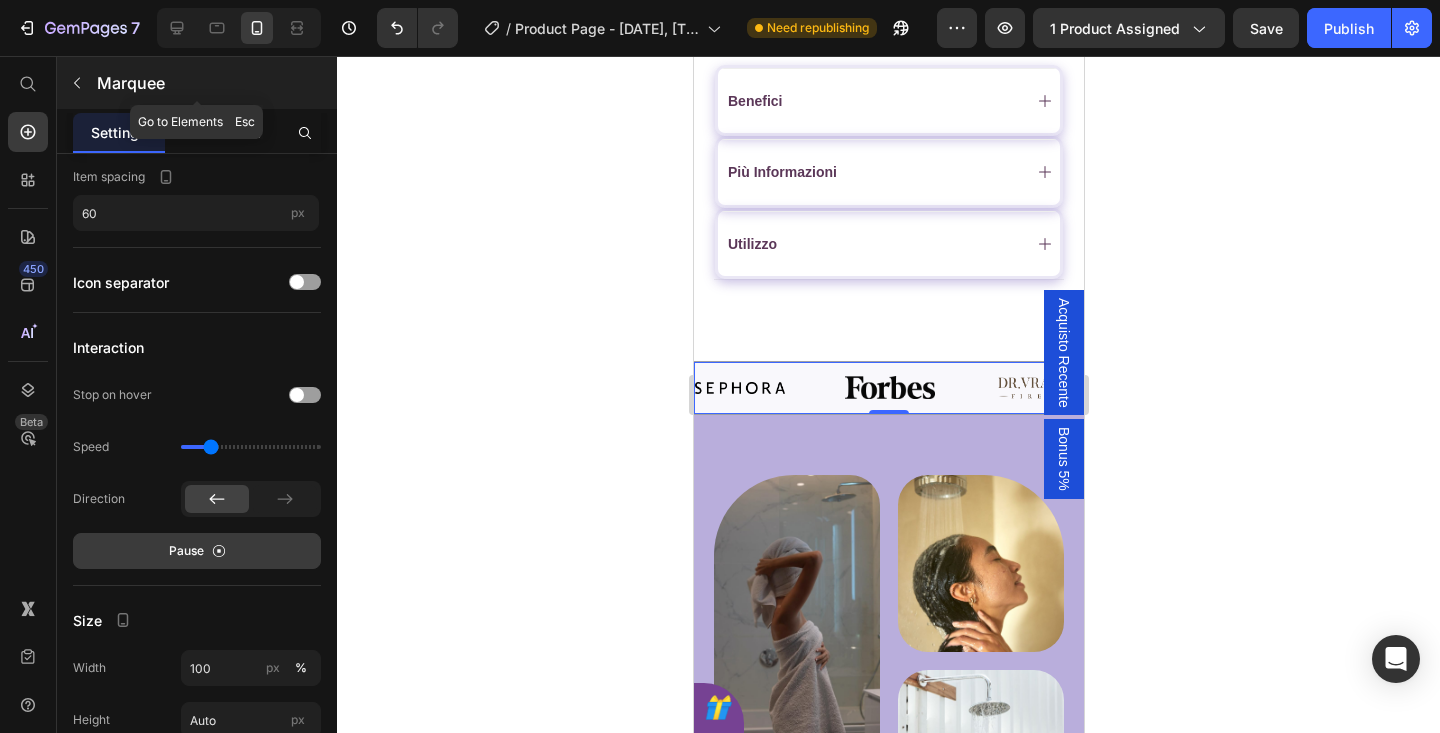 click on "Marquee" at bounding box center (197, 83) 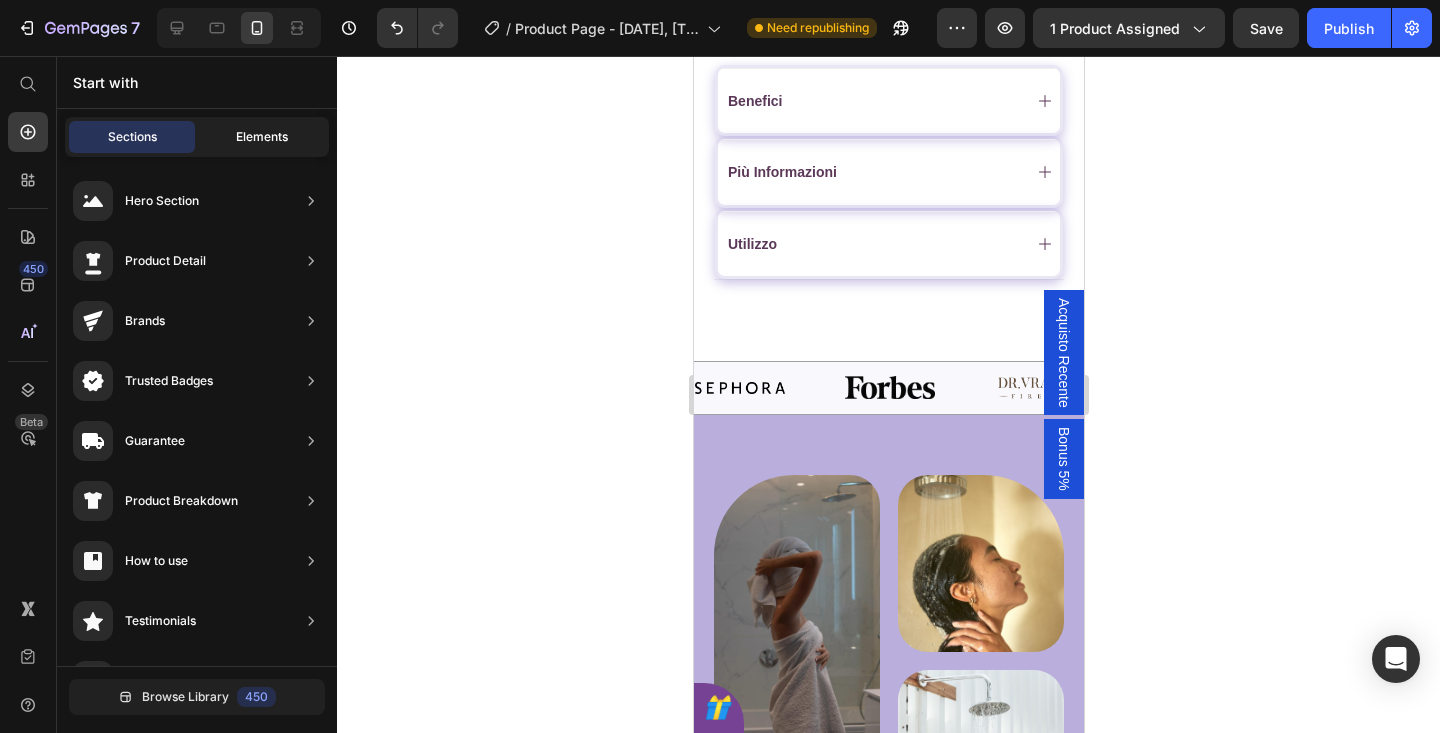 click on "Elements" 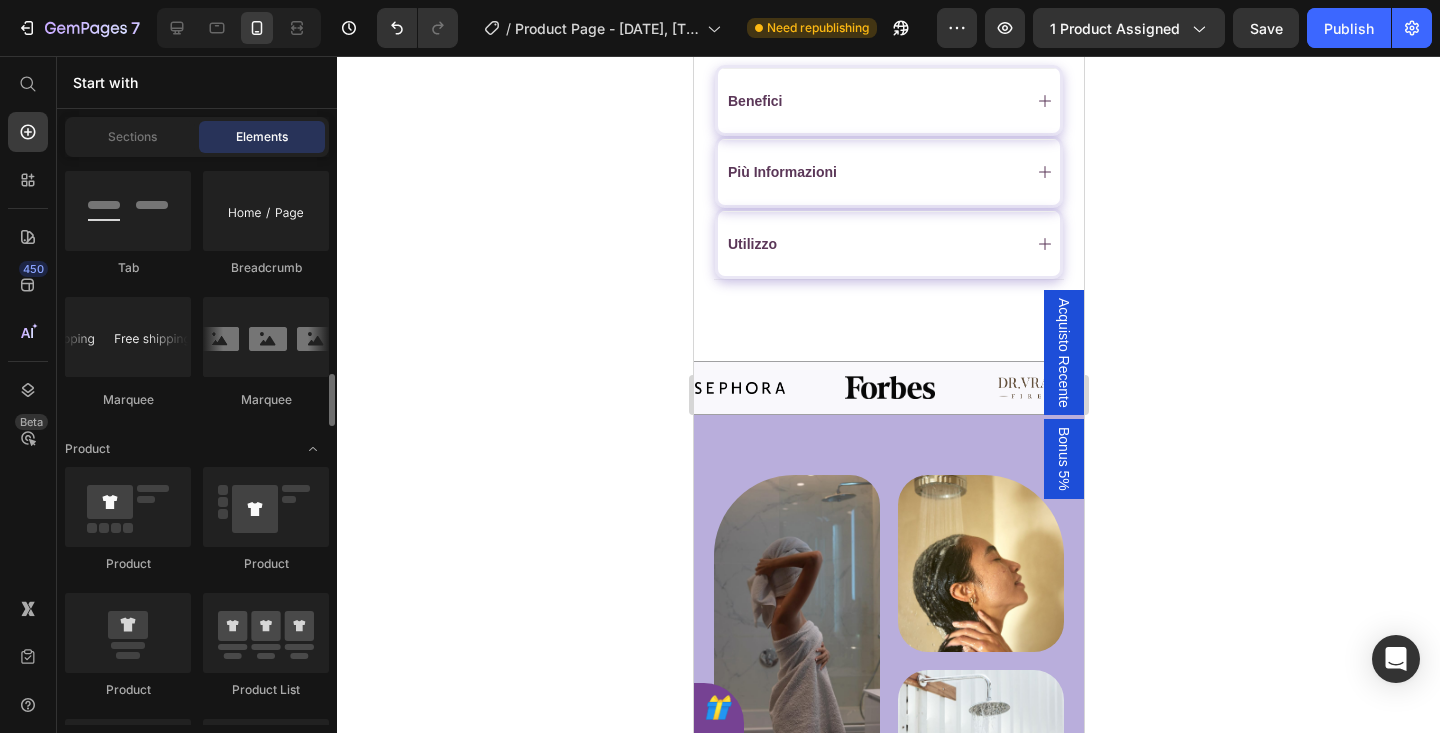 scroll, scrollTop: 2406, scrollLeft: 0, axis: vertical 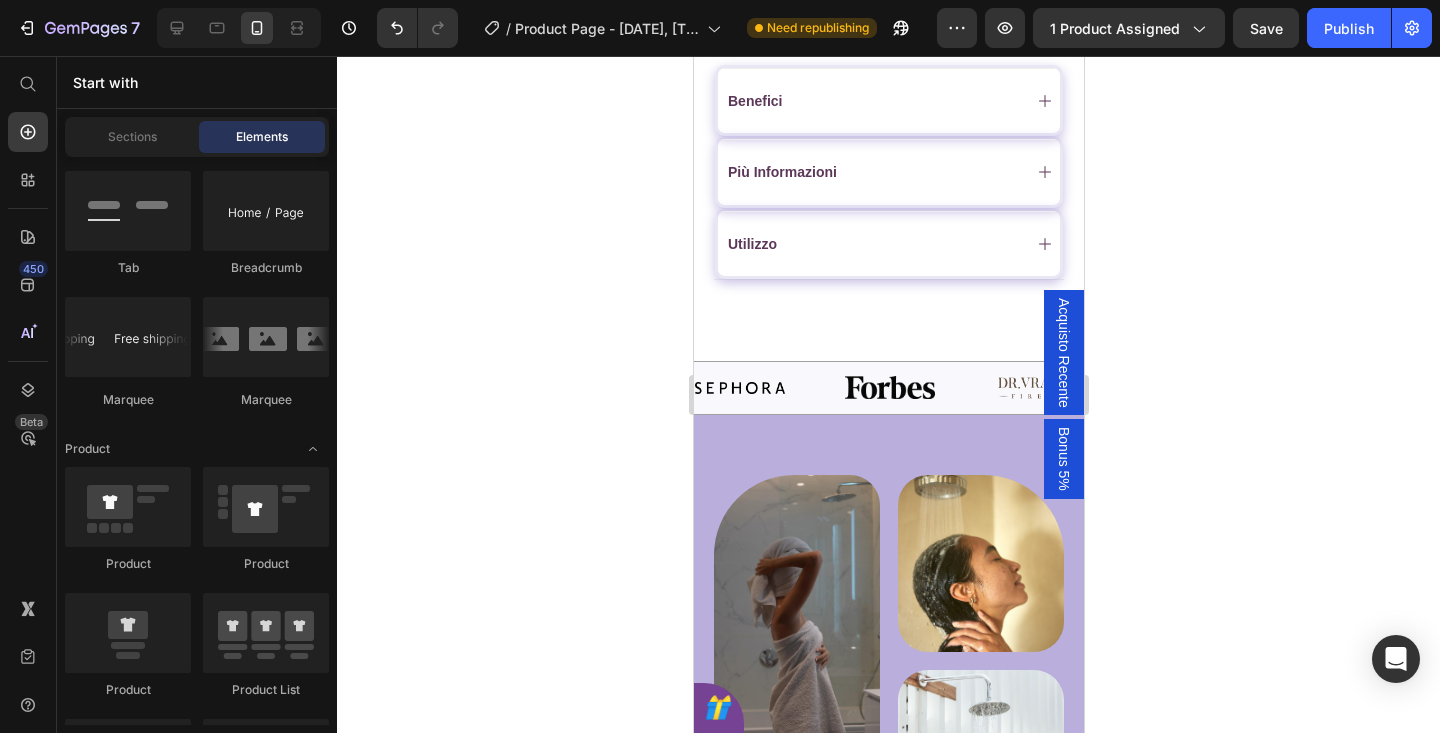 click 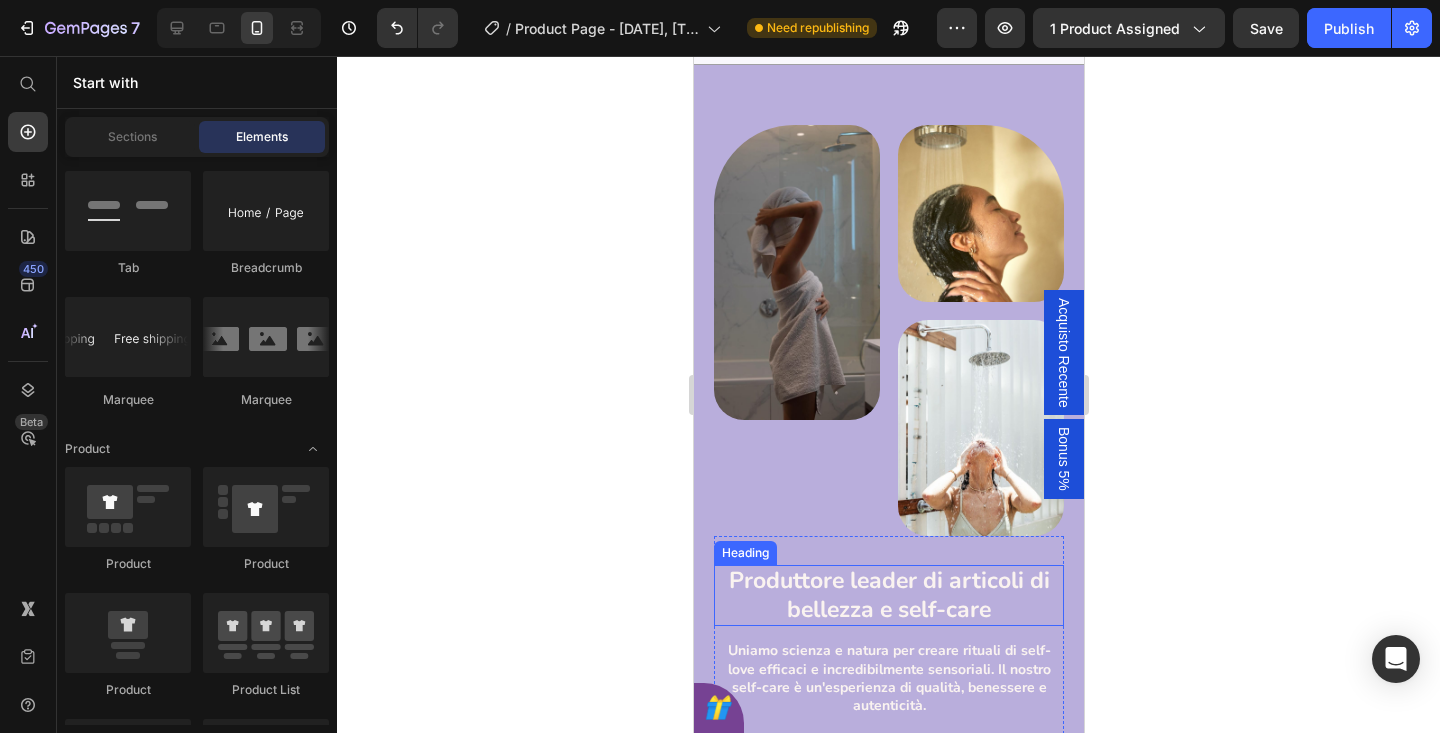 scroll, scrollTop: 1592, scrollLeft: 0, axis: vertical 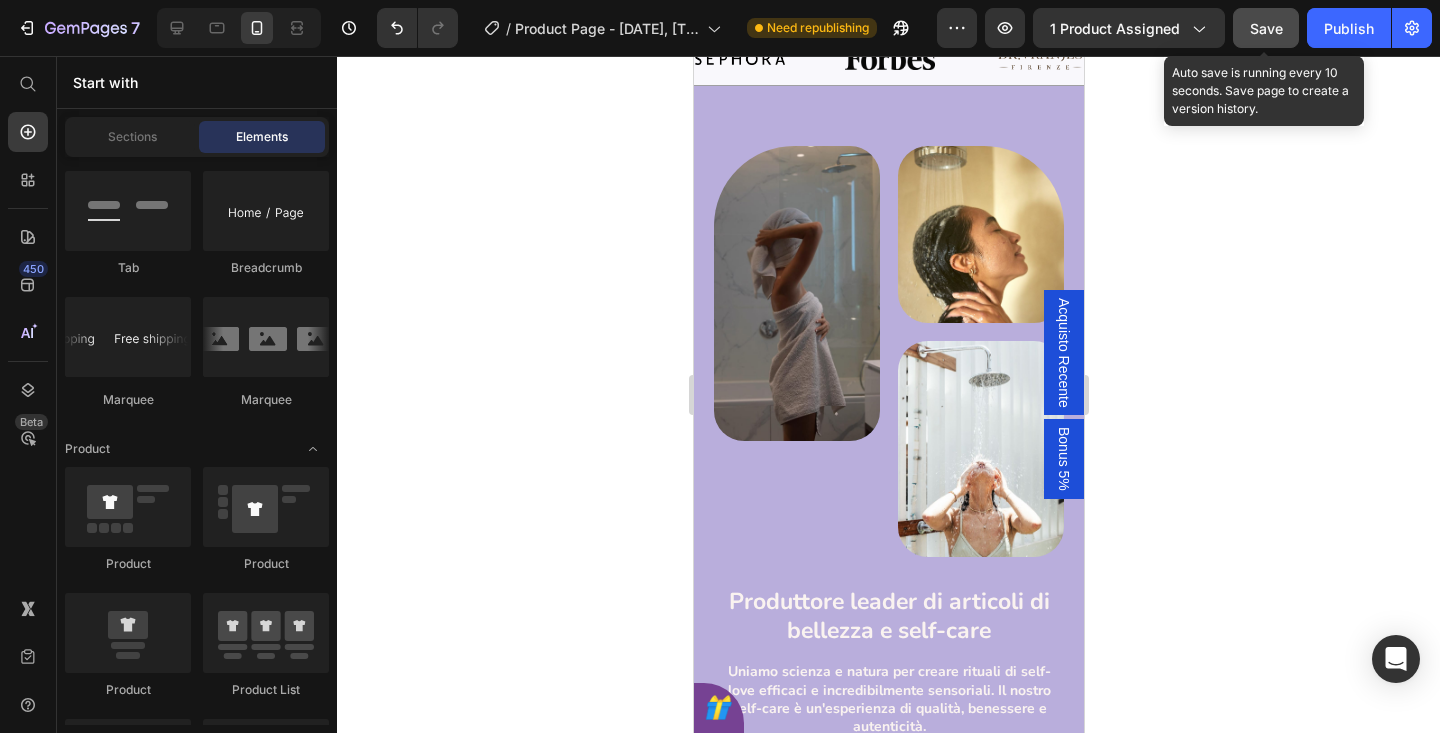 click on "Save" 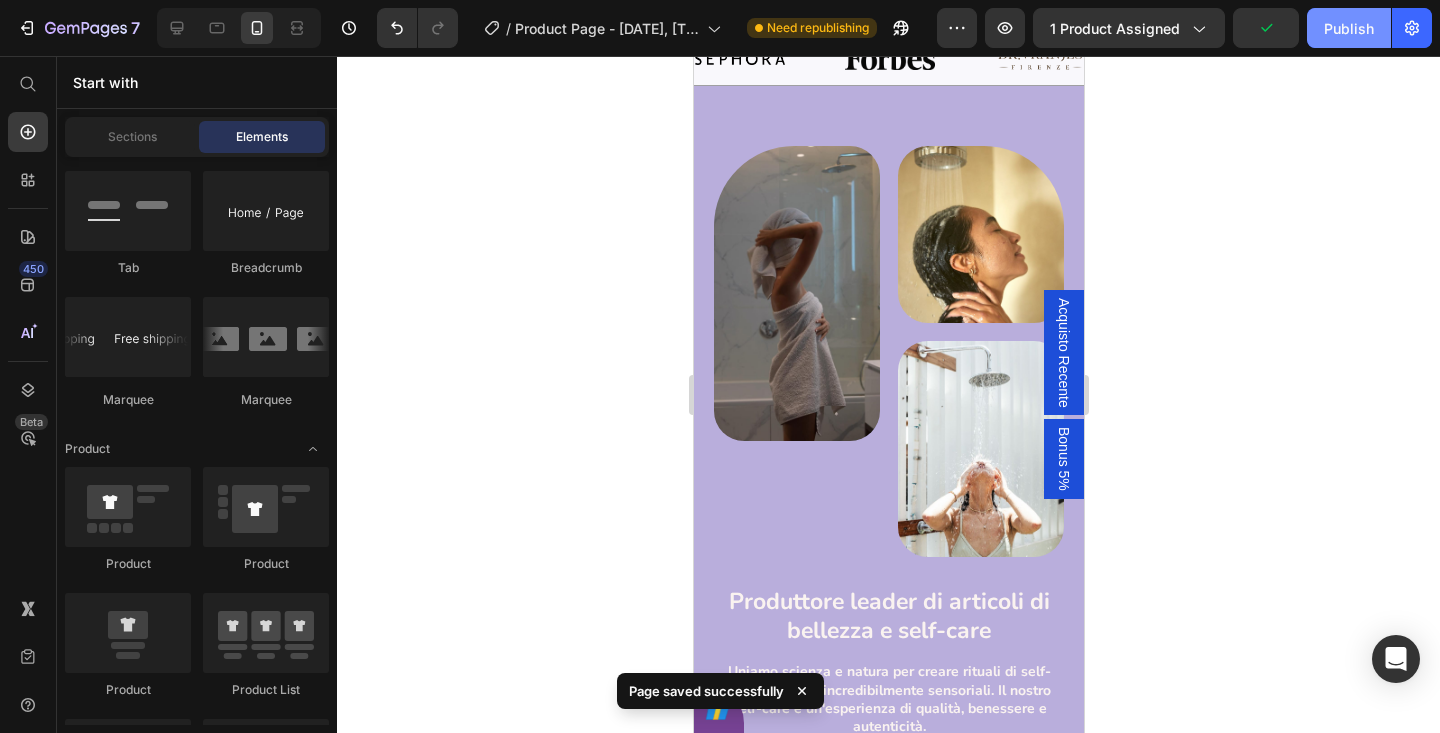 click on "Publish" at bounding box center [1349, 28] 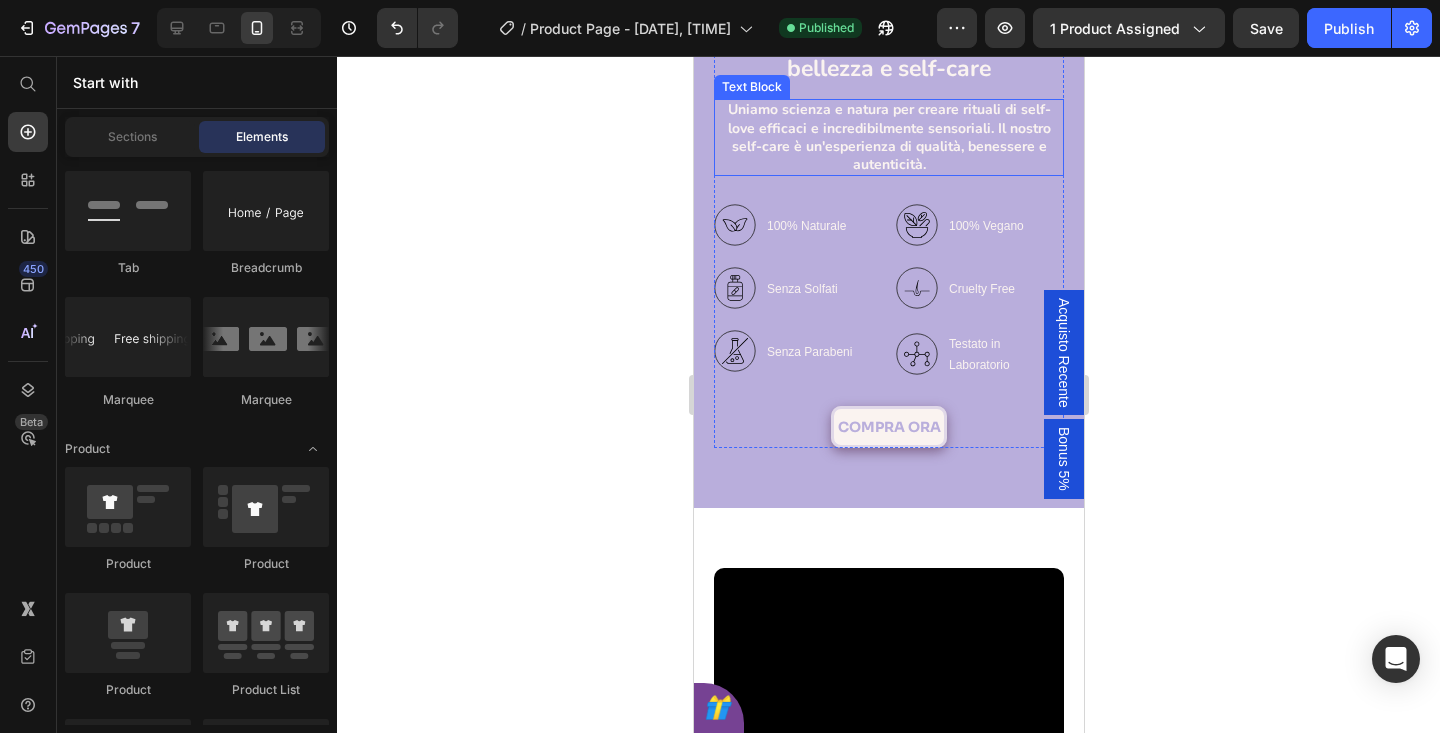 scroll, scrollTop: 2013, scrollLeft: 0, axis: vertical 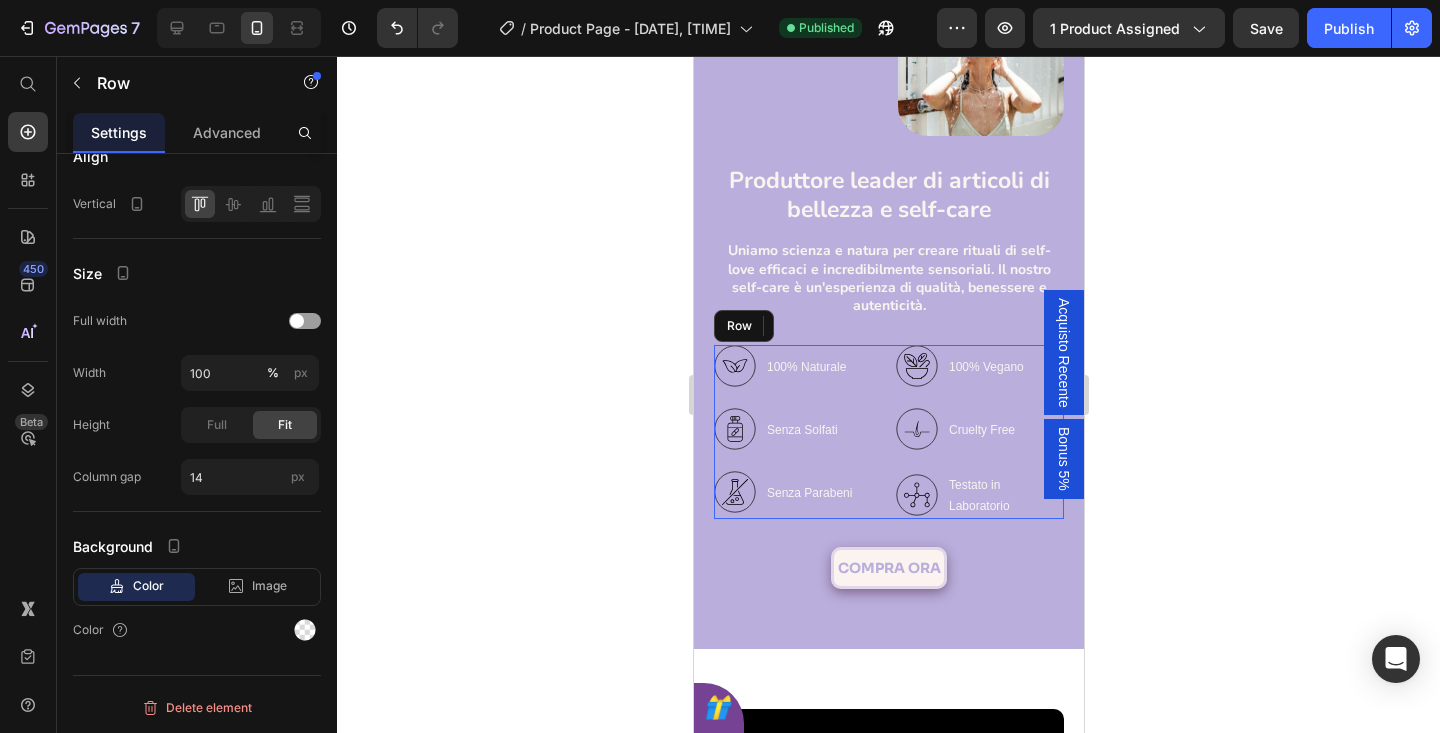 click on "100% Naturale
Senza Solfati
Senza Parabeni Item List
100% Vegano
Cruelty Free
Testato in Laboratorio Item List Row" at bounding box center [888, 432] 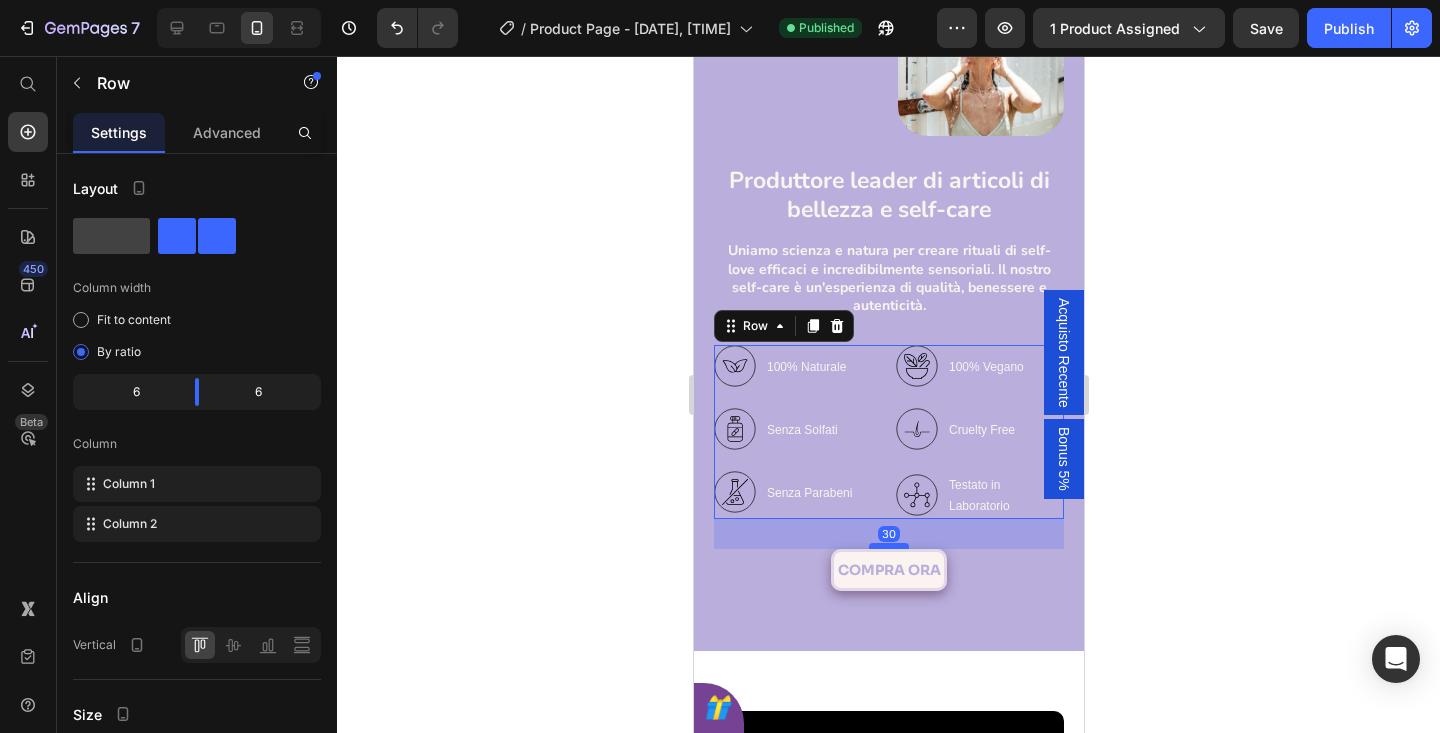 click at bounding box center (888, 546) 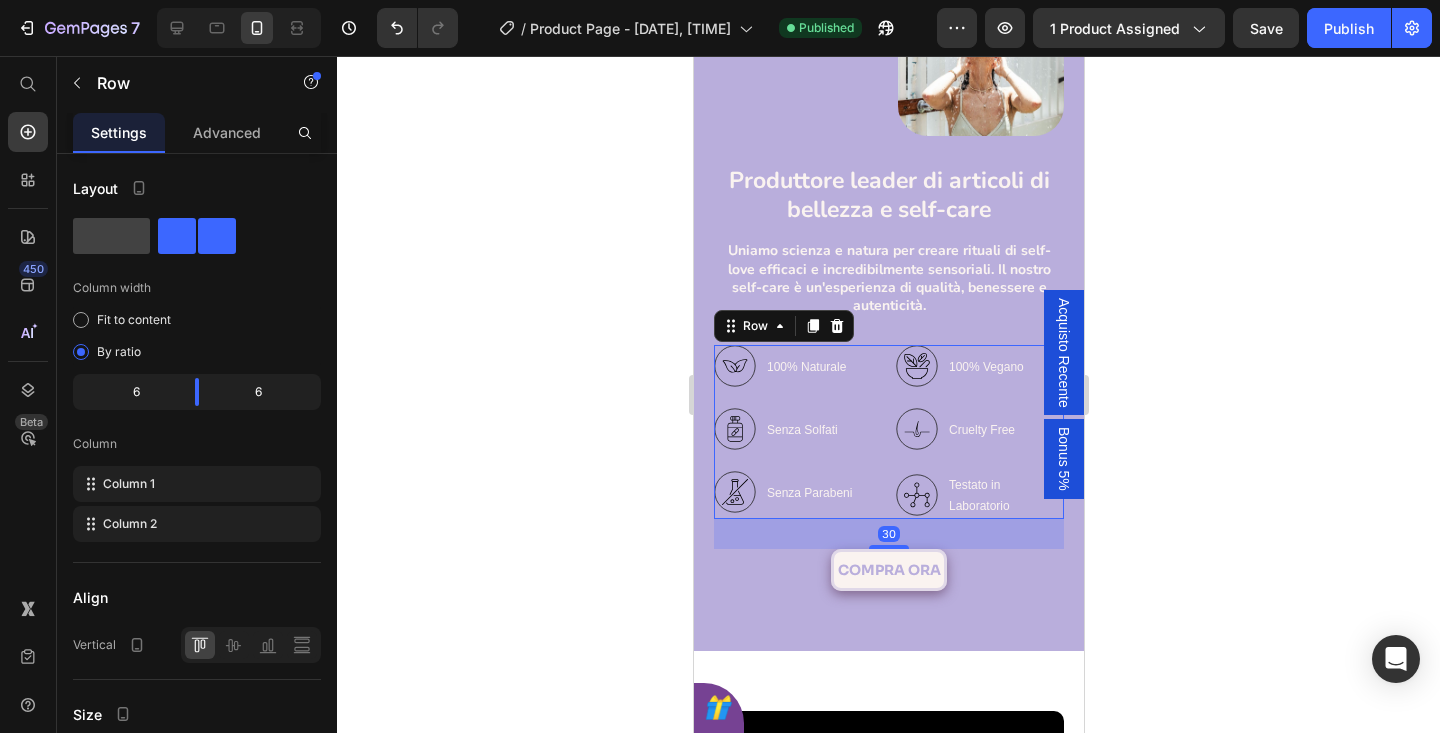 click 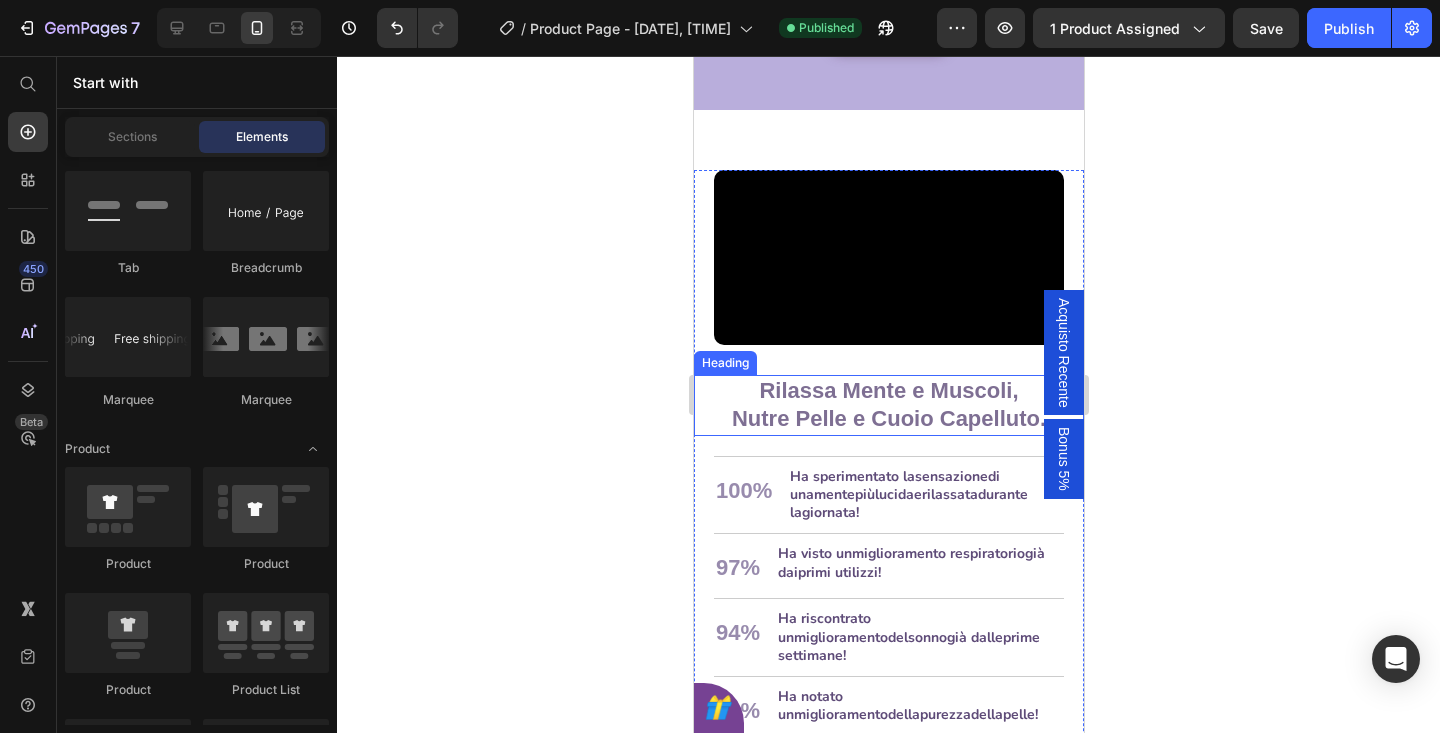 scroll, scrollTop: 2578, scrollLeft: 0, axis: vertical 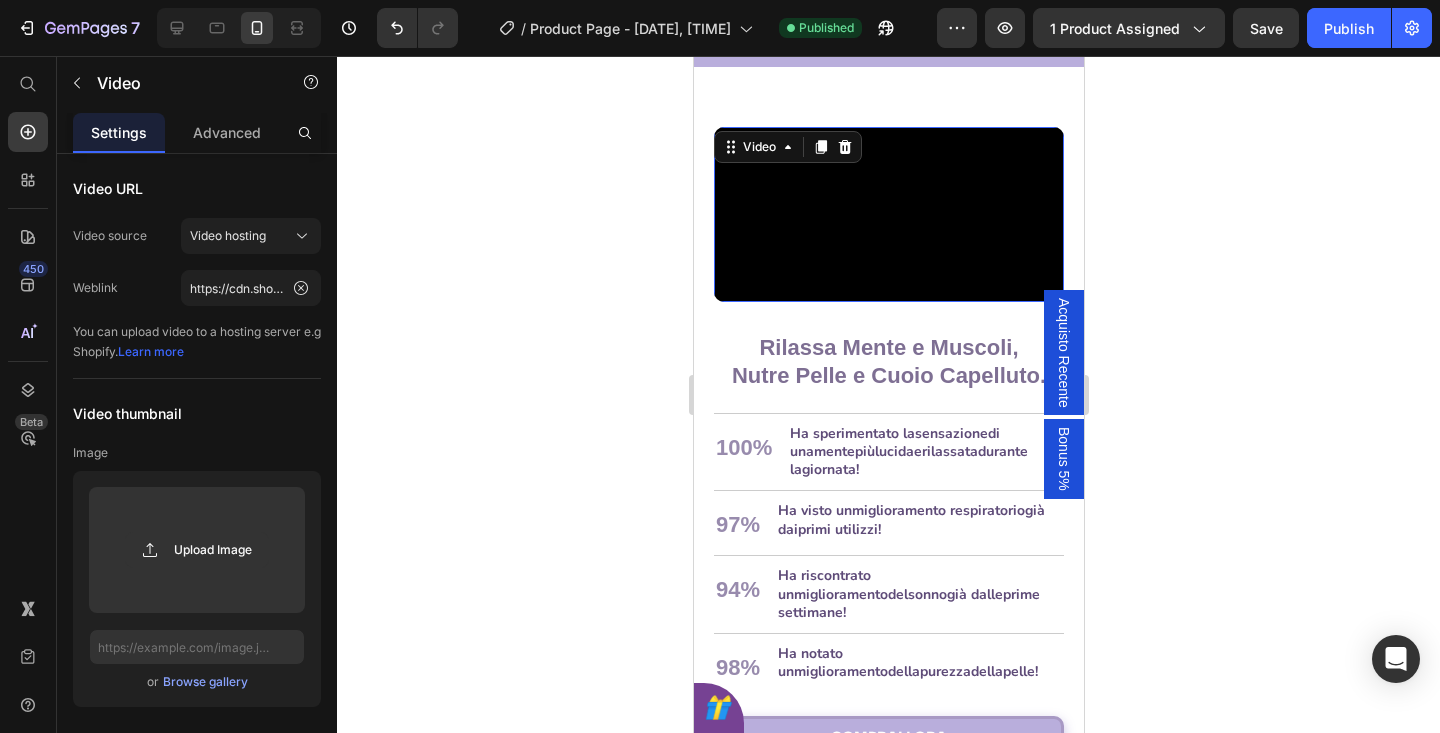 click at bounding box center (888, 214) 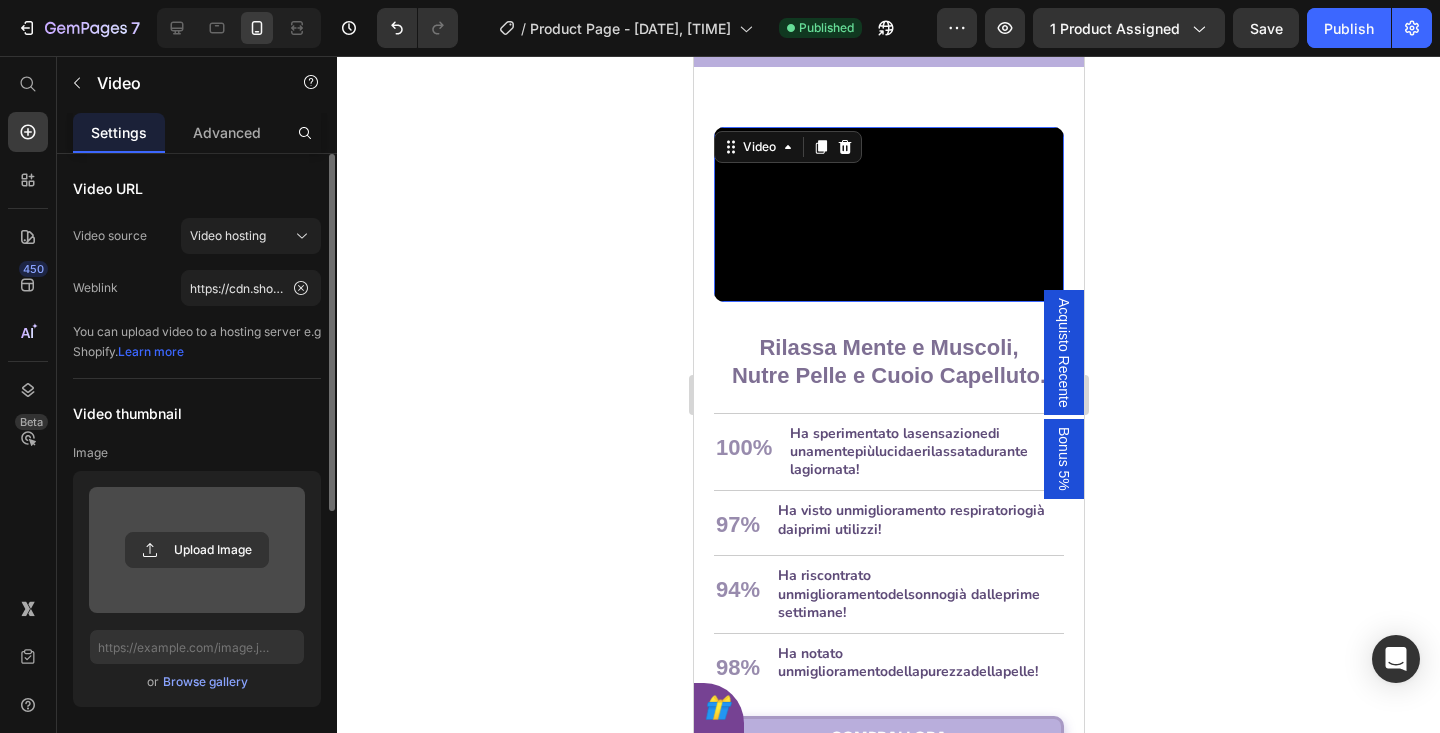 scroll, scrollTop: 494, scrollLeft: 0, axis: vertical 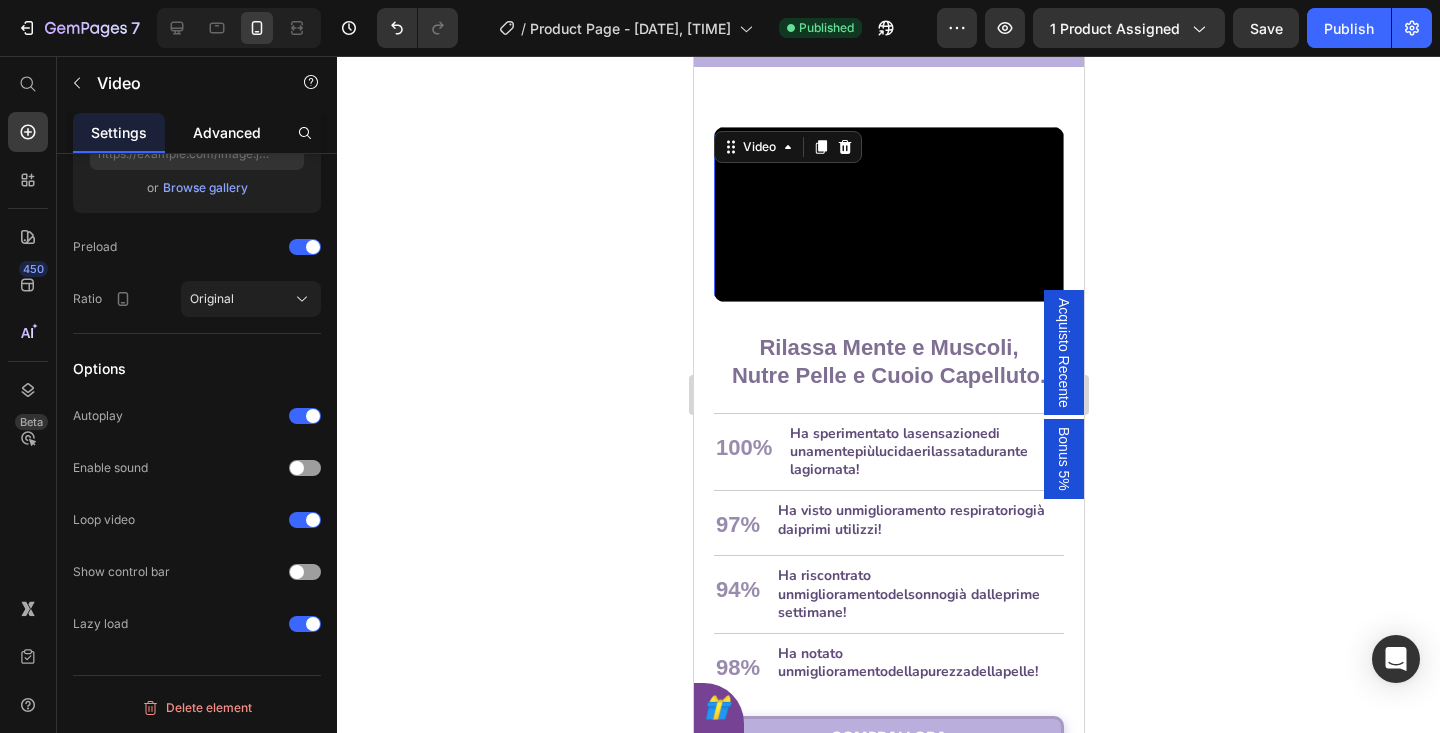 click on "Advanced" at bounding box center (227, 132) 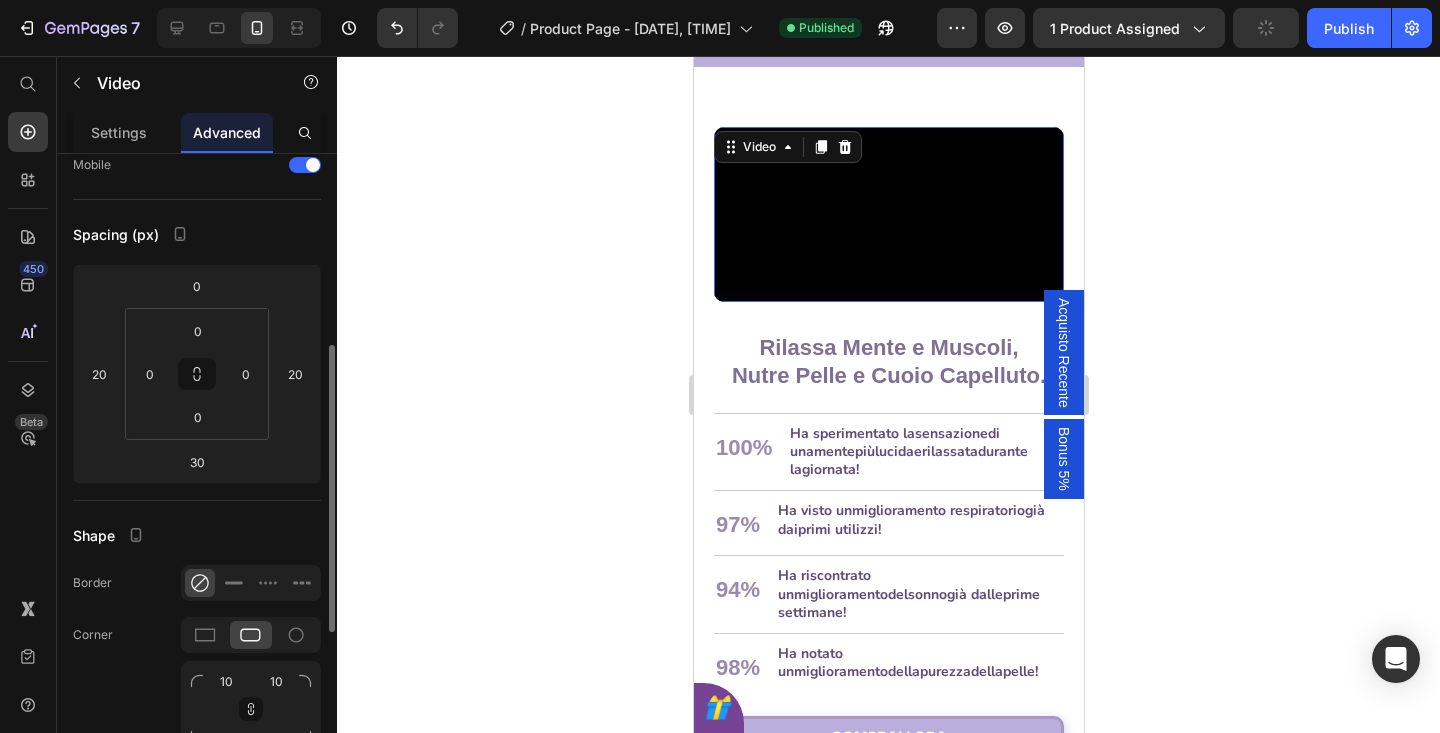 scroll, scrollTop: 236, scrollLeft: 0, axis: vertical 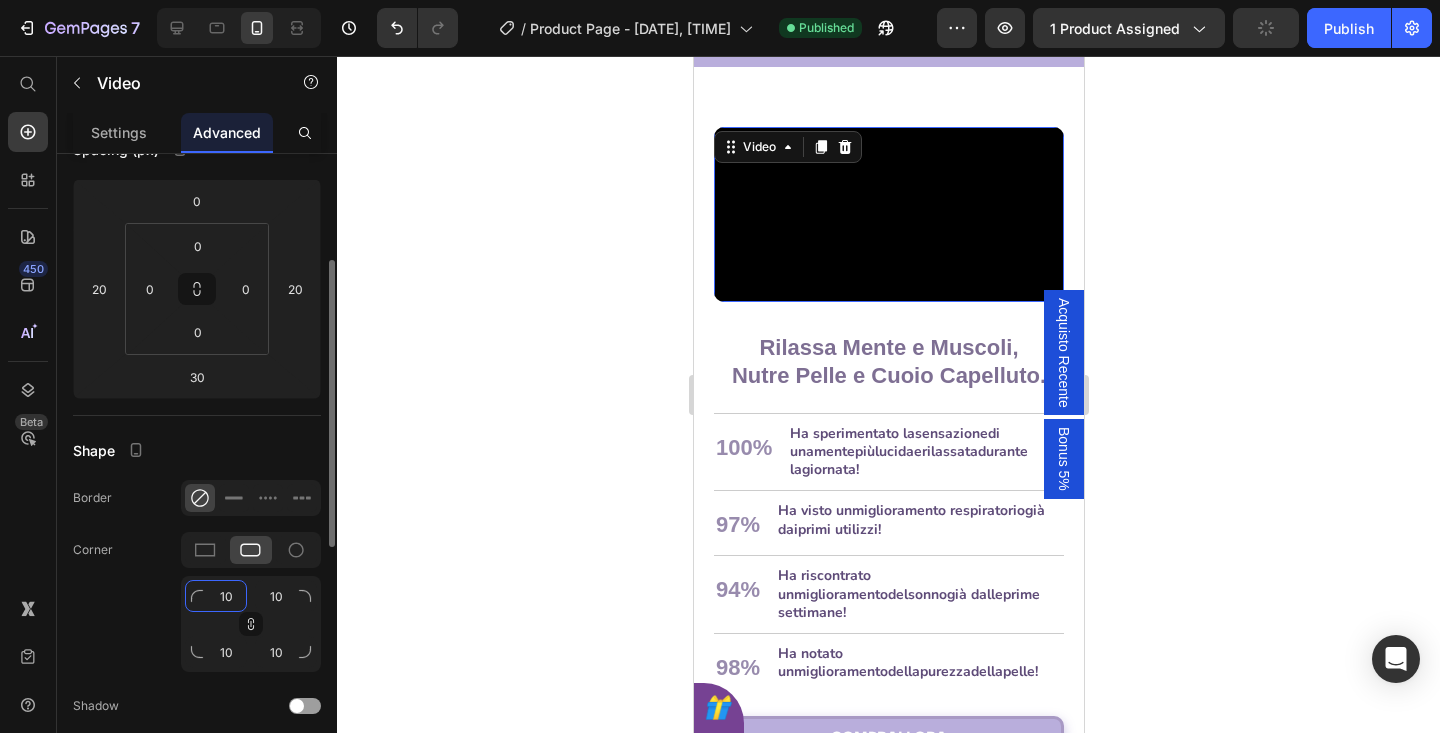 click on "10" 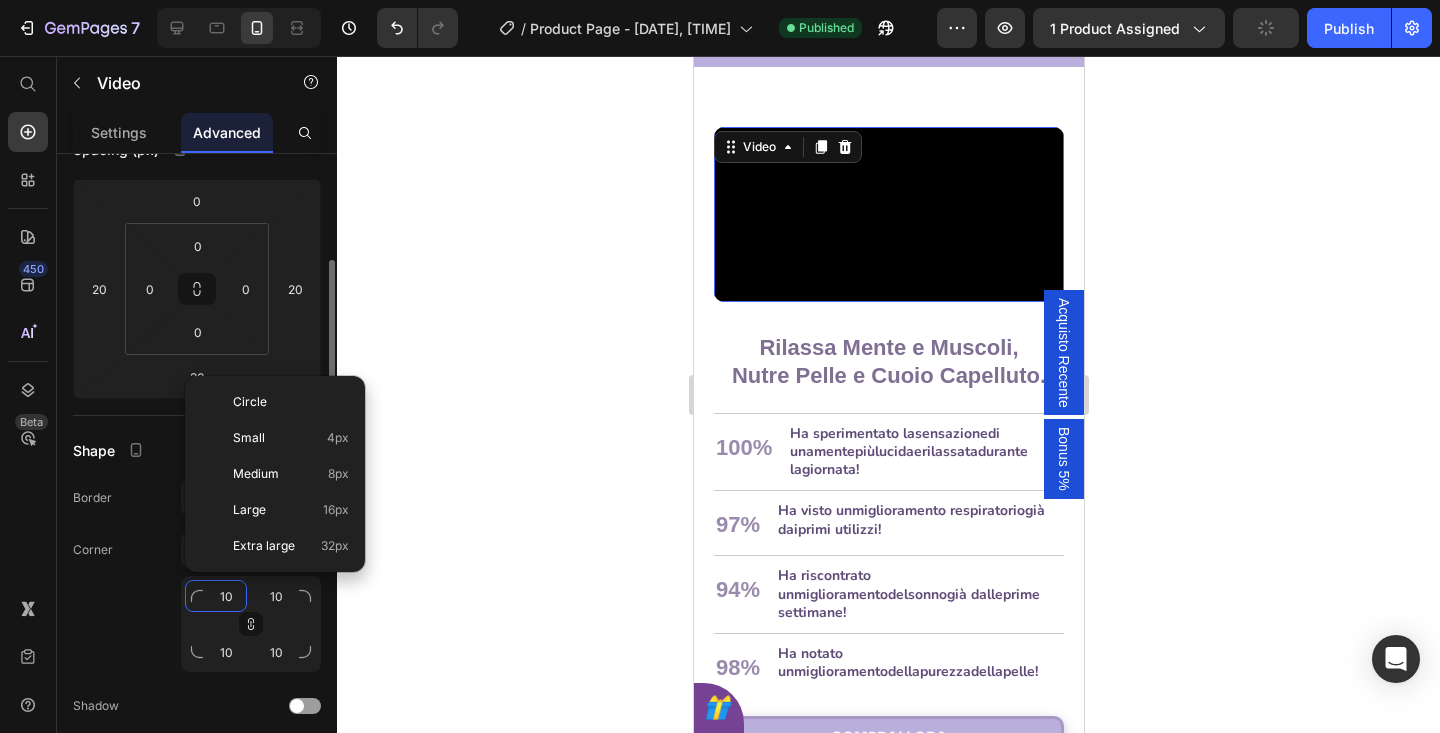 type on "2" 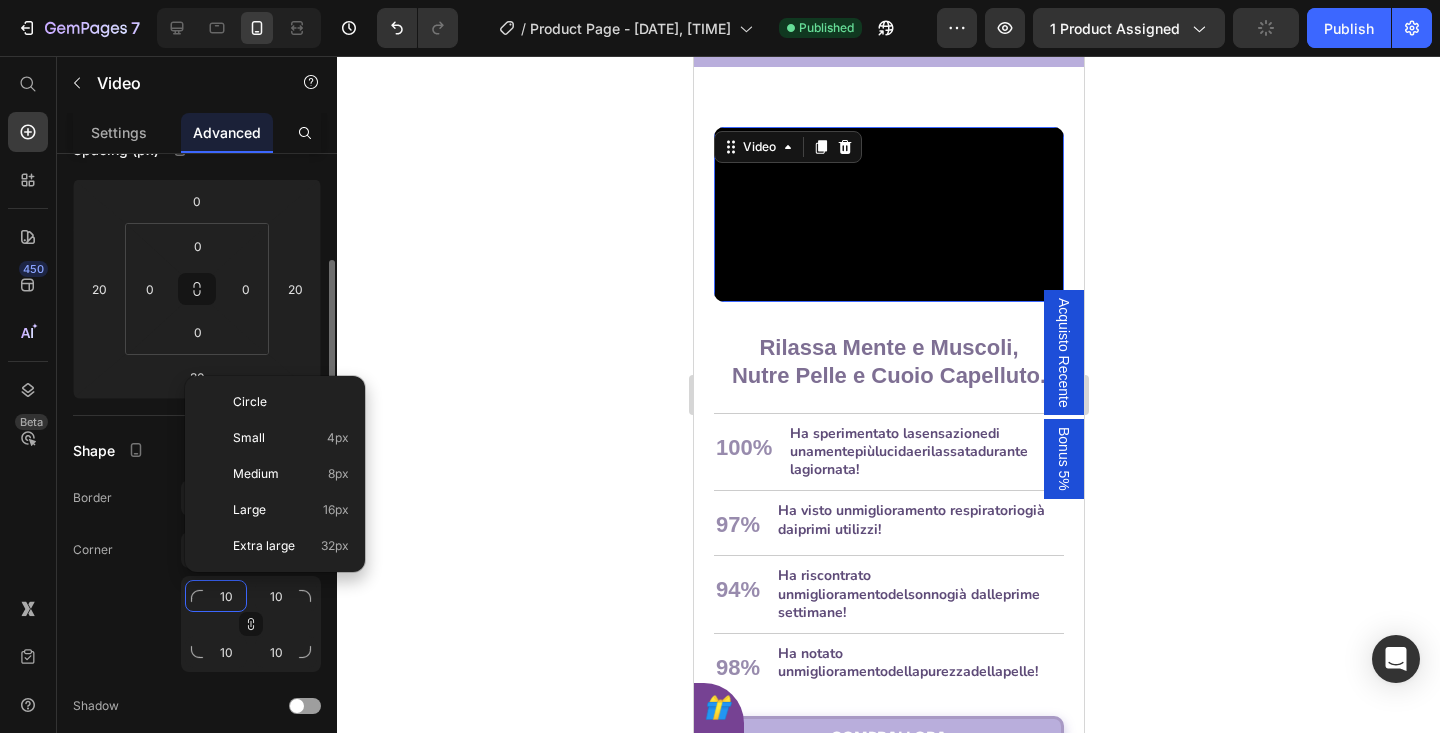 type on "2" 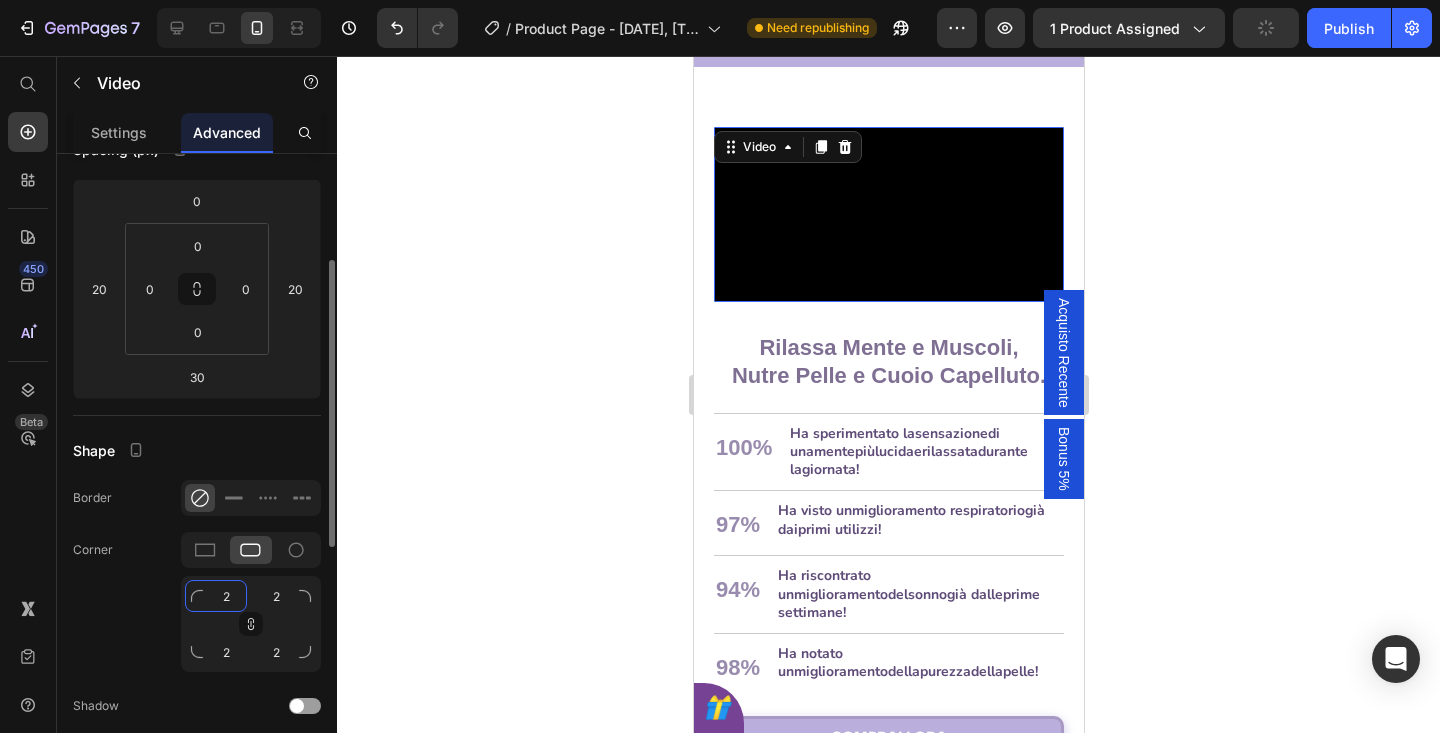 type on "20" 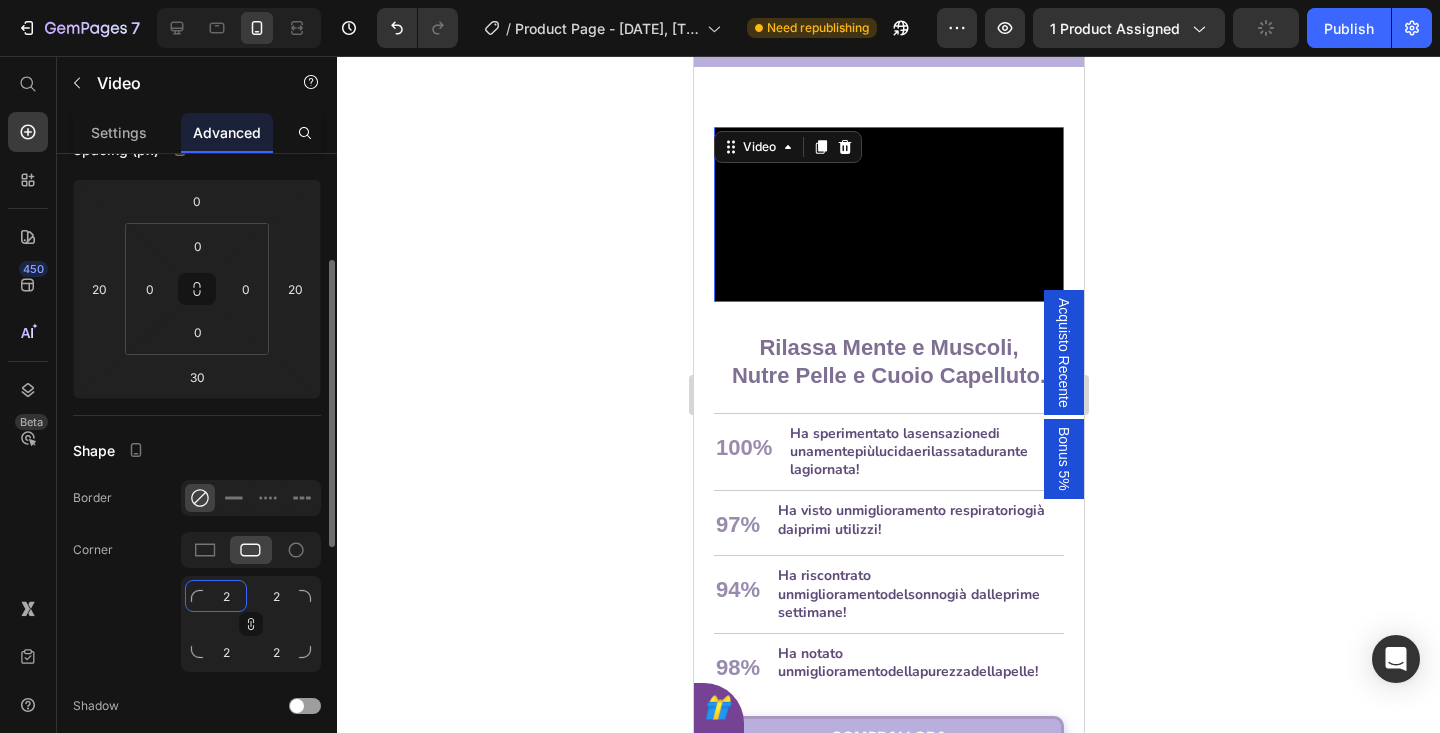 type on "20" 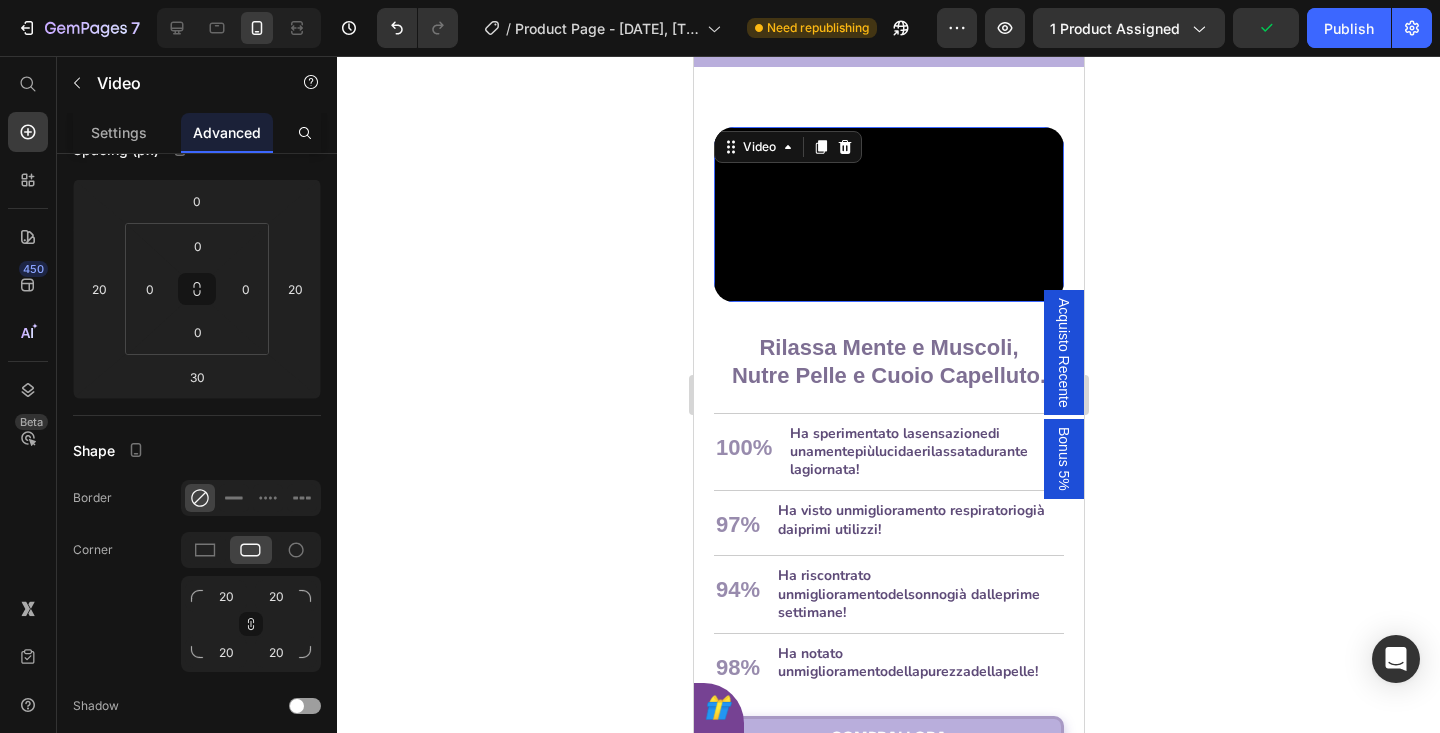click 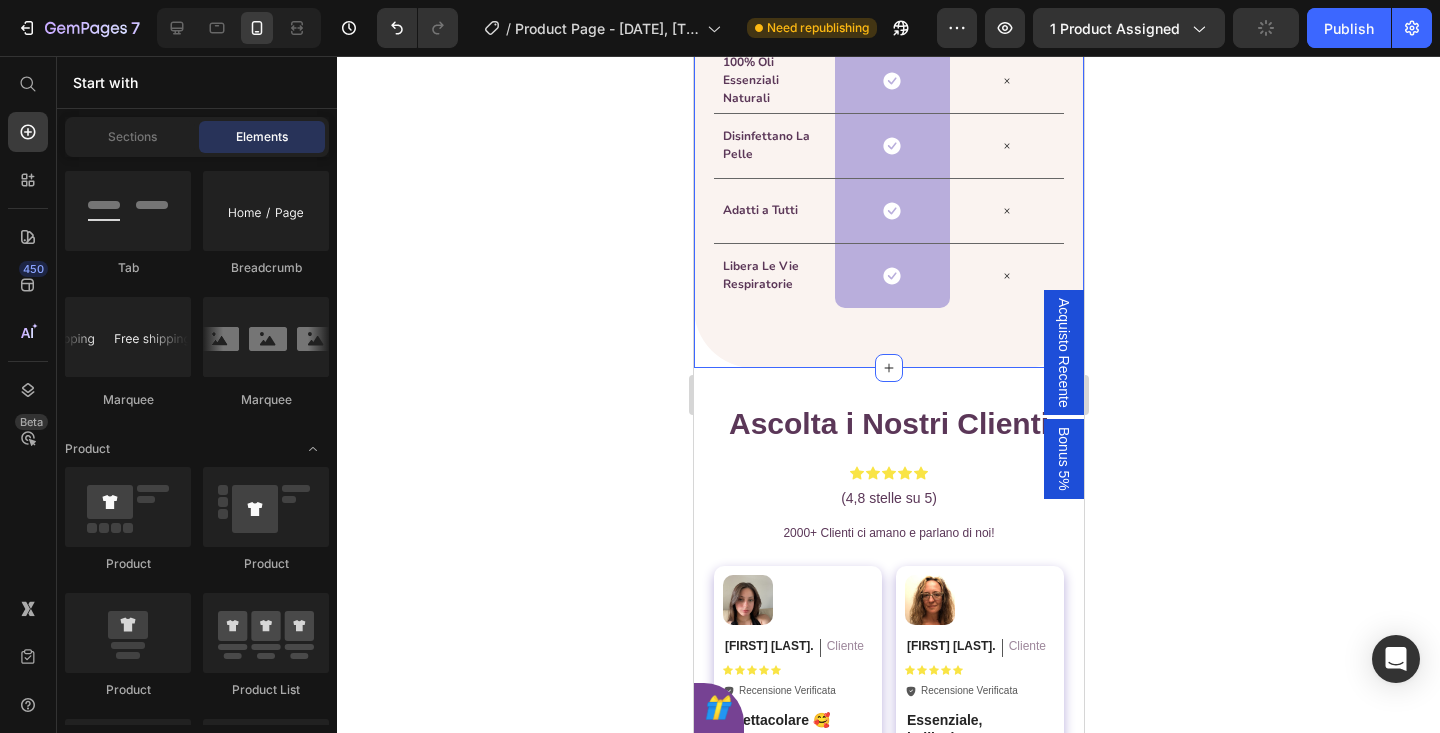 scroll, scrollTop: 4265, scrollLeft: 0, axis: vertical 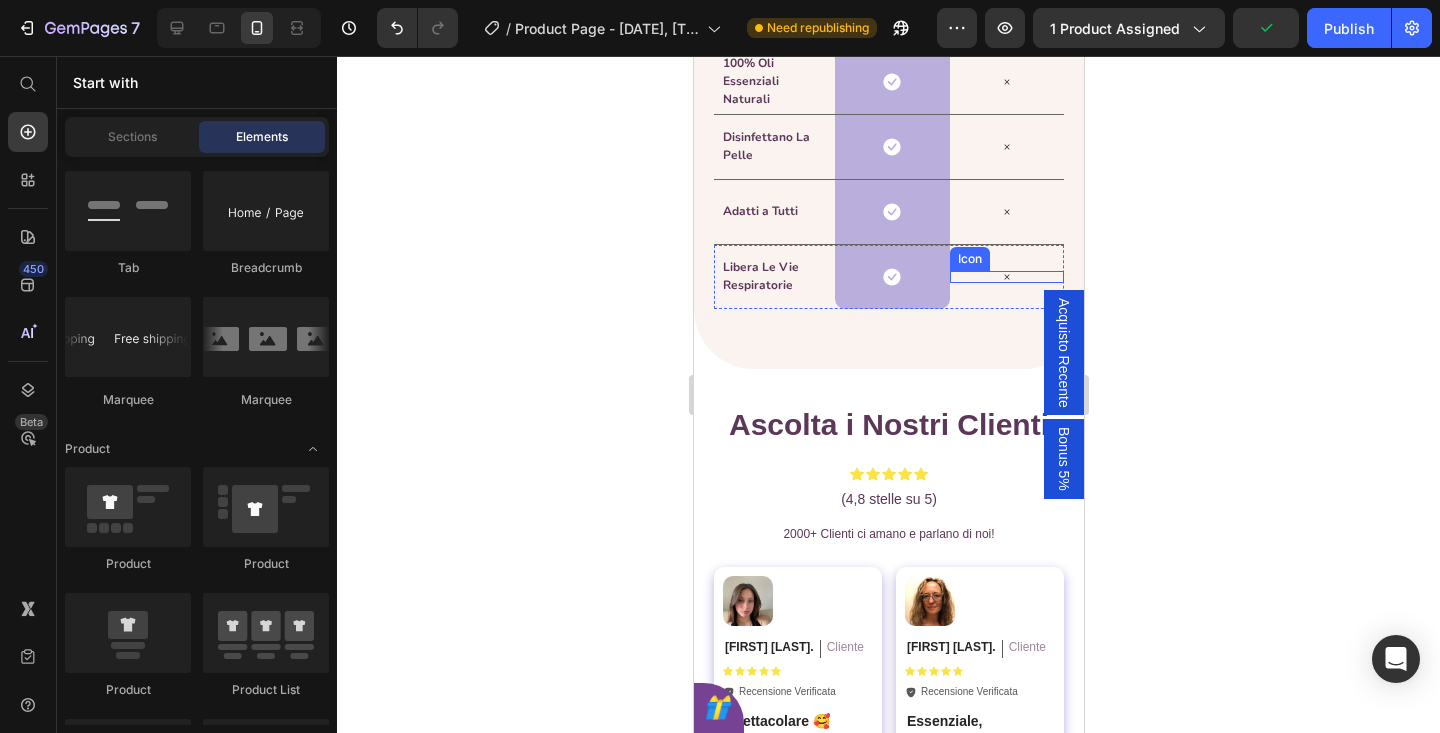 click 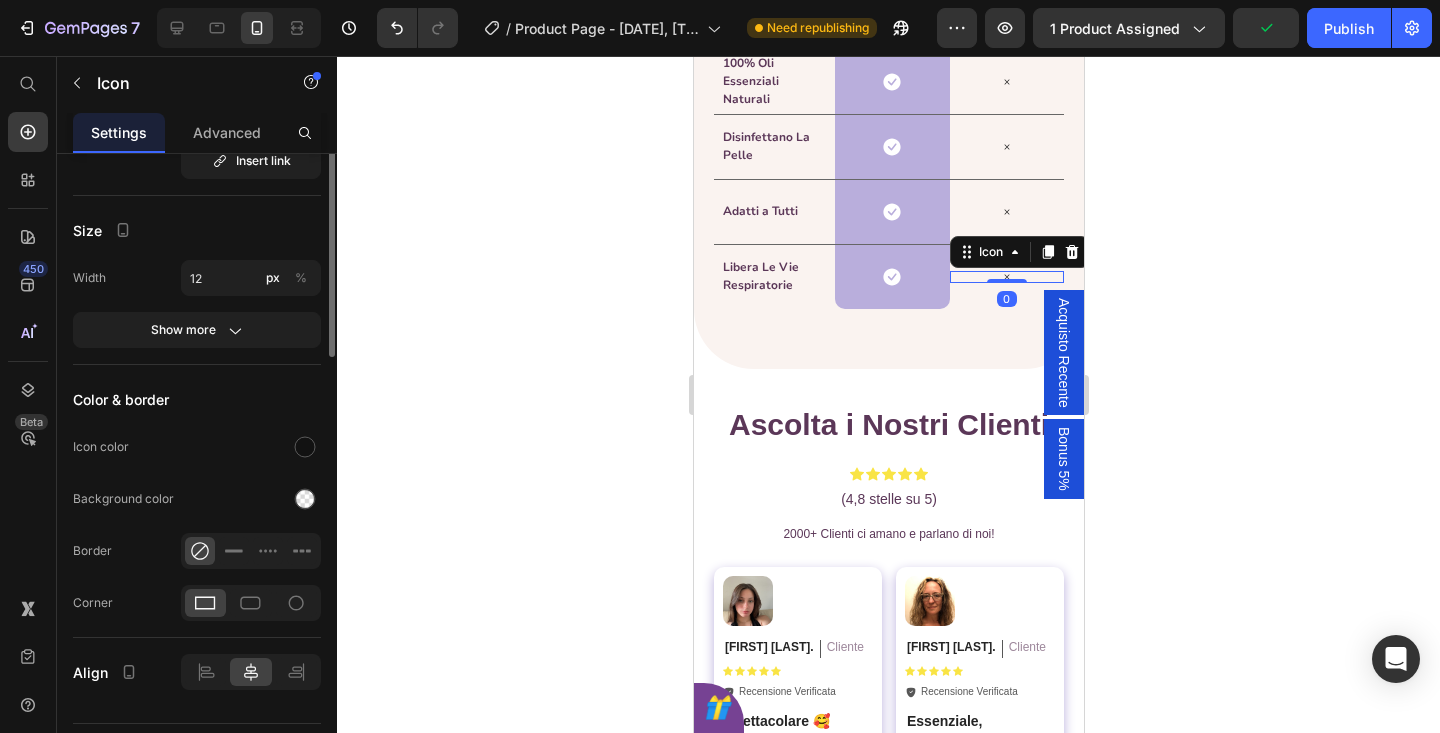 scroll, scrollTop: 0, scrollLeft: 0, axis: both 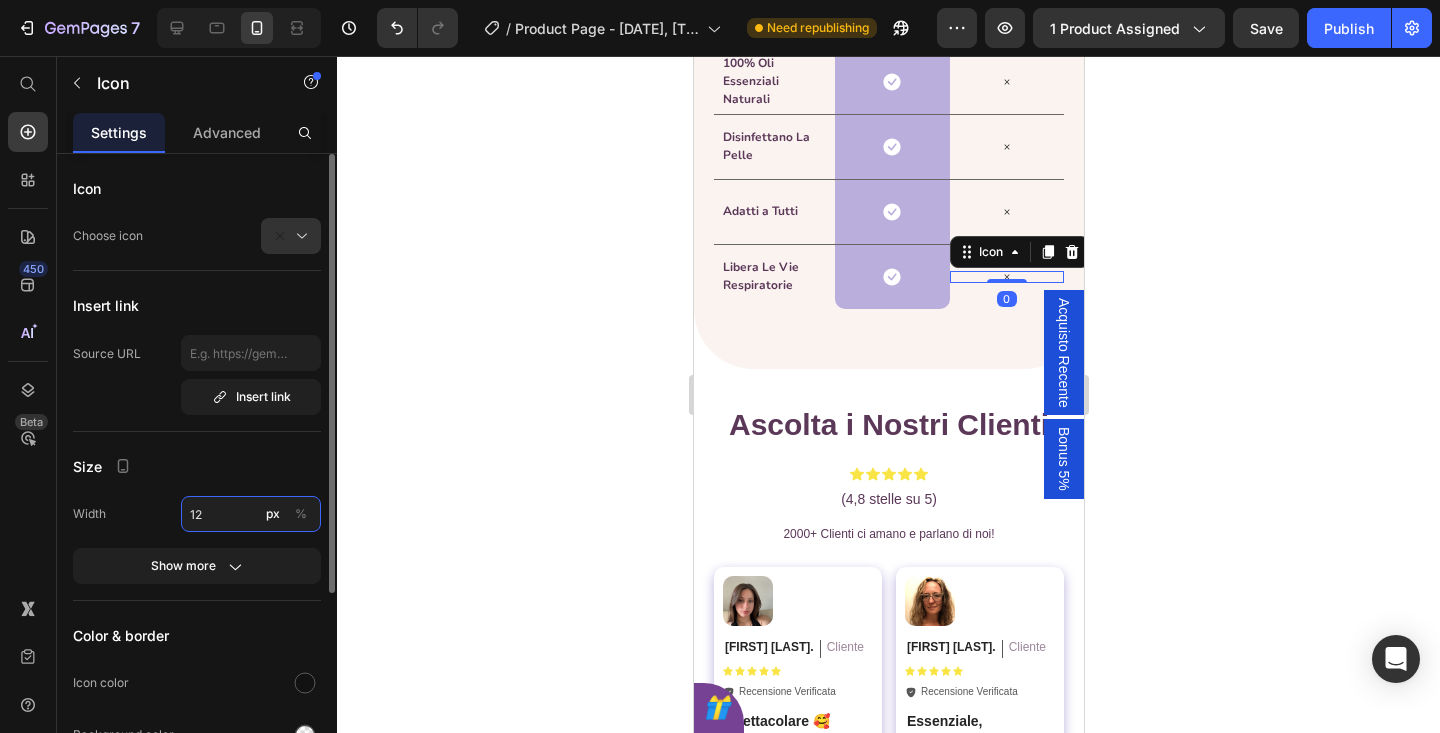 click on "12" at bounding box center [251, 514] 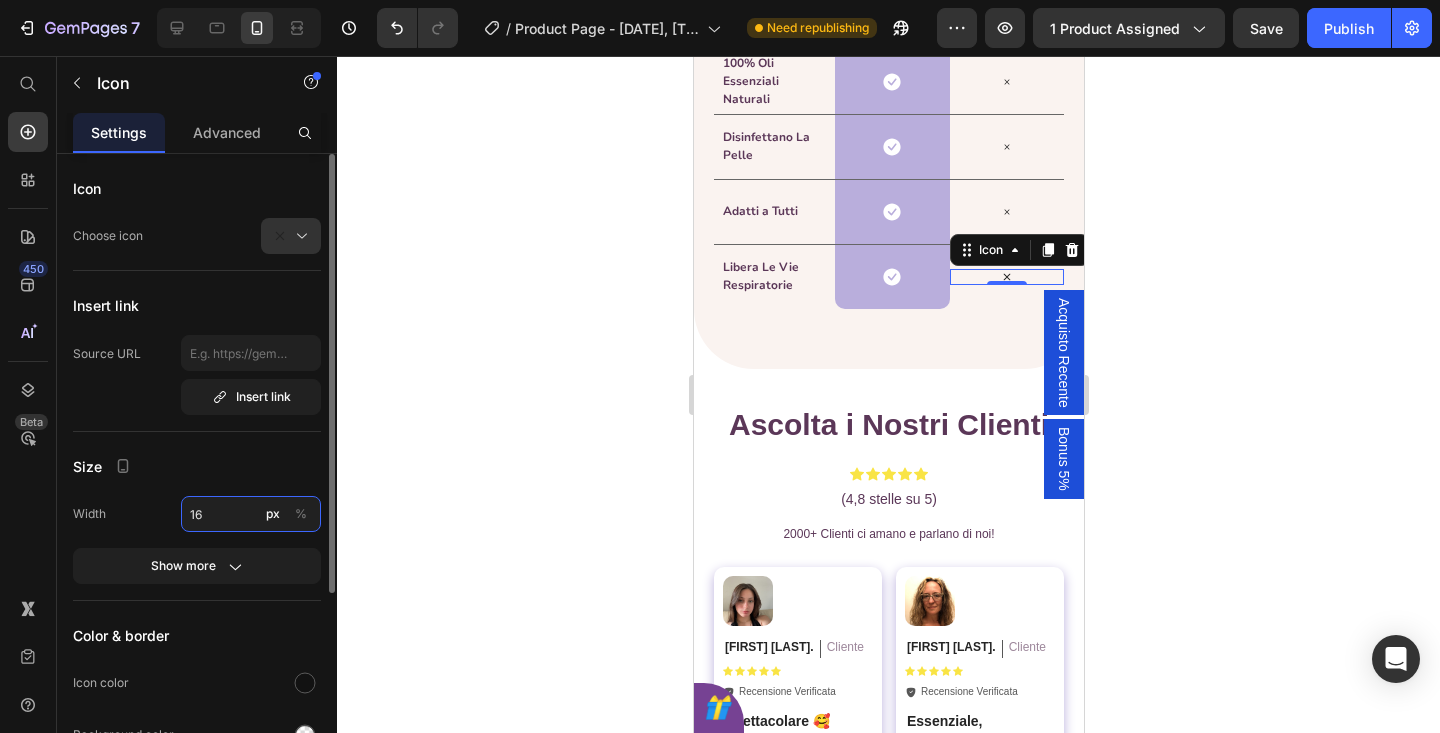 click on "16" at bounding box center [251, 514] 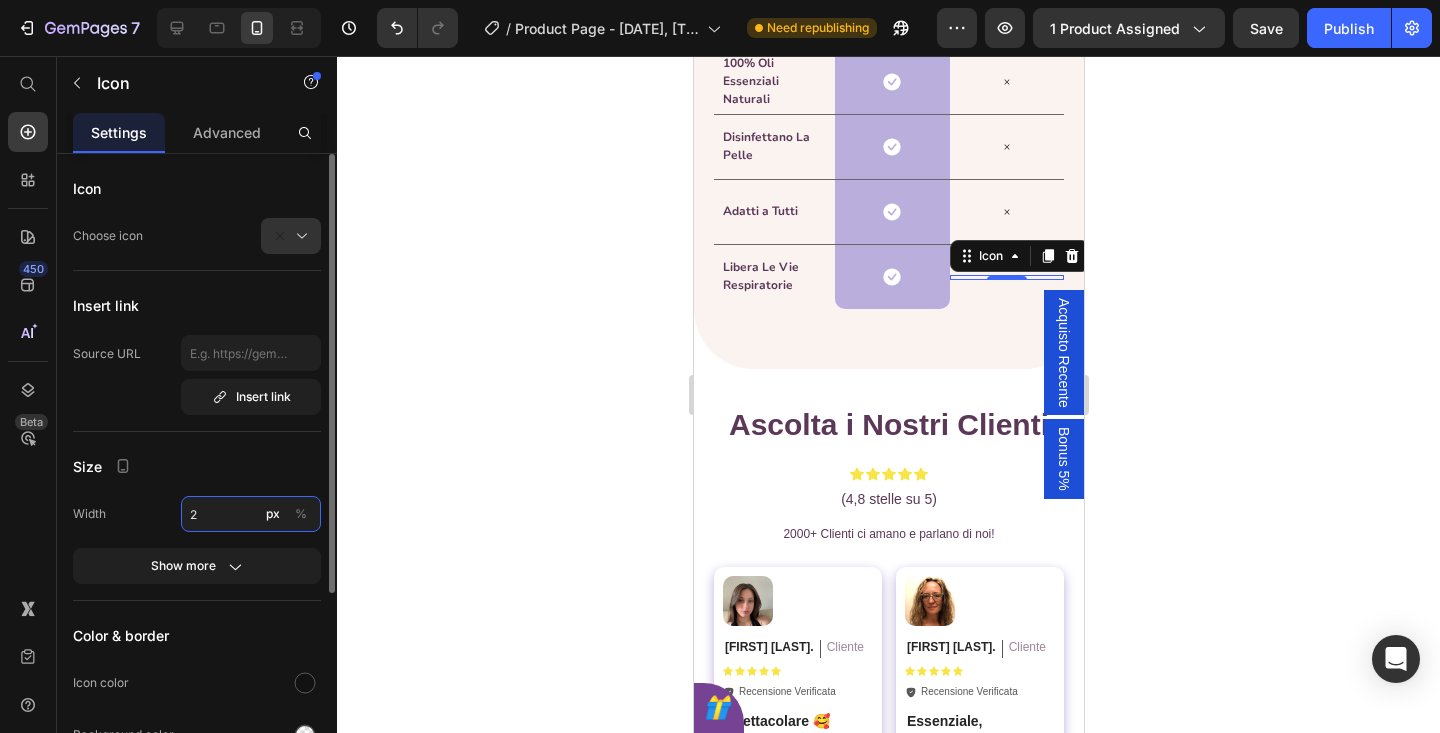 type on "20" 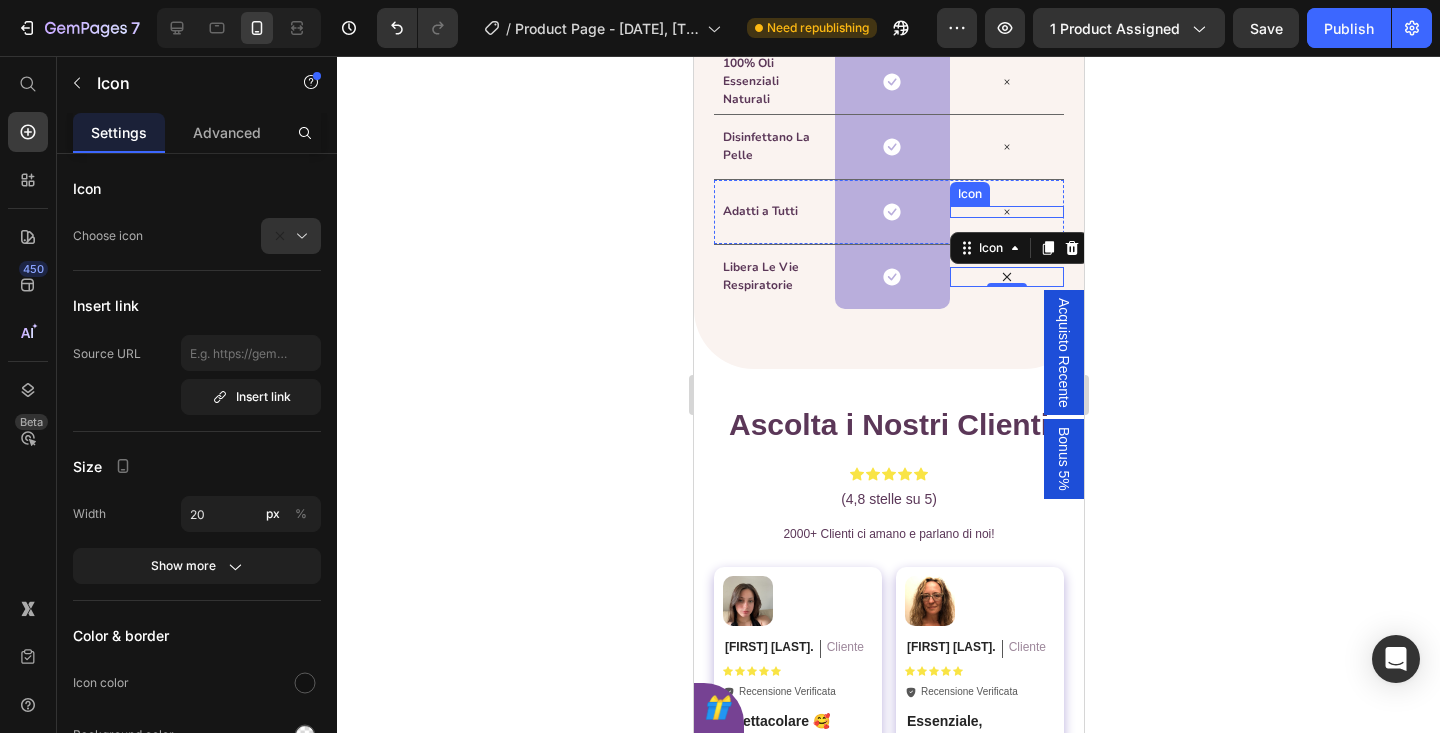 click on "Icon" at bounding box center (1006, 212) 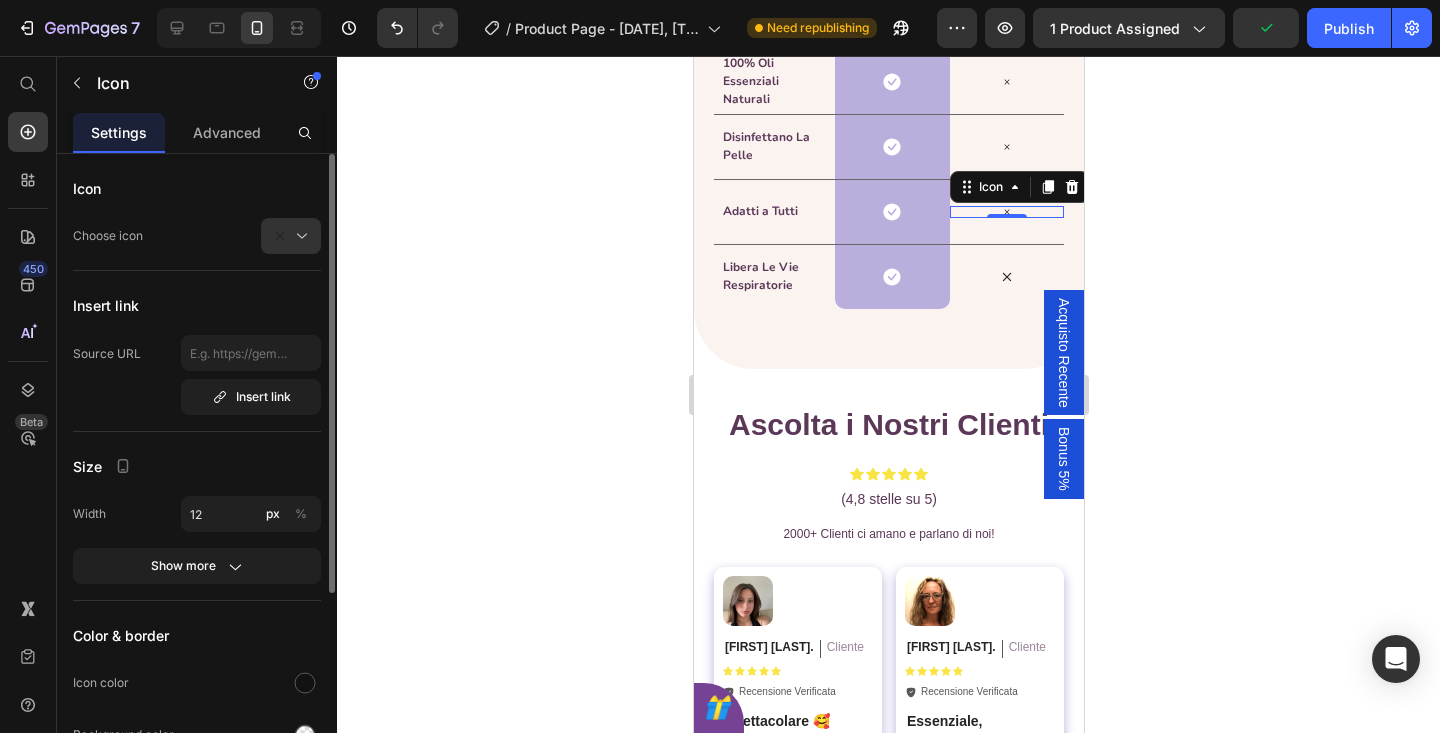 click on "Width 12 px % Show more" at bounding box center (197, 540) 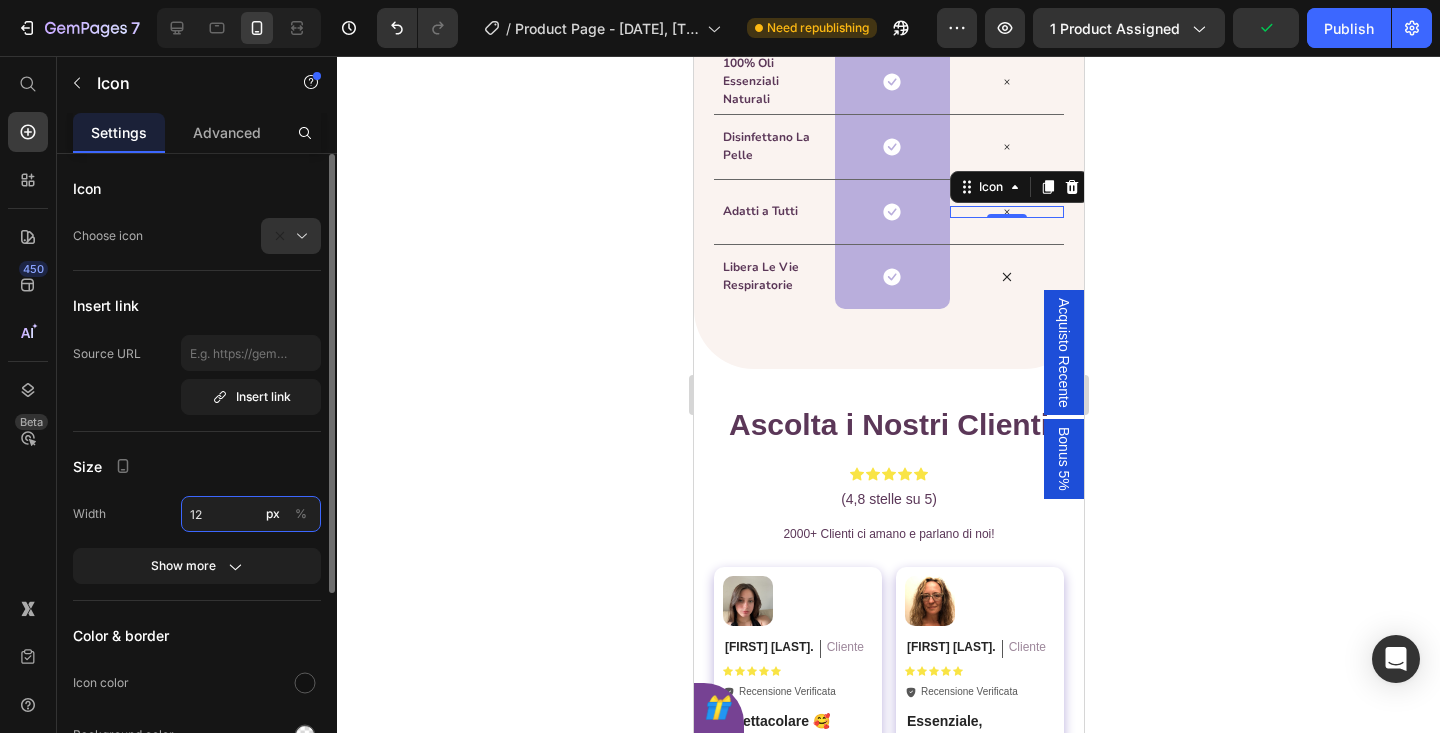 click on "12" at bounding box center (251, 514) 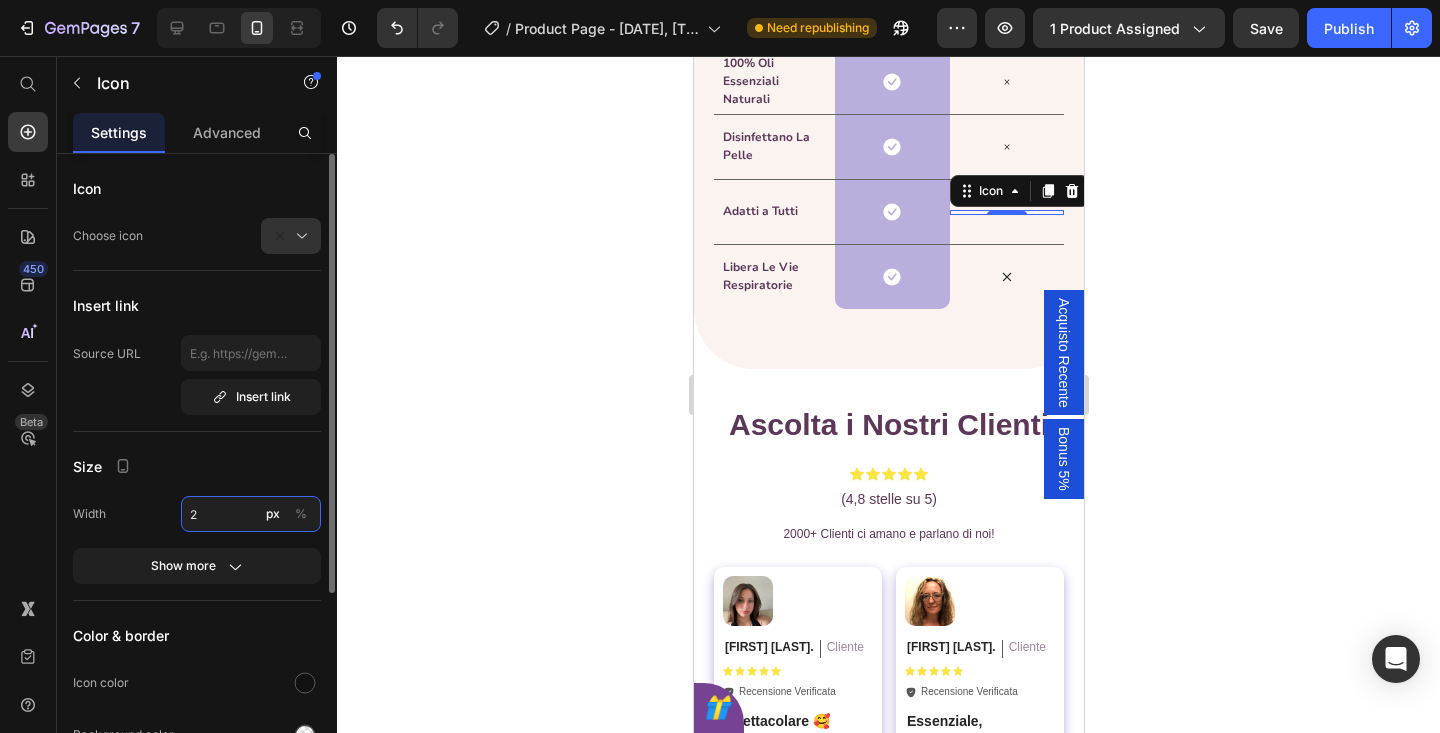 type on "20" 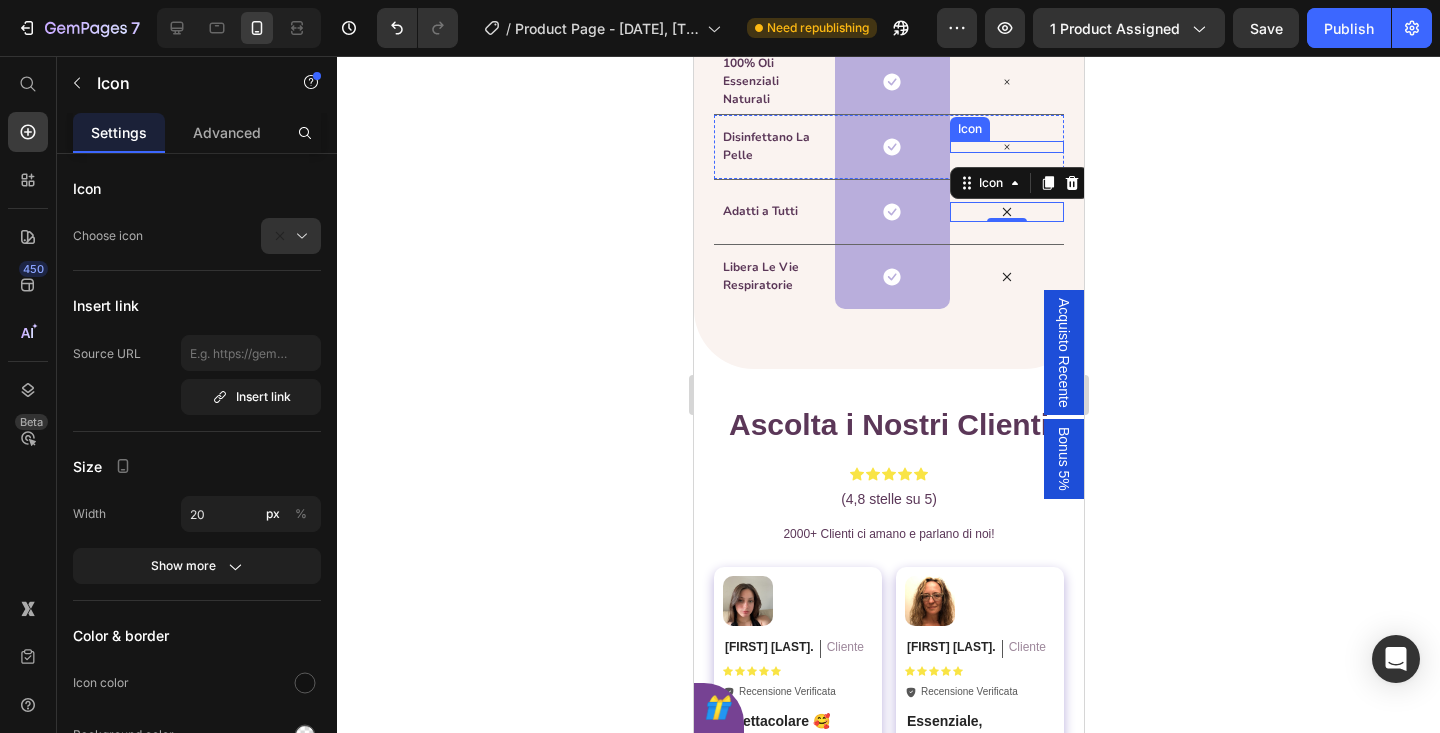 click 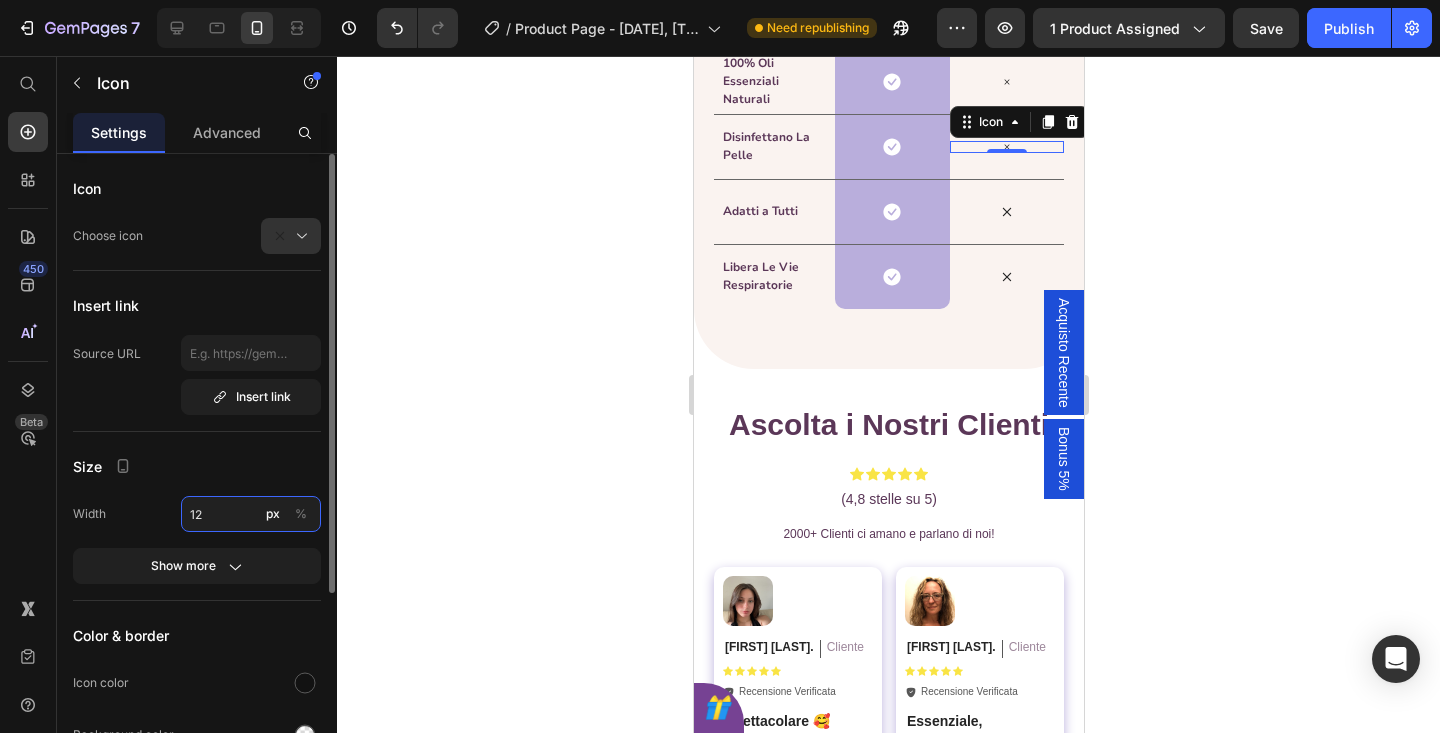 click on "12" at bounding box center (251, 514) 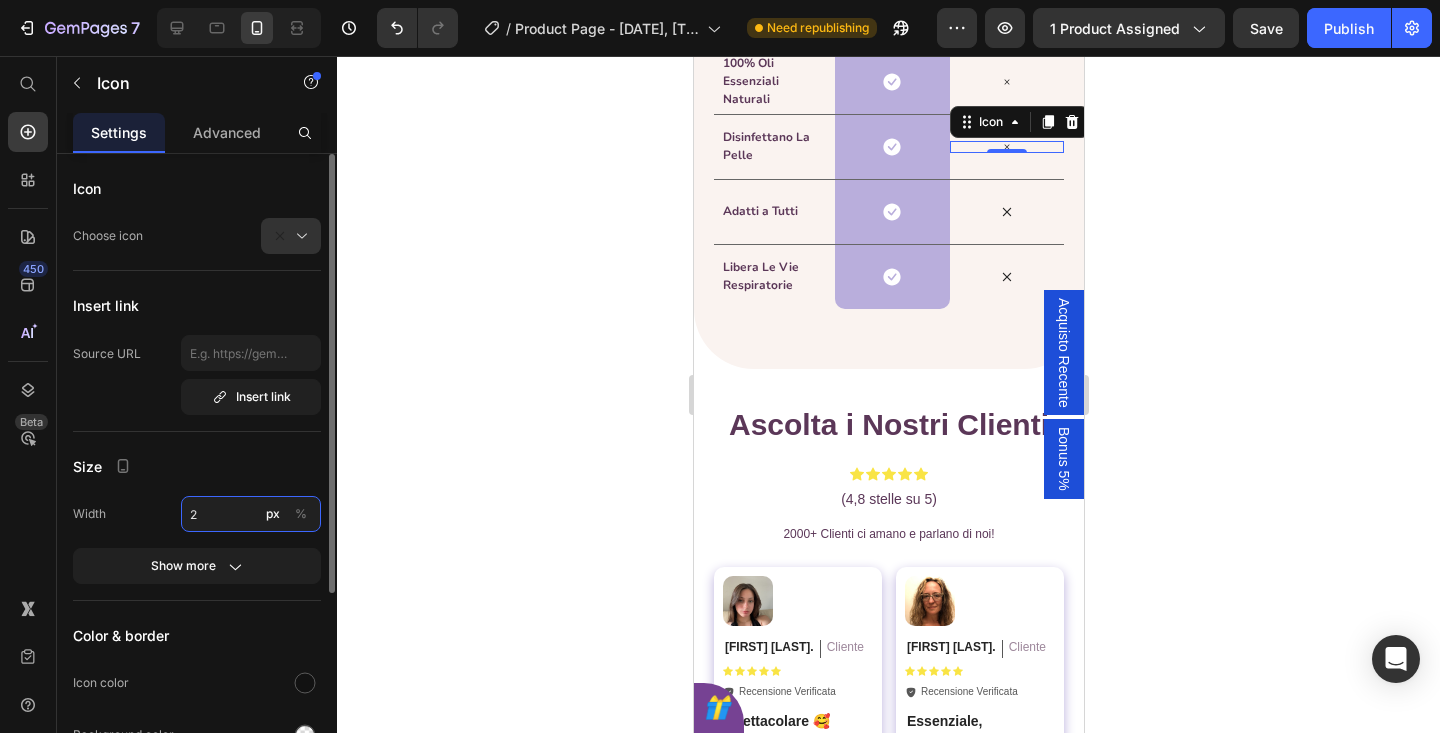 type on "20" 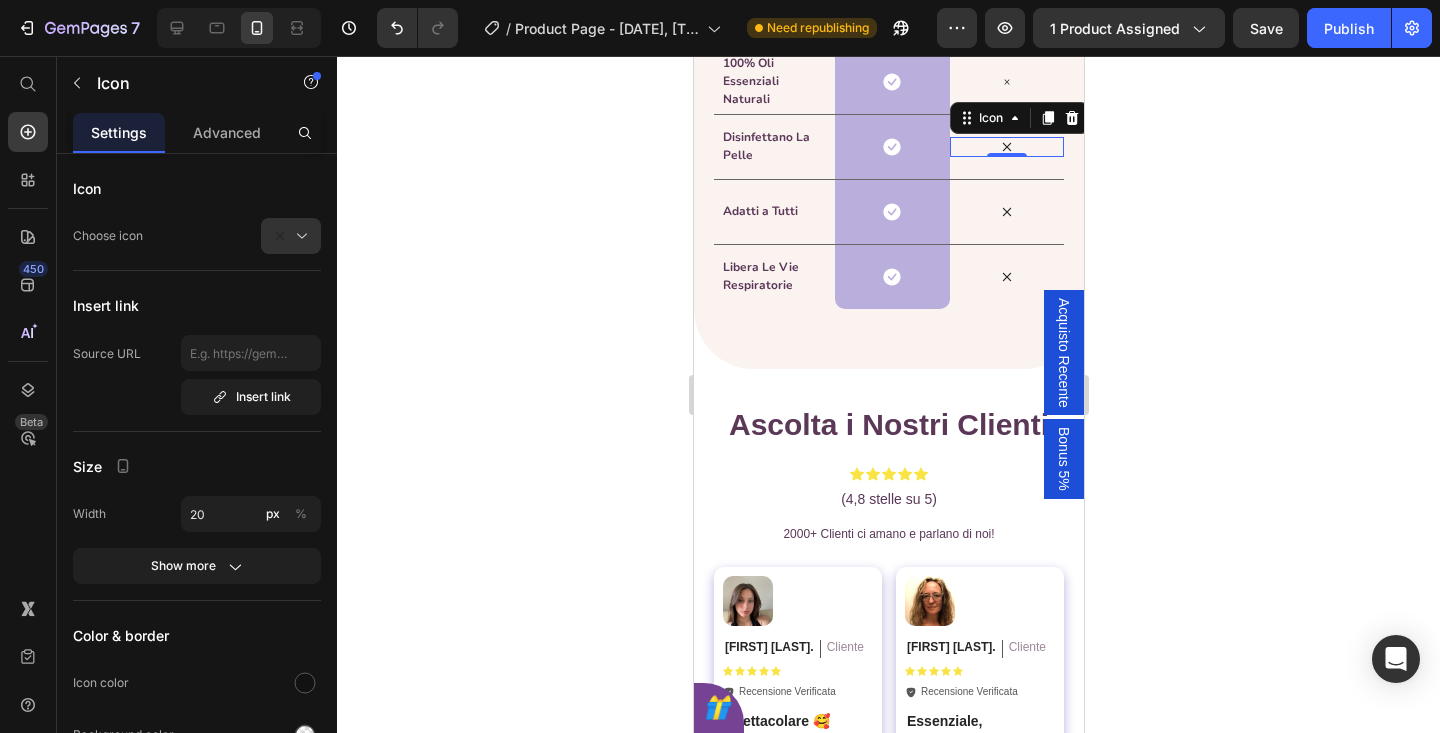 click 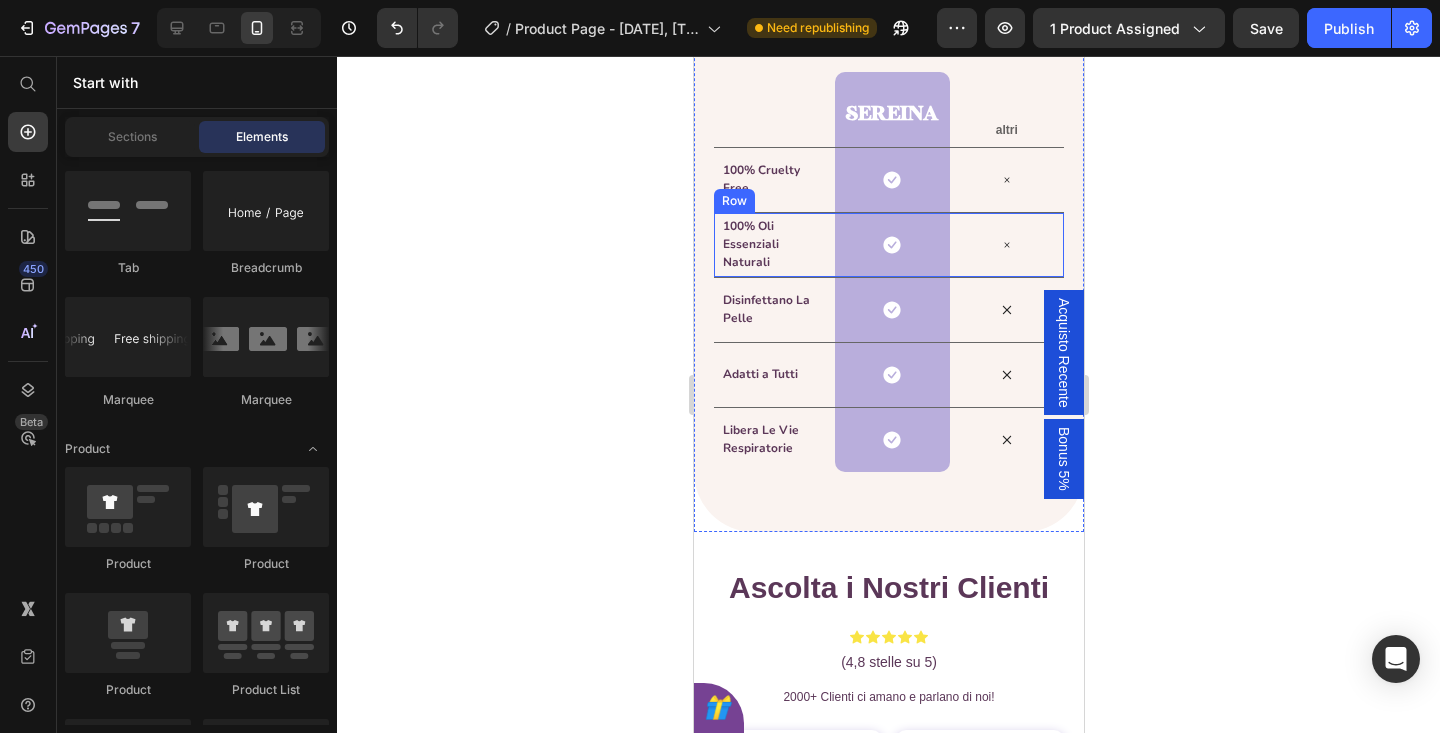 scroll, scrollTop: 4099, scrollLeft: 0, axis: vertical 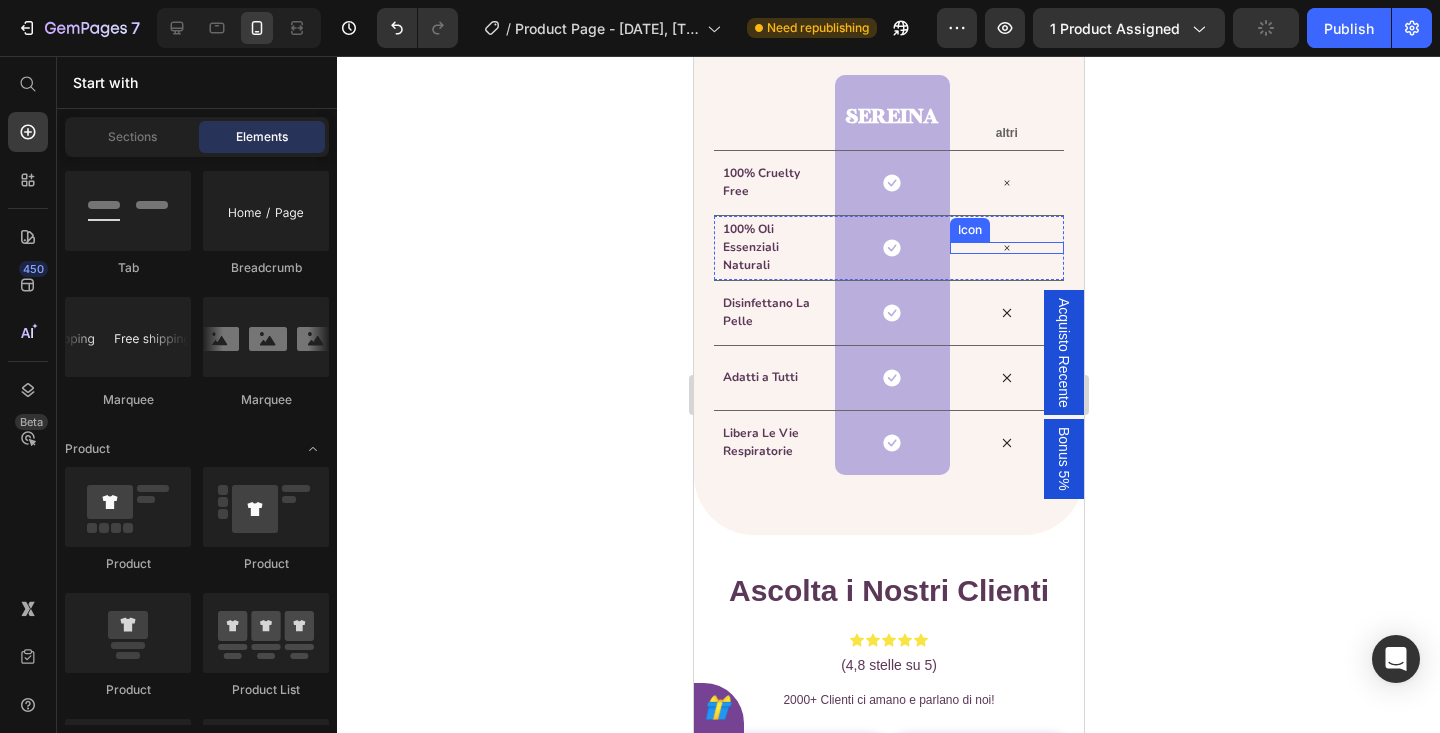 click 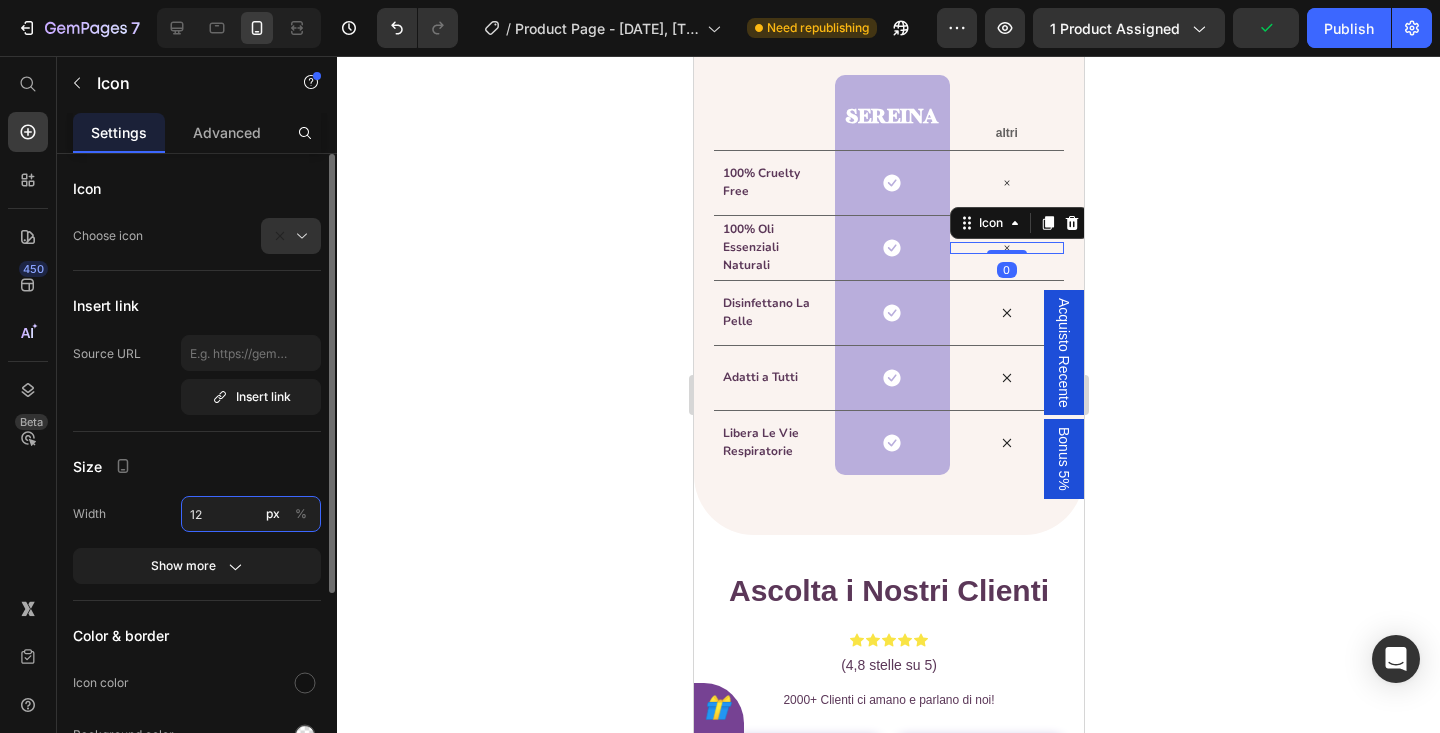 click on "12" at bounding box center (251, 514) 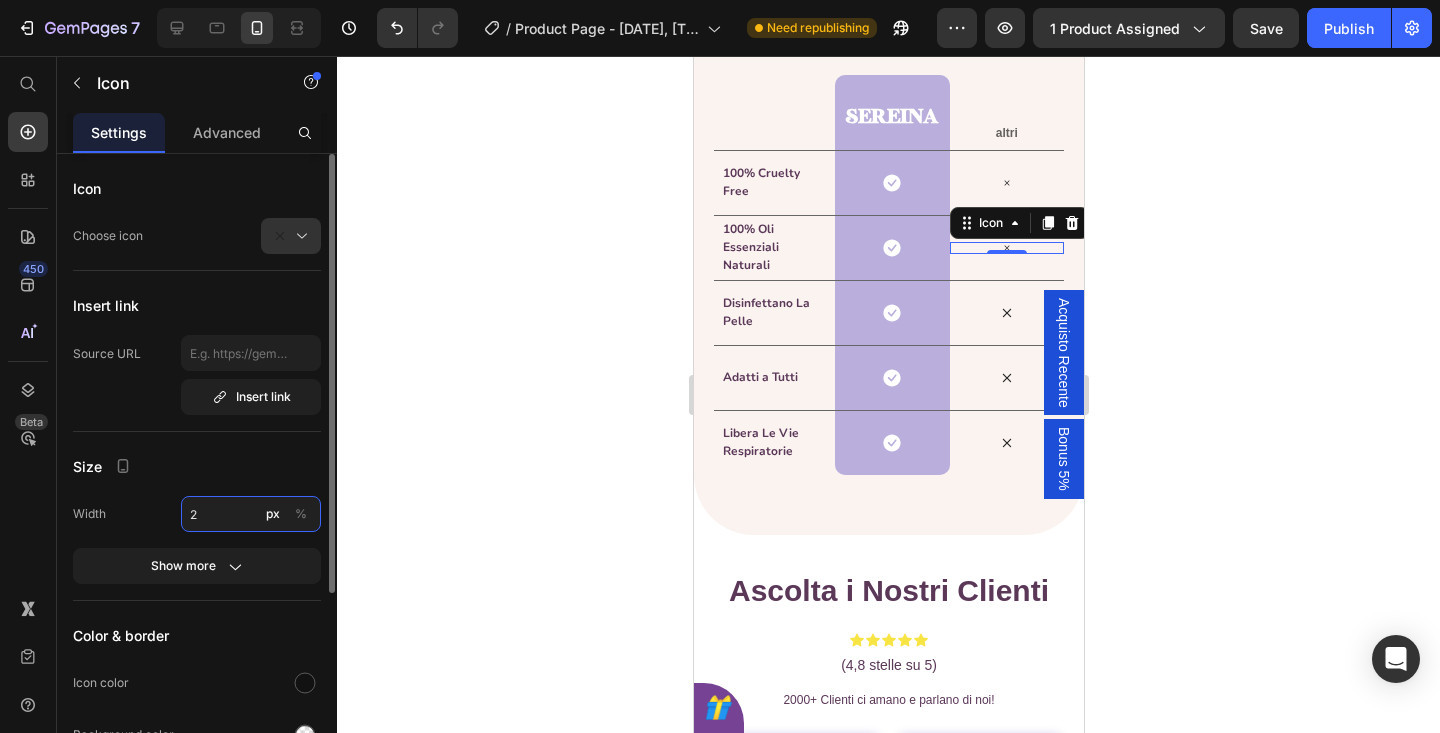 type on "20" 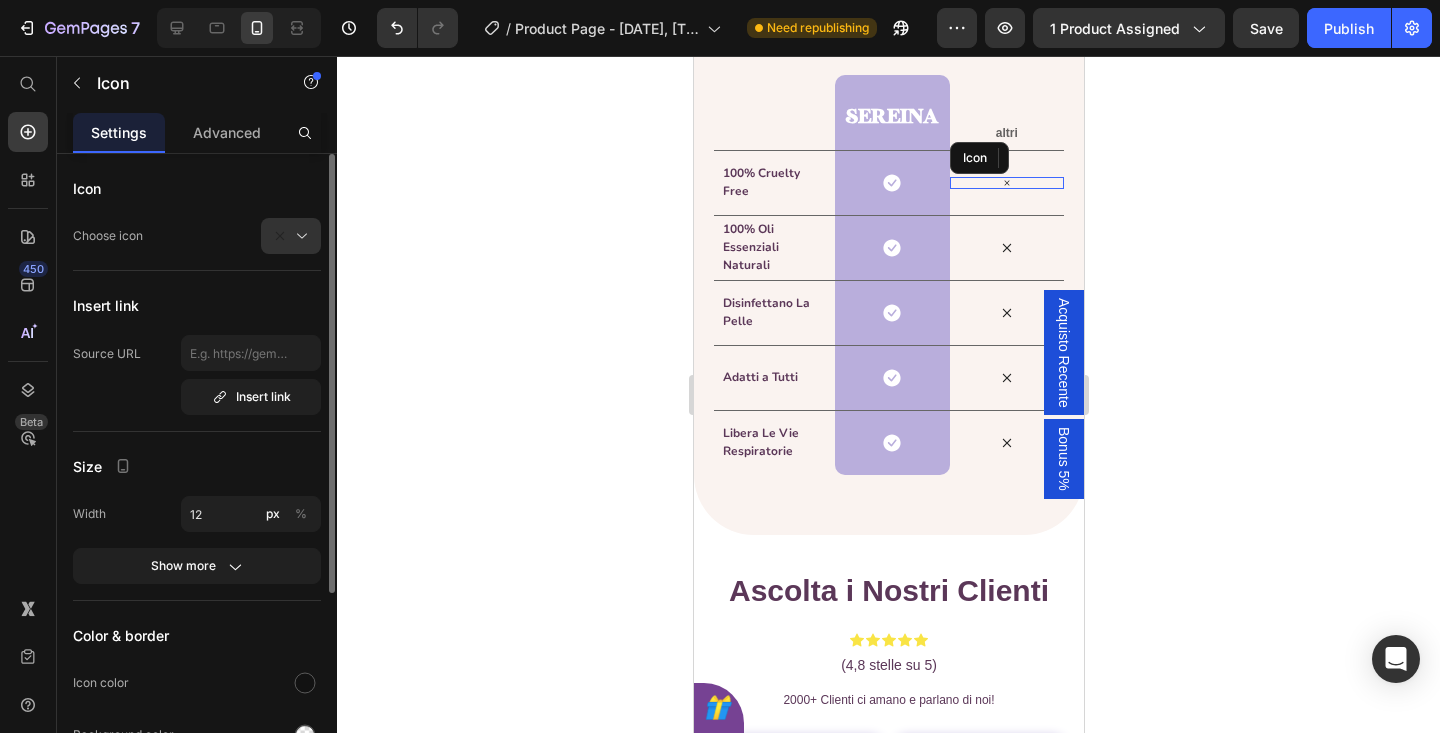 click 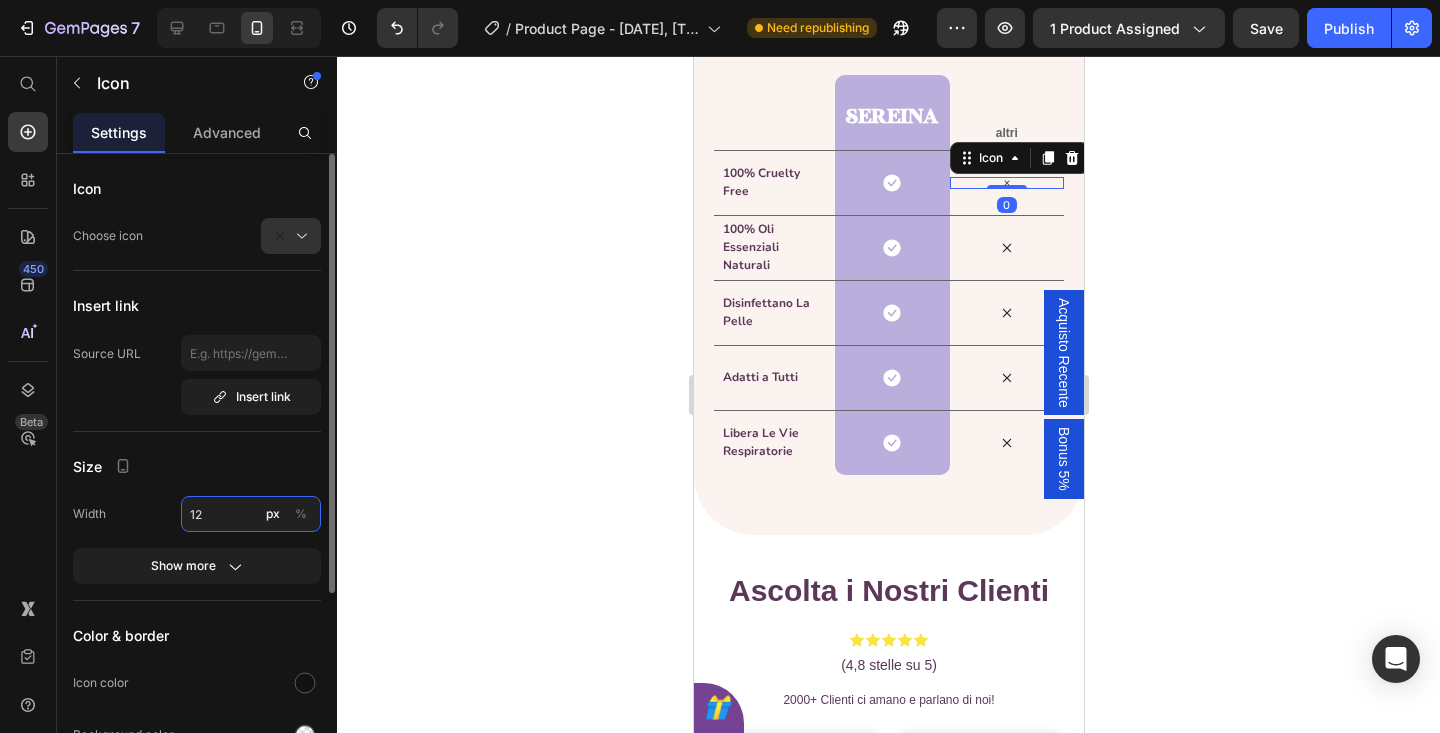 click on "12" at bounding box center [251, 514] 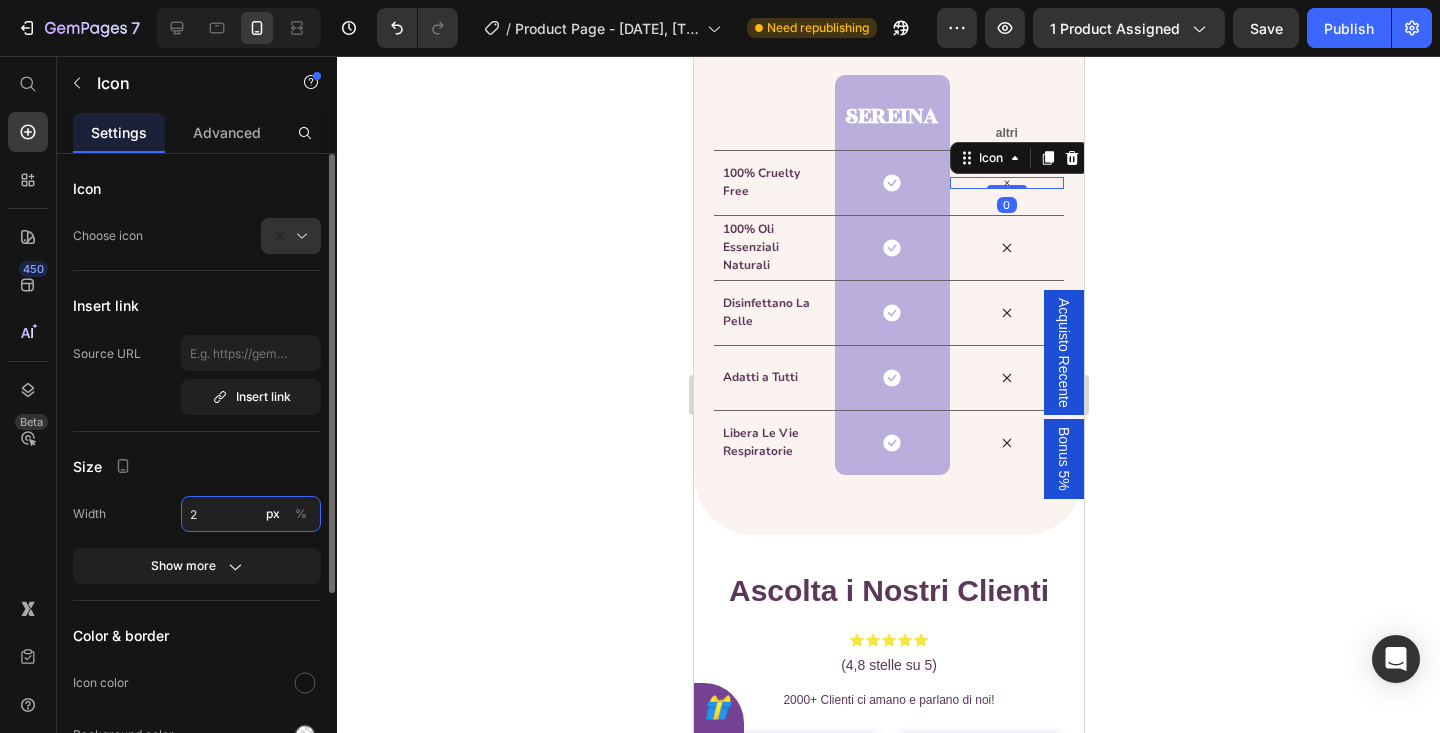 type on "20" 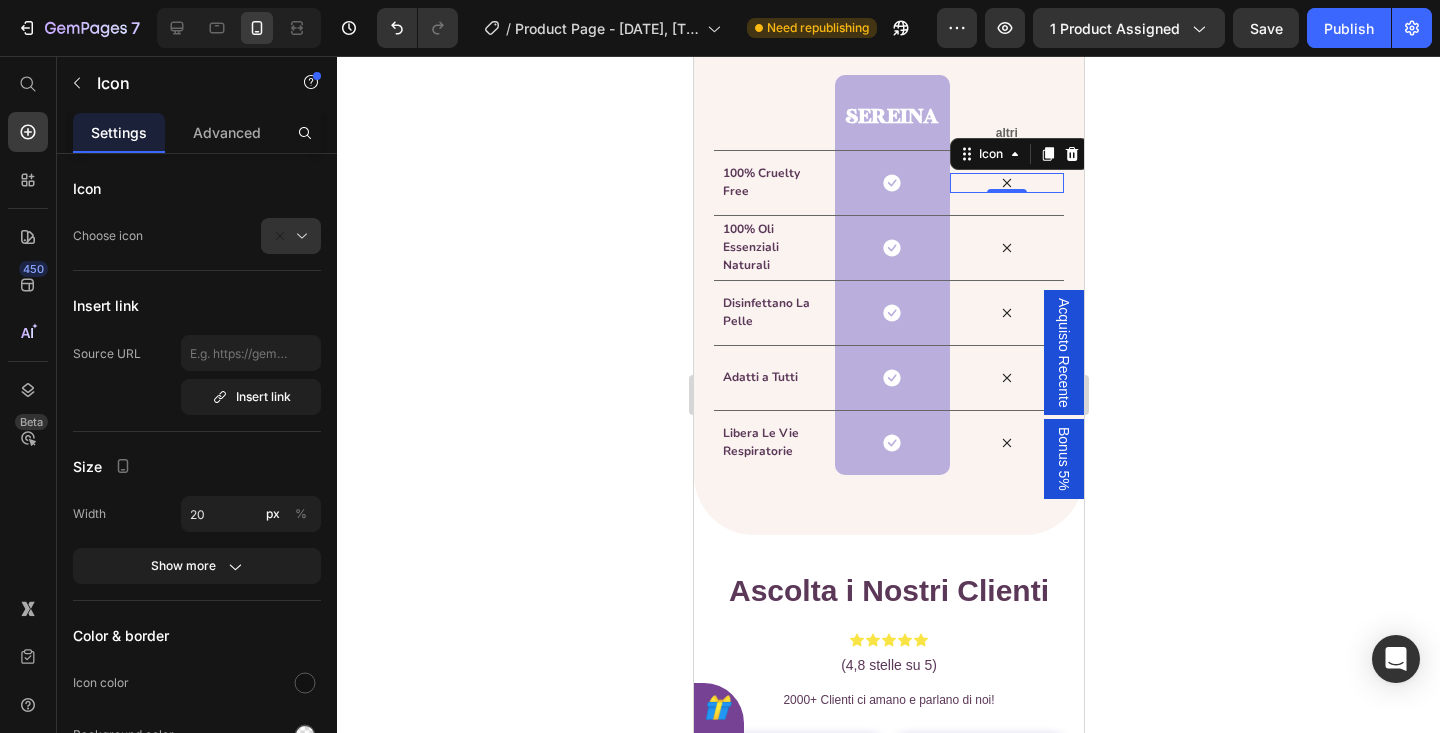 click 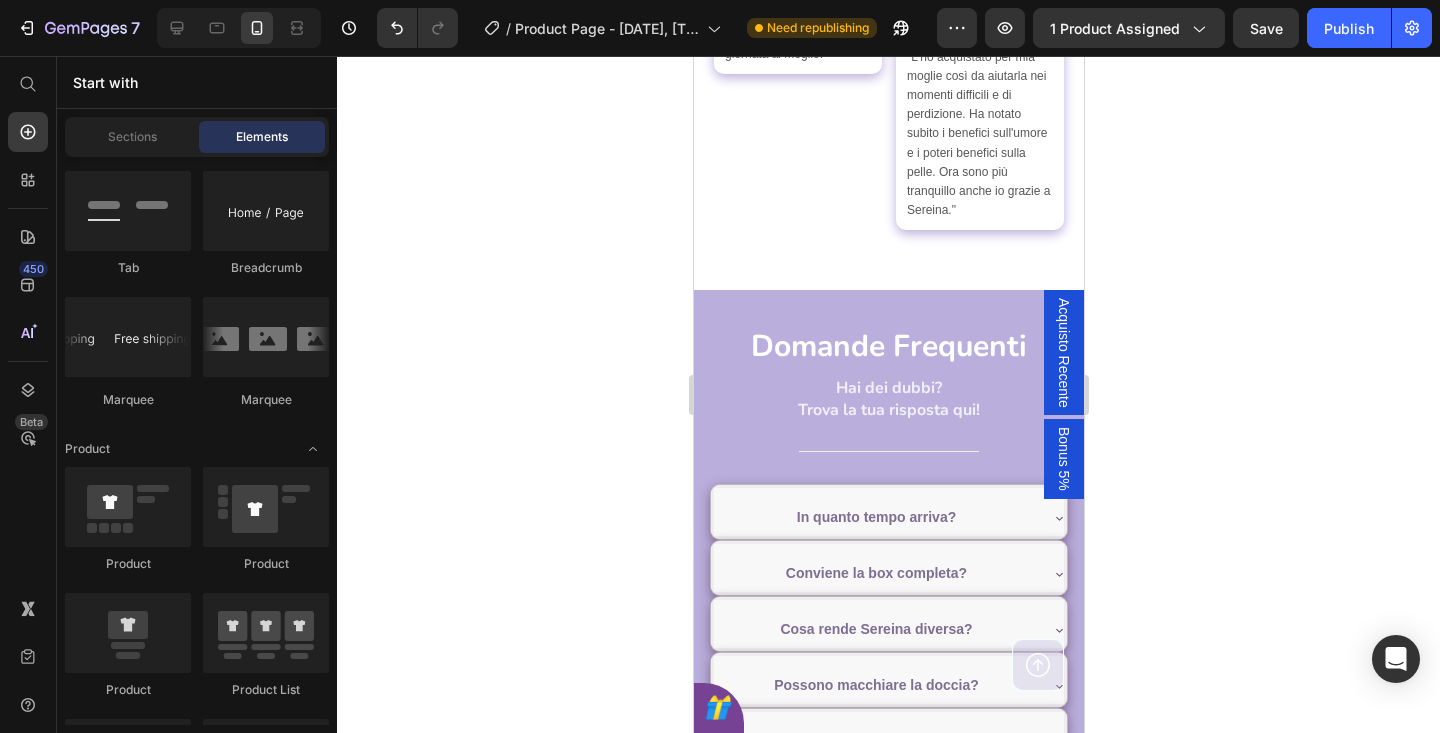 scroll, scrollTop: 6099, scrollLeft: 0, axis: vertical 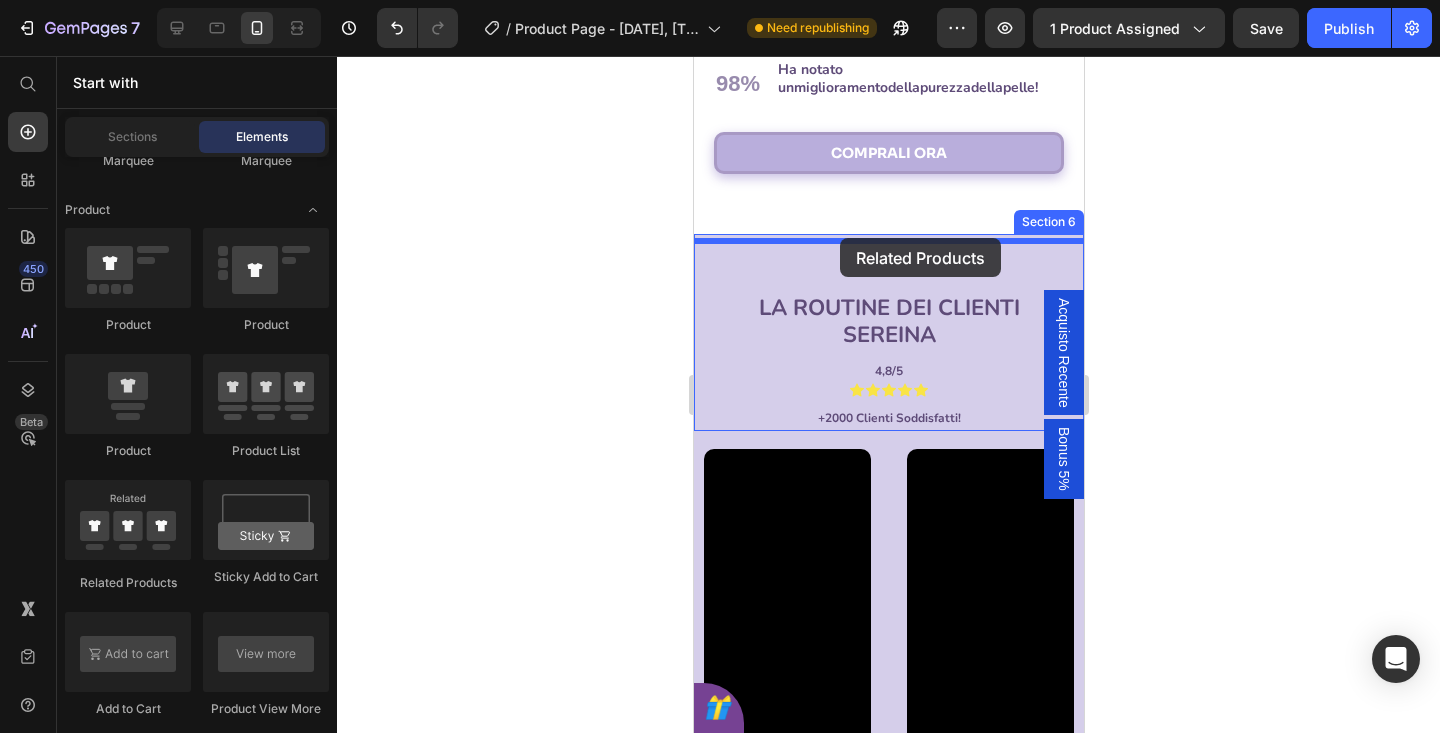 drag, startPoint x: 832, startPoint y: 589, endPoint x: 839, endPoint y: 238, distance: 351.0698 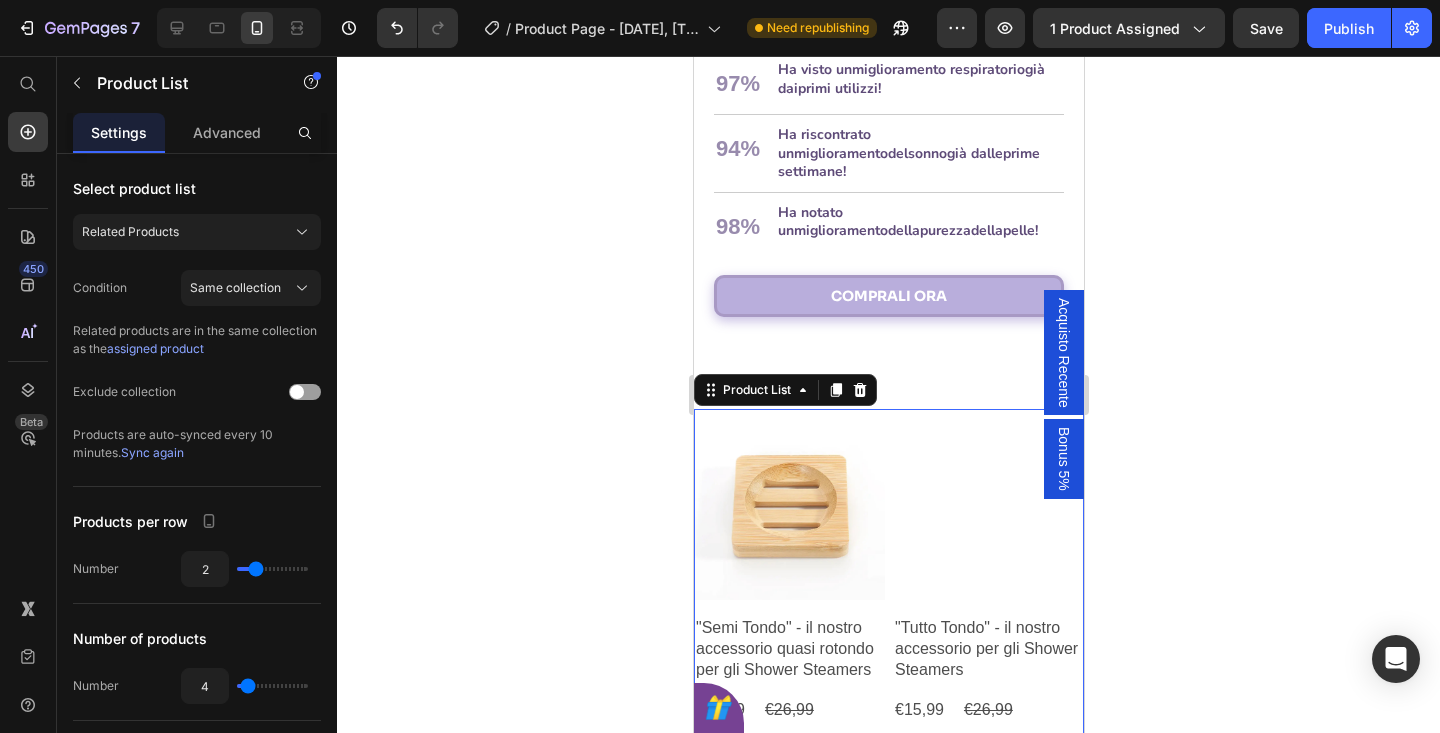 scroll, scrollTop: 3016, scrollLeft: 0, axis: vertical 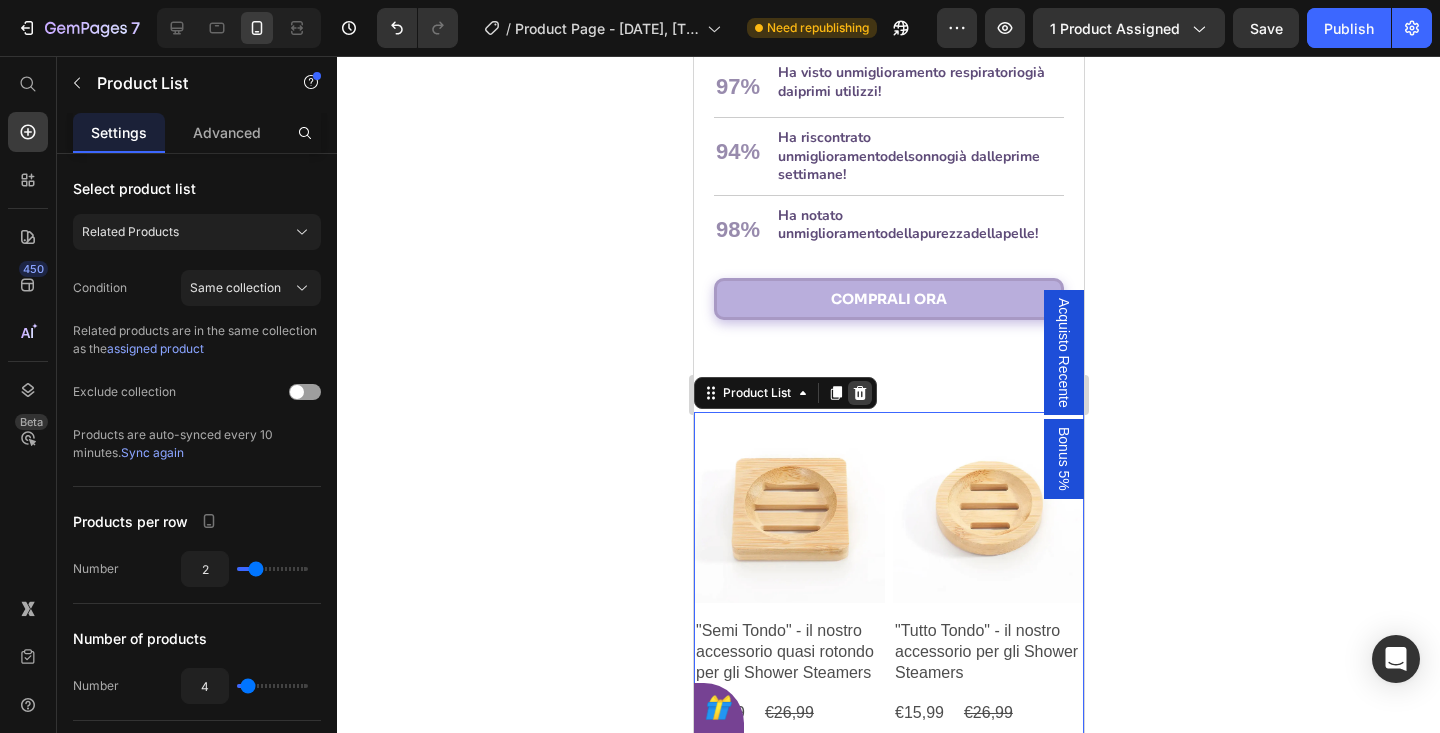 click 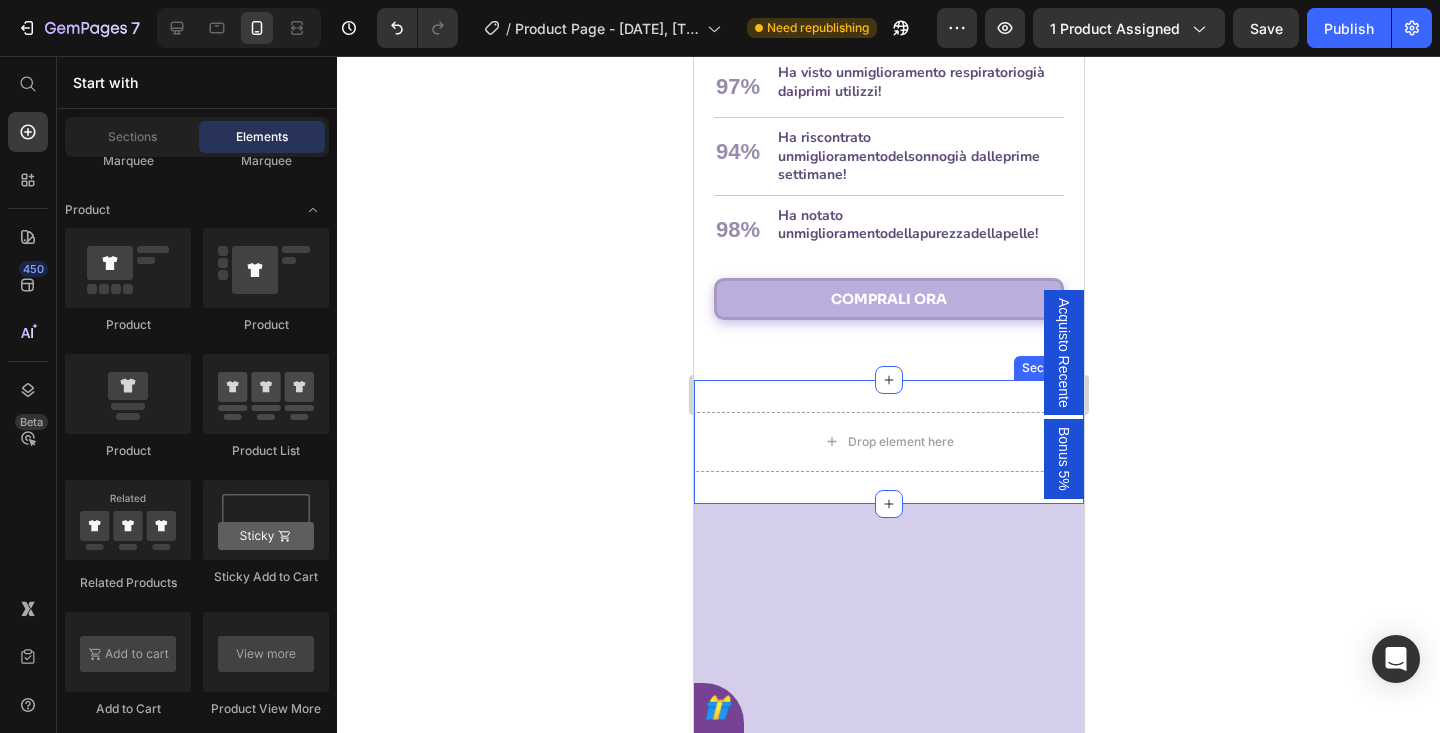 click on "Drop element here Section 6" at bounding box center (888, 442) 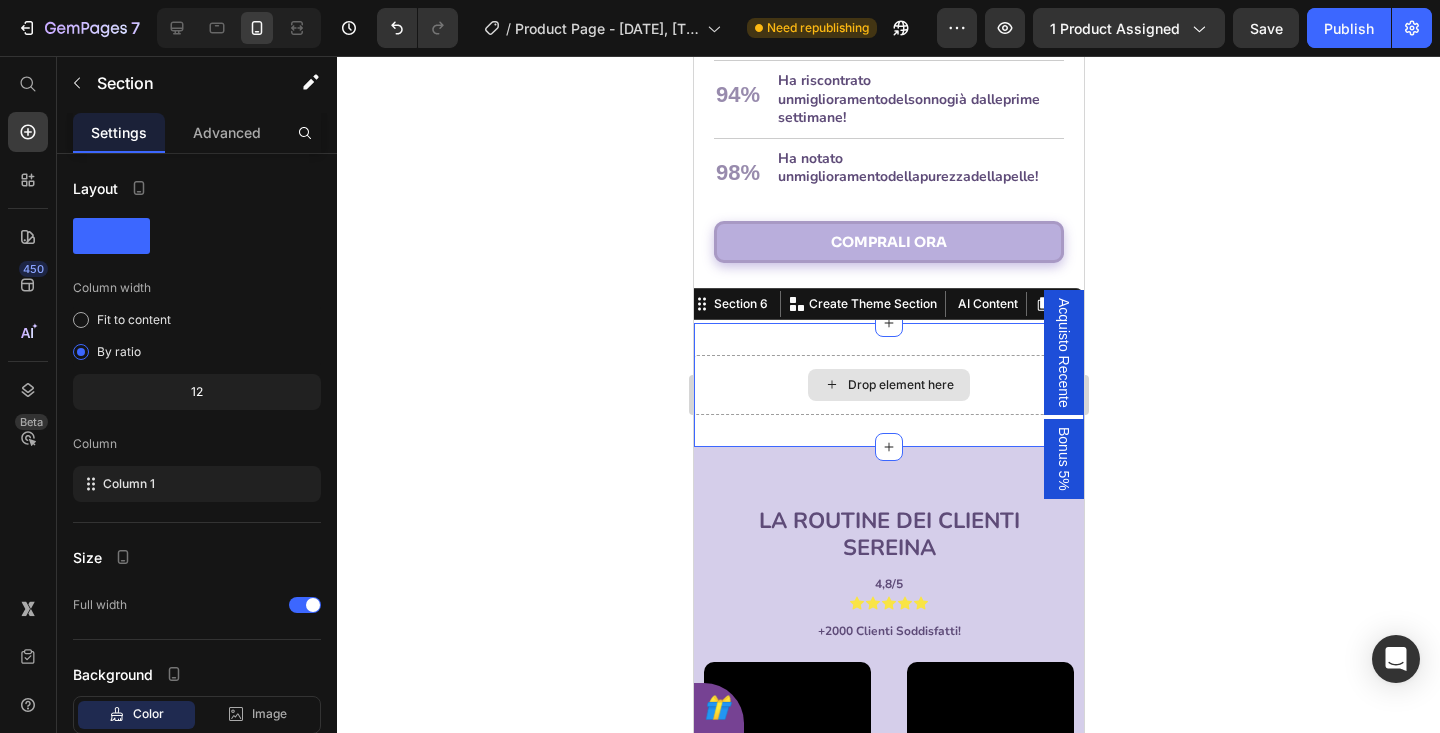 scroll, scrollTop: 3109, scrollLeft: 0, axis: vertical 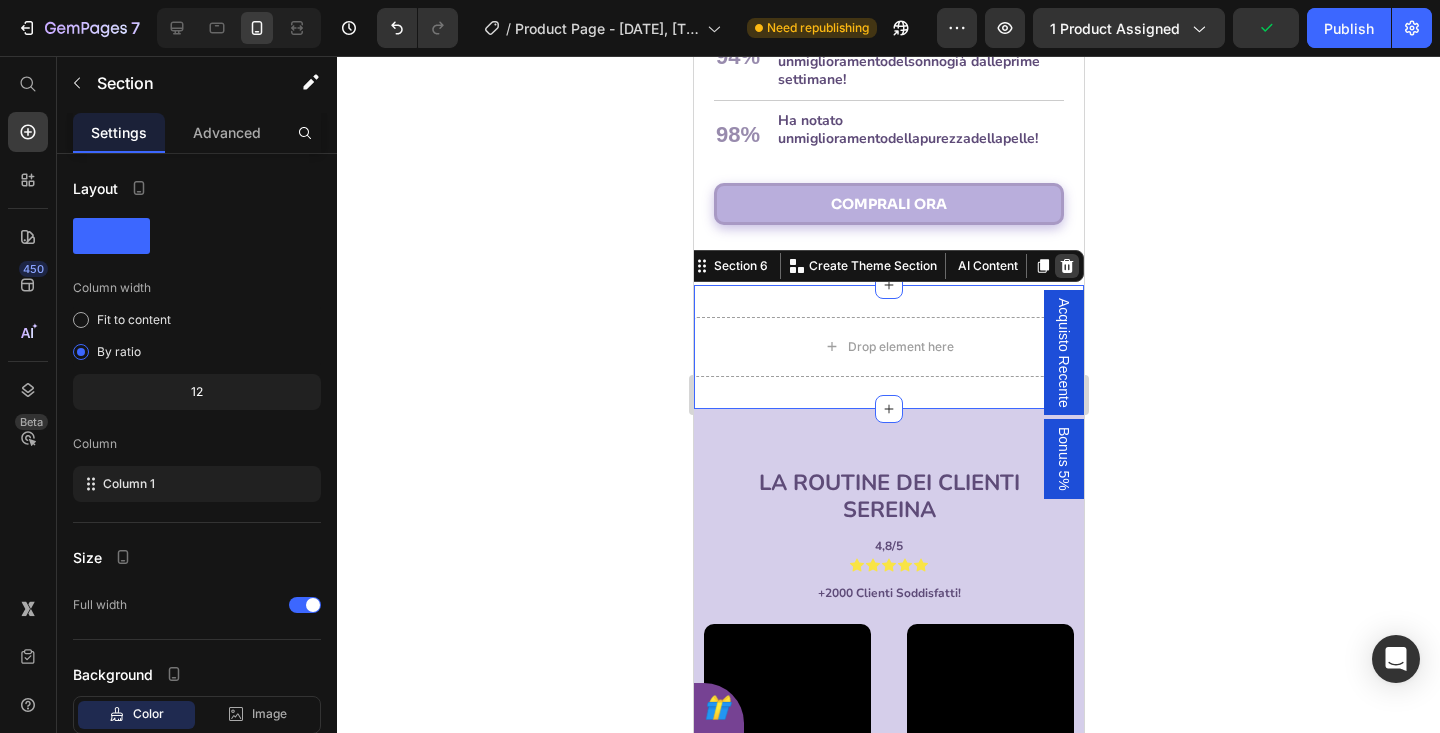 click 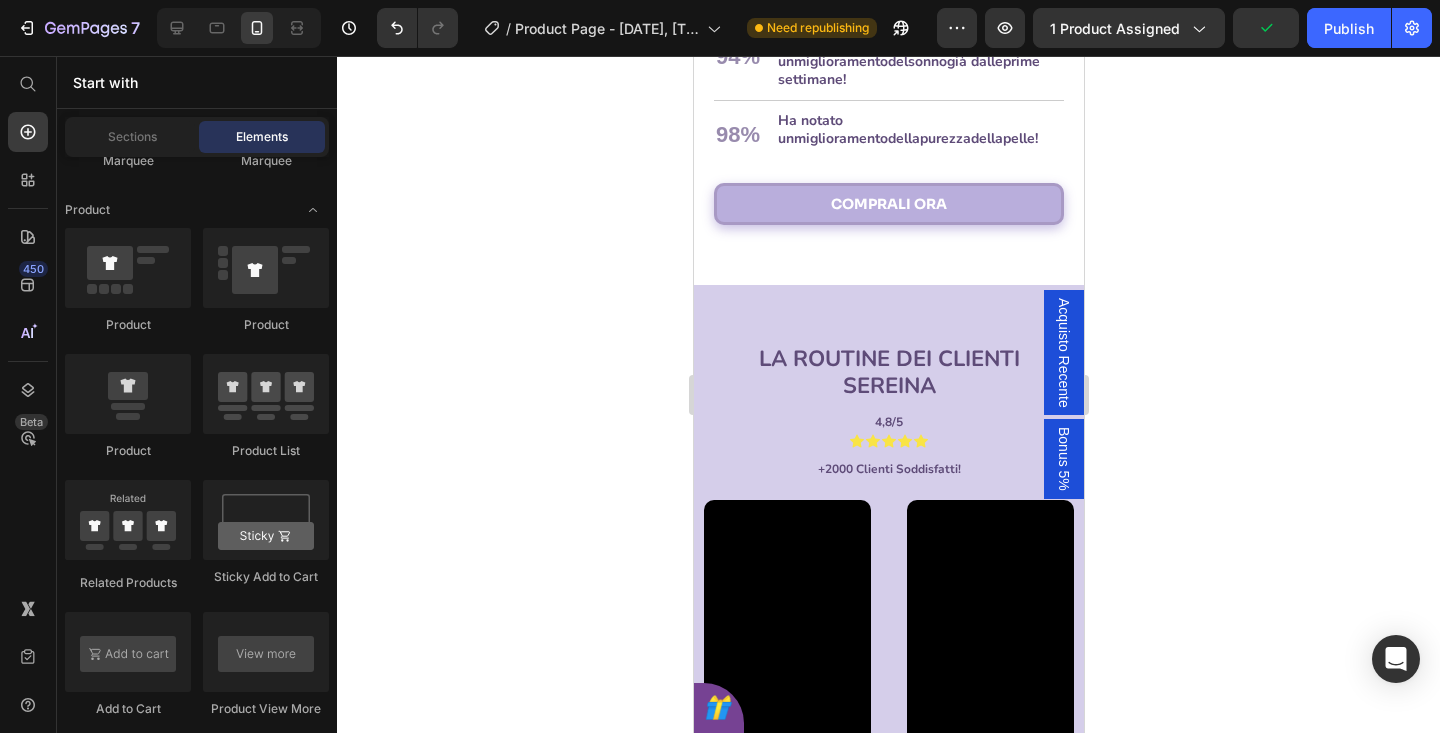 click on "Acquisto Recente" at bounding box center (1063, 353) 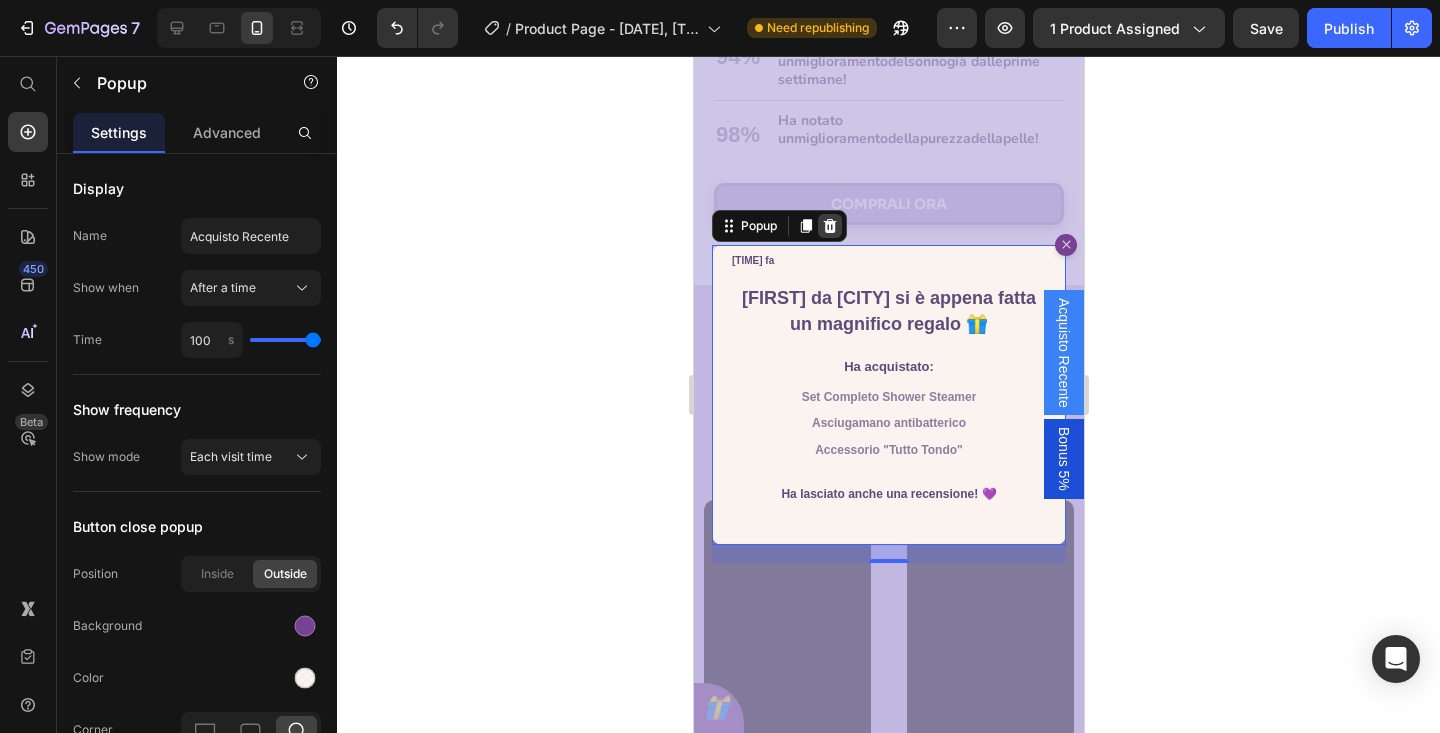 click 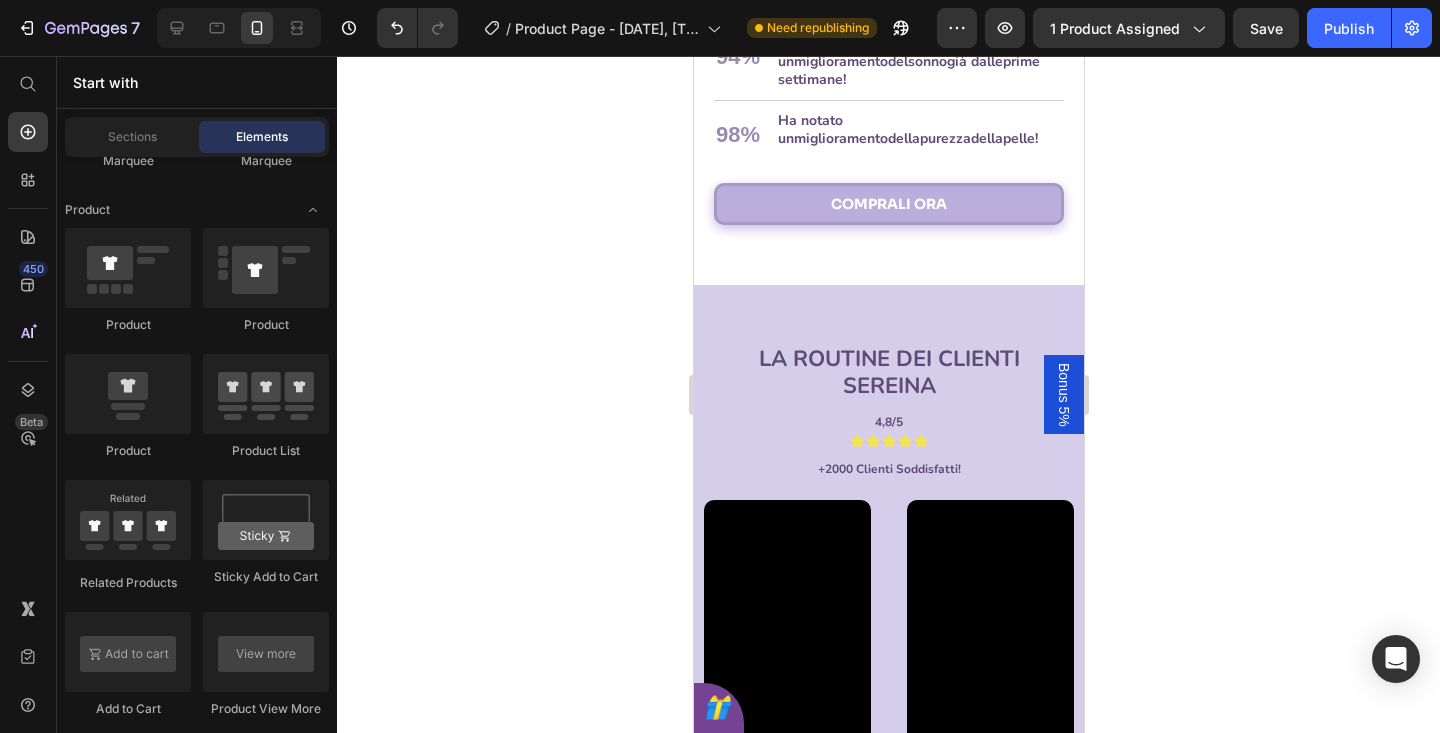 click on "Bonus 5%" at bounding box center [1063, 395] 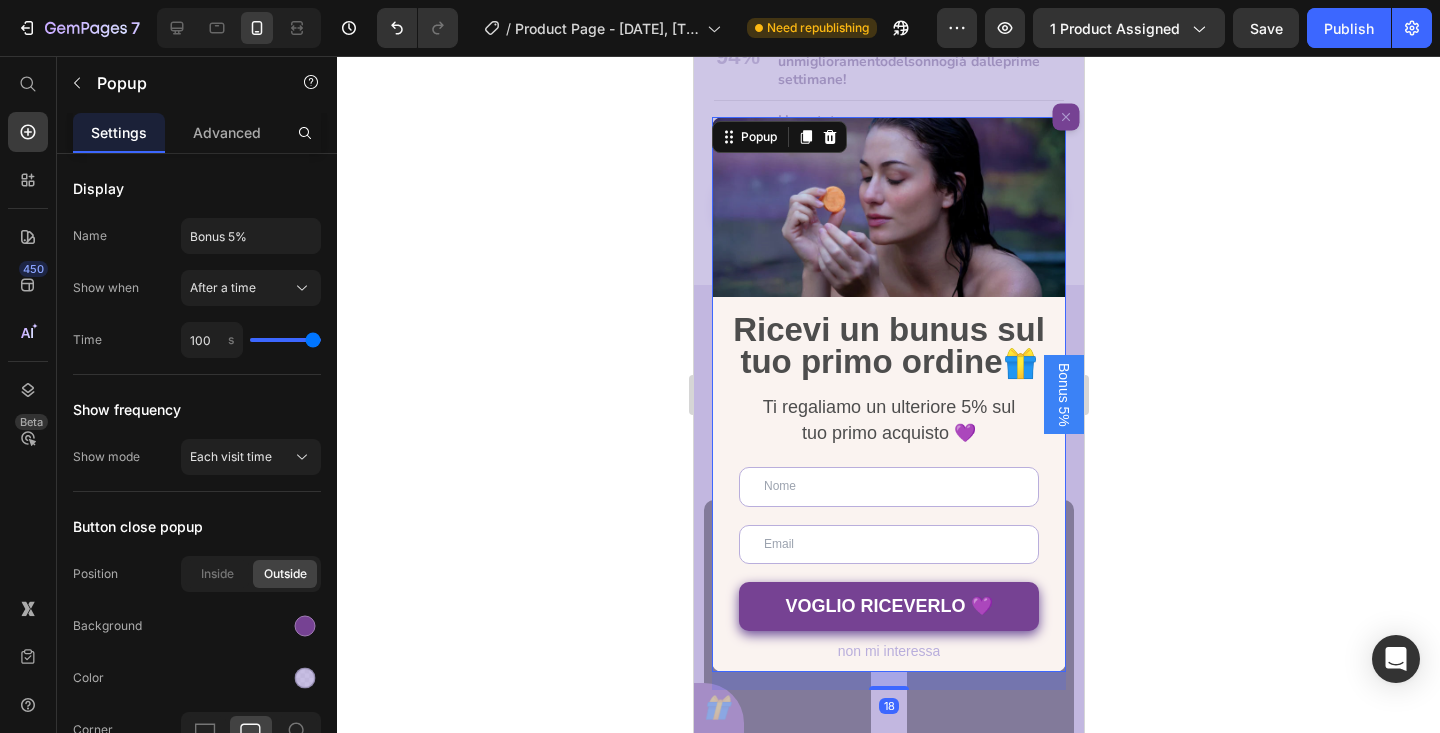 click at bounding box center (1065, 117) 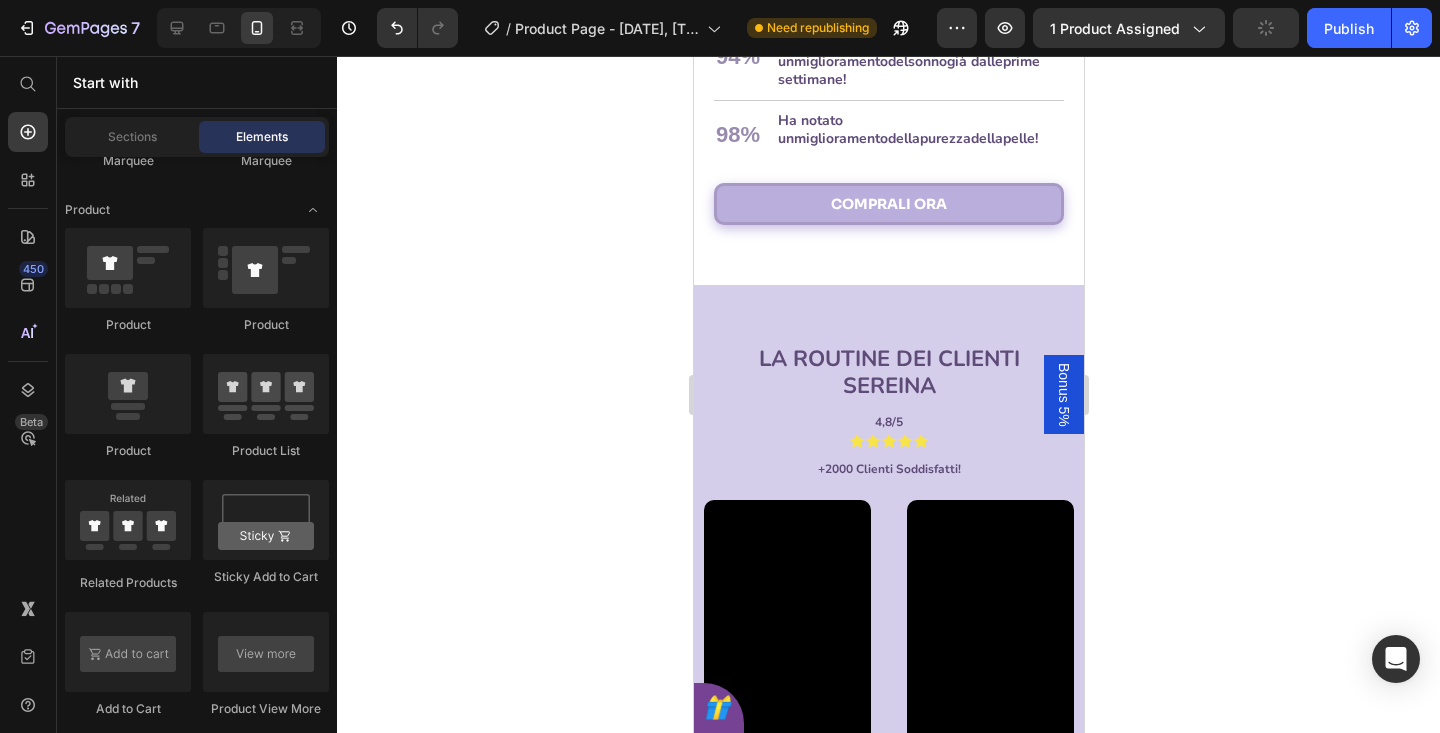 click on "Bonus 5%" at bounding box center [1063, 395] 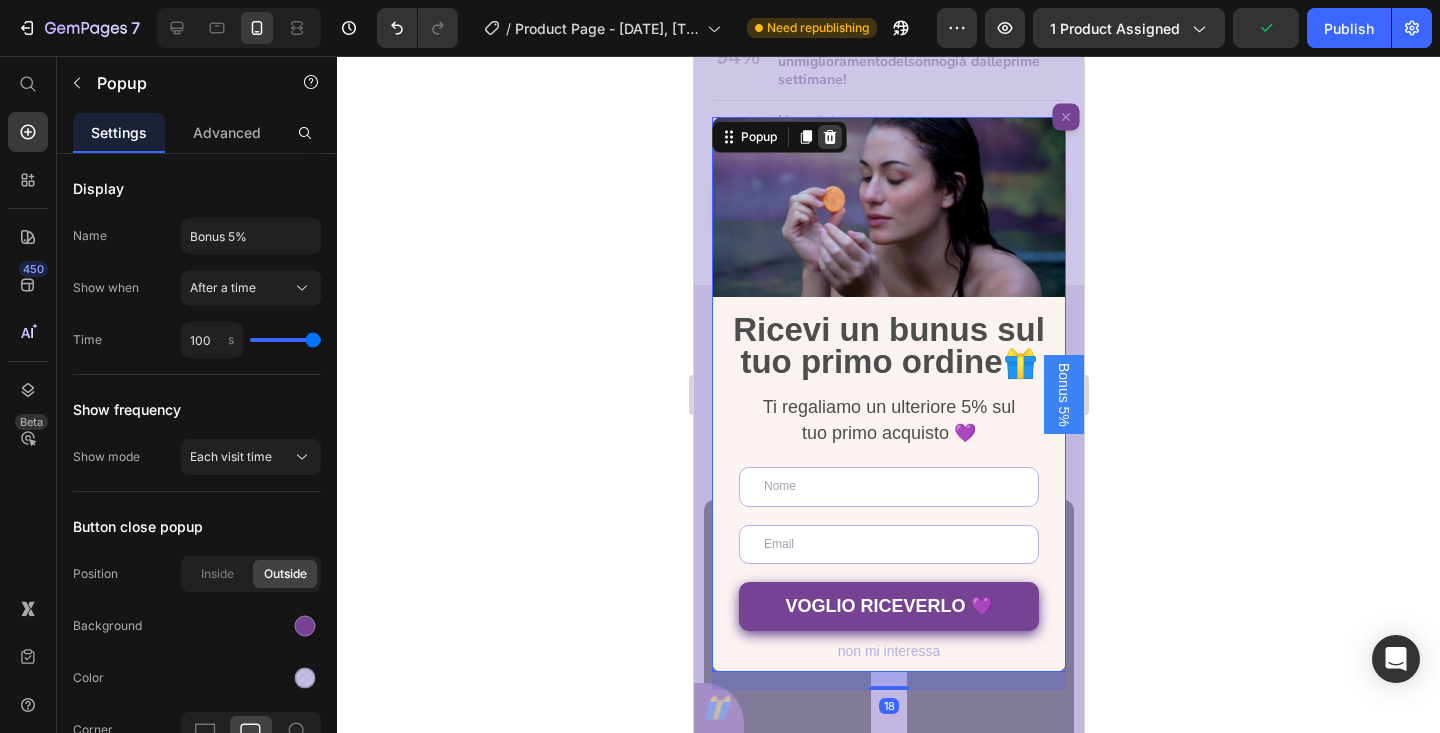 click 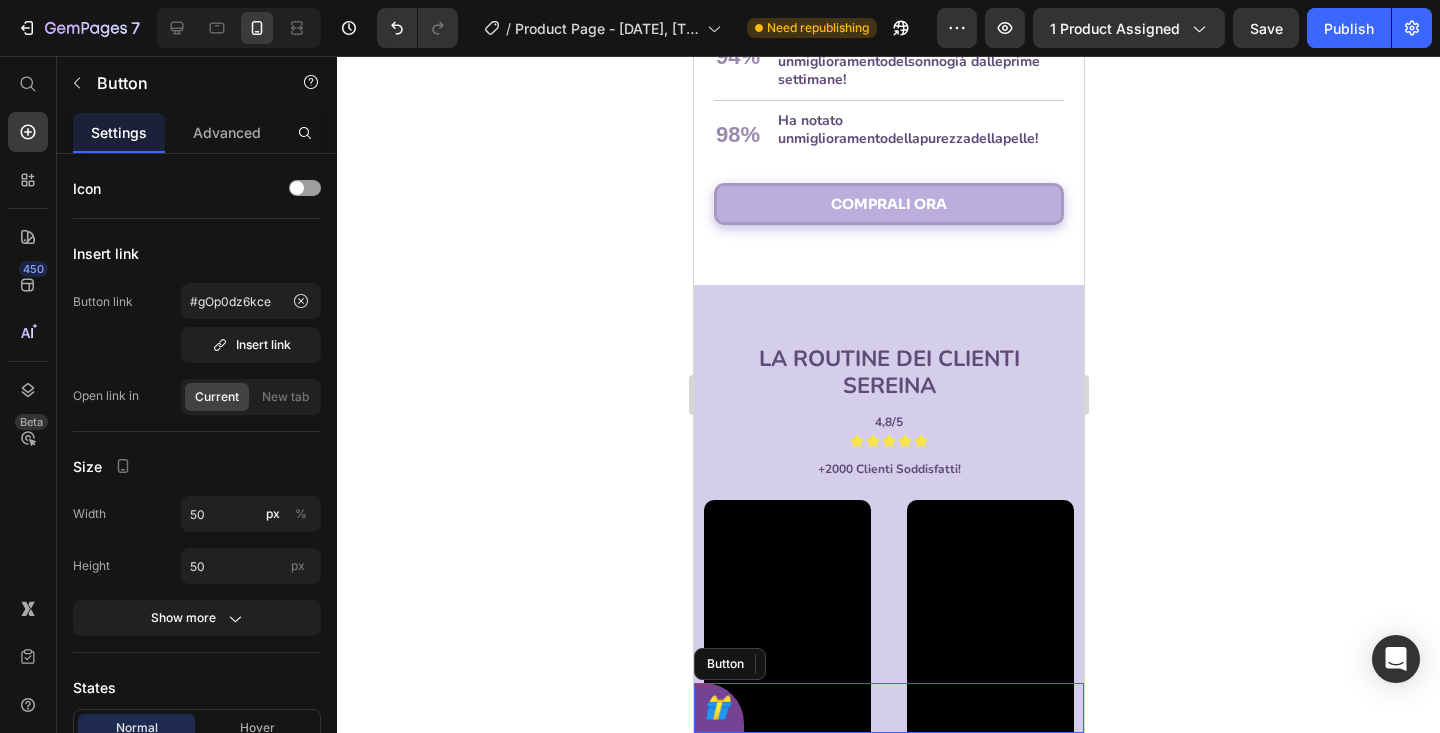 click on "🎁 Button" at bounding box center (888, 708) 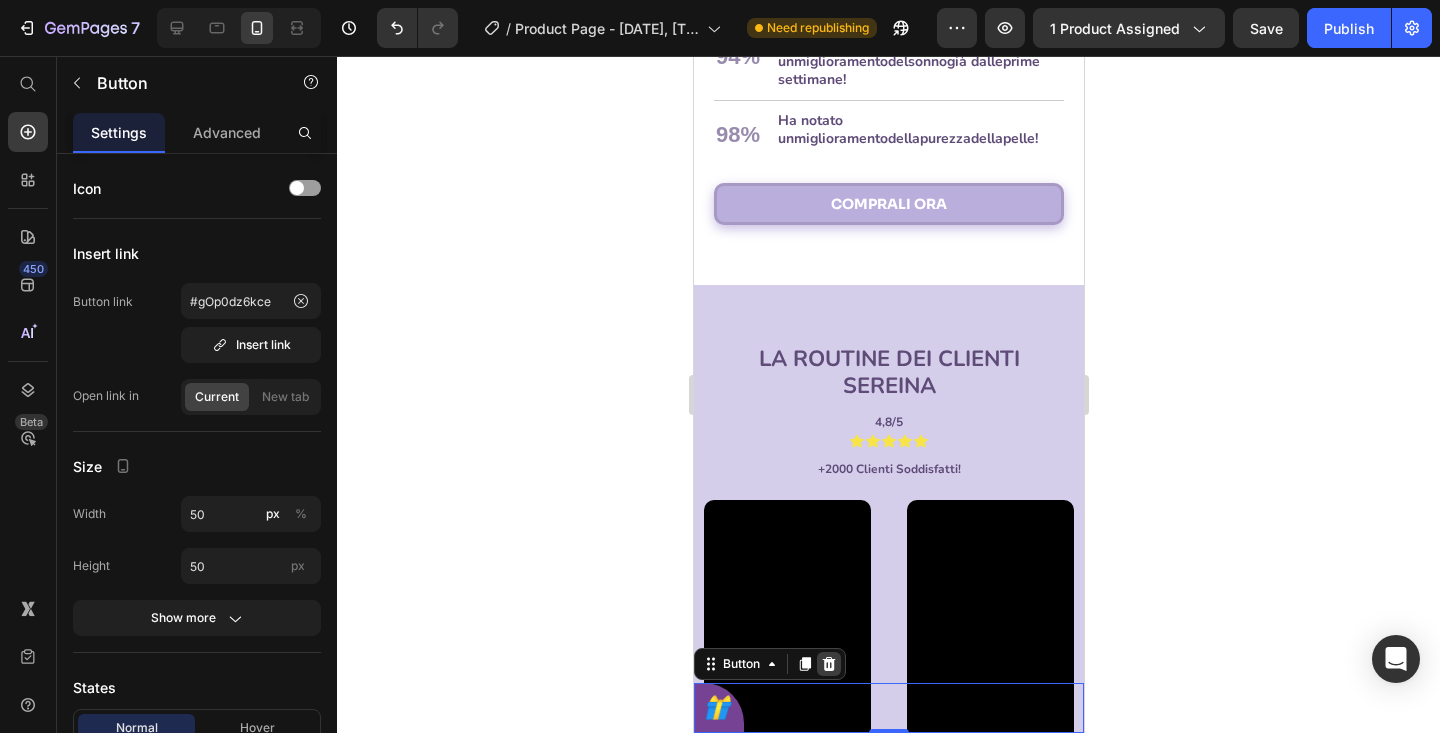 click 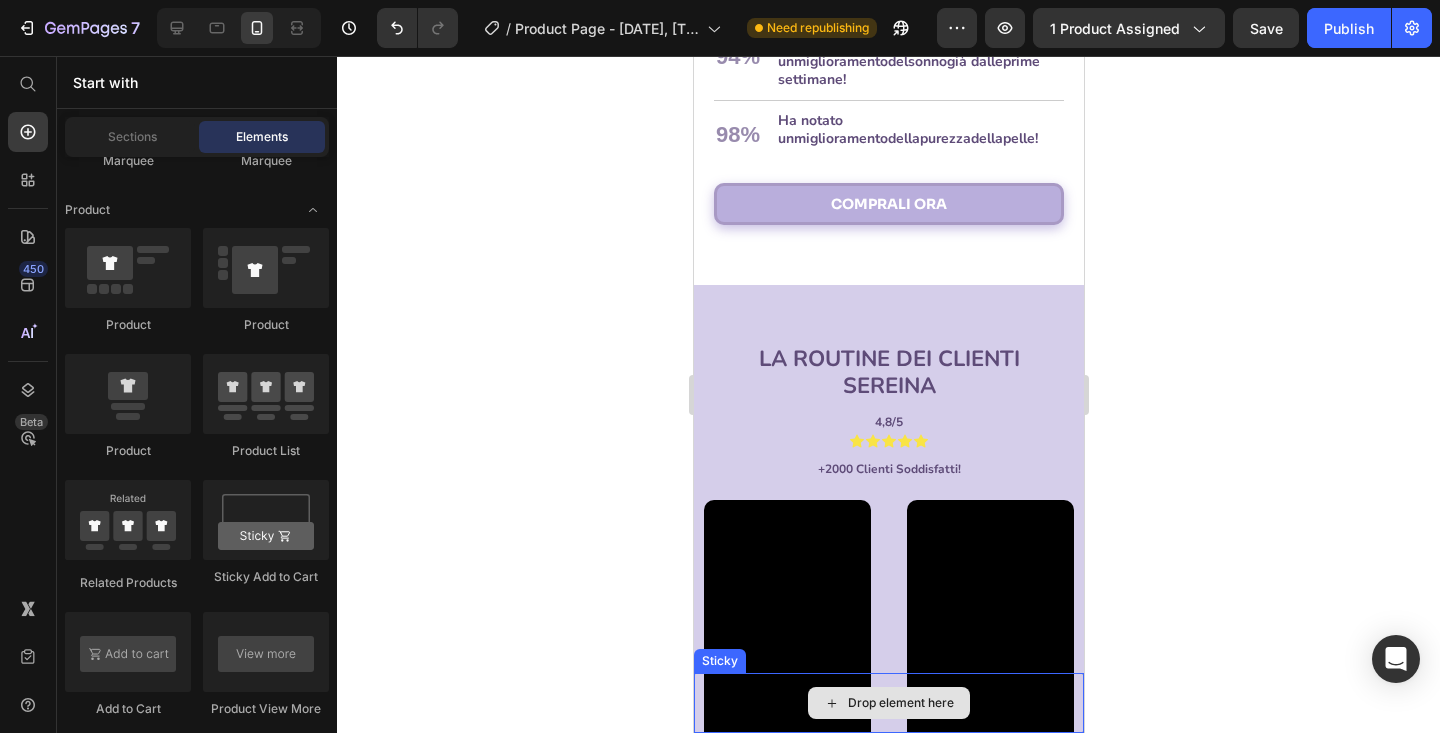 click on "Drop element here" at bounding box center [888, 703] 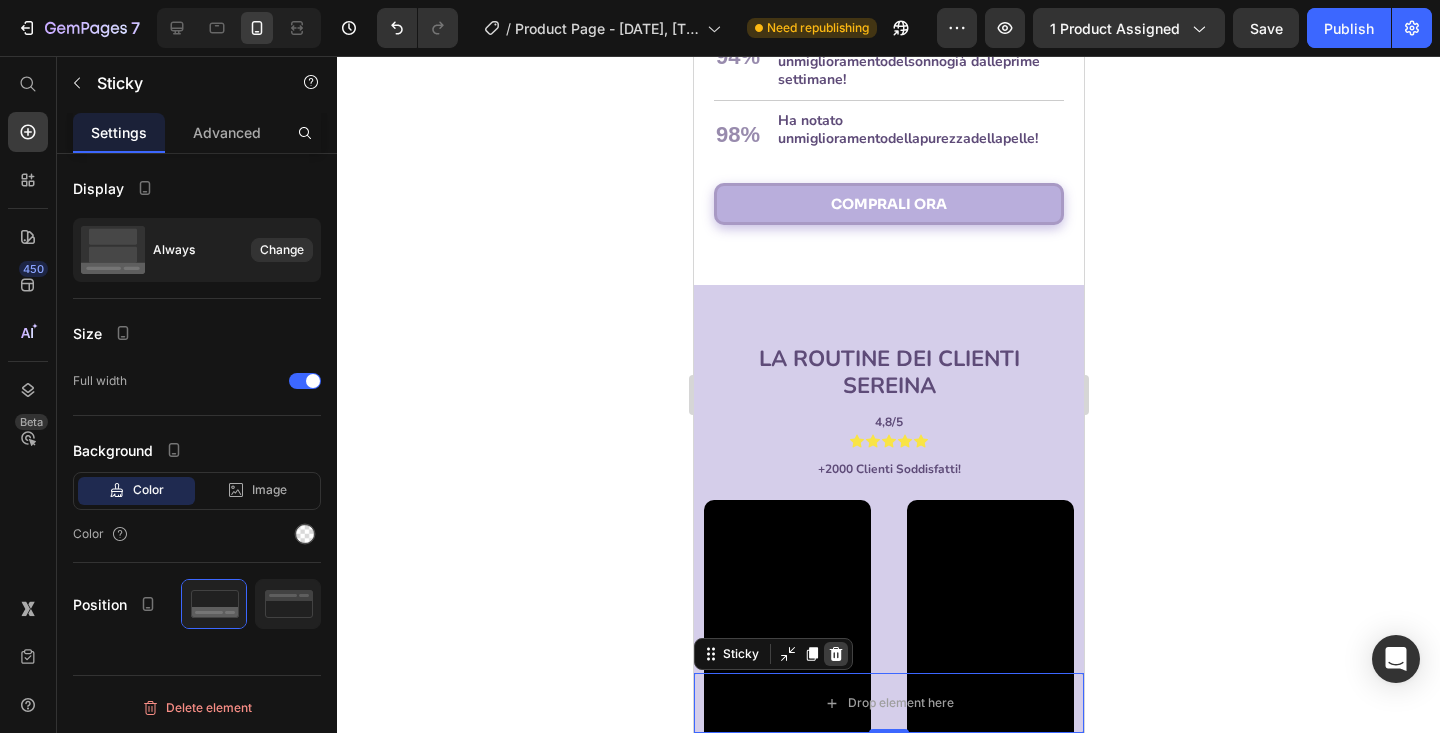 click at bounding box center (835, 654) 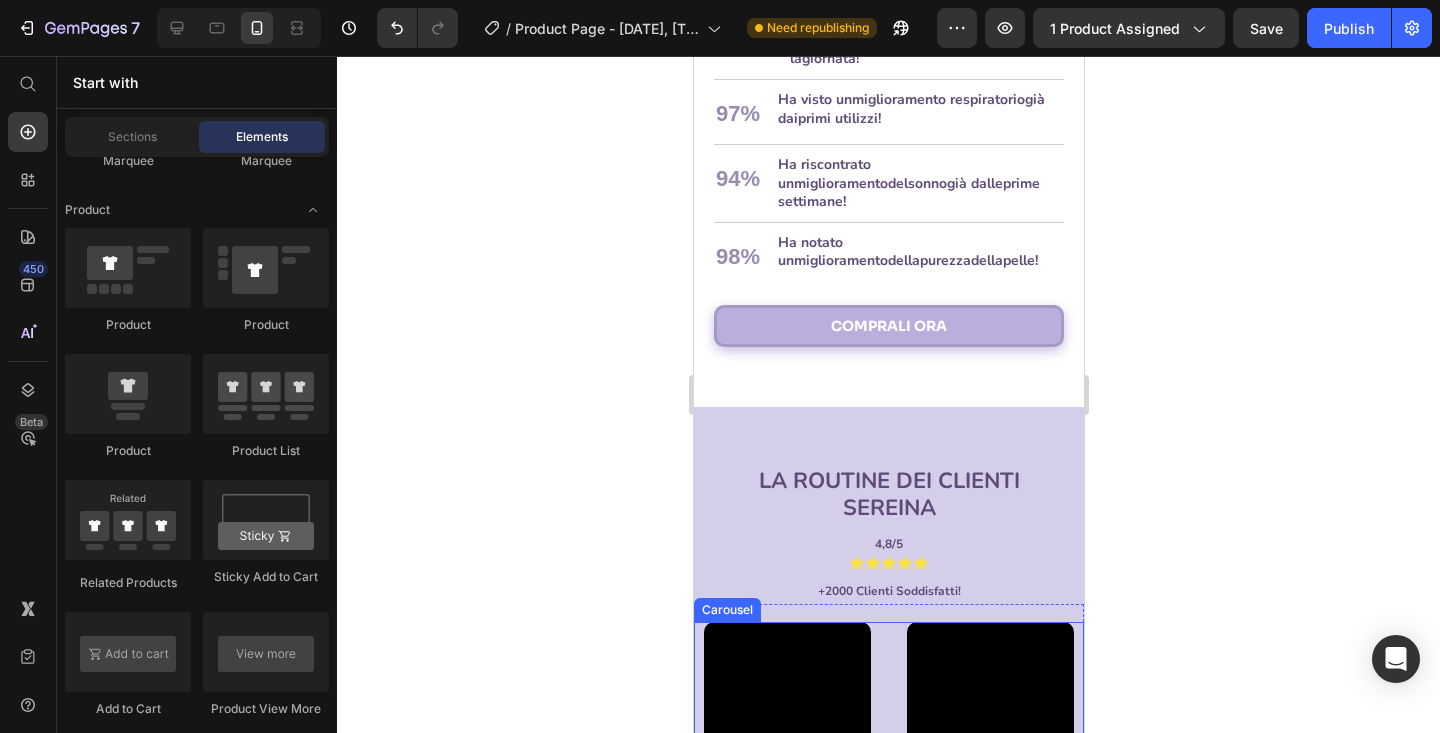 scroll, scrollTop: 2956, scrollLeft: 0, axis: vertical 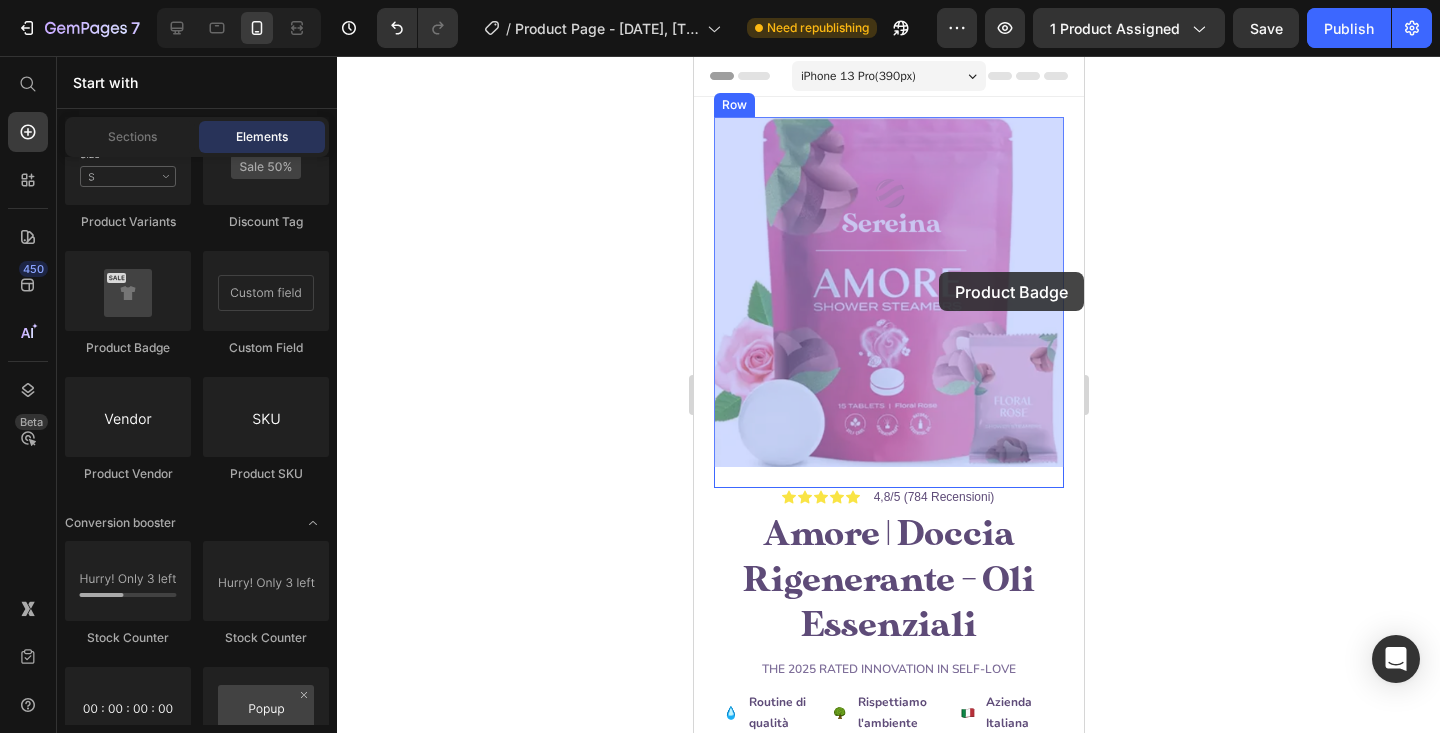 drag, startPoint x: 846, startPoint y: 349, endPoint x: 938, endPoint y: 272, distance: 119.97083 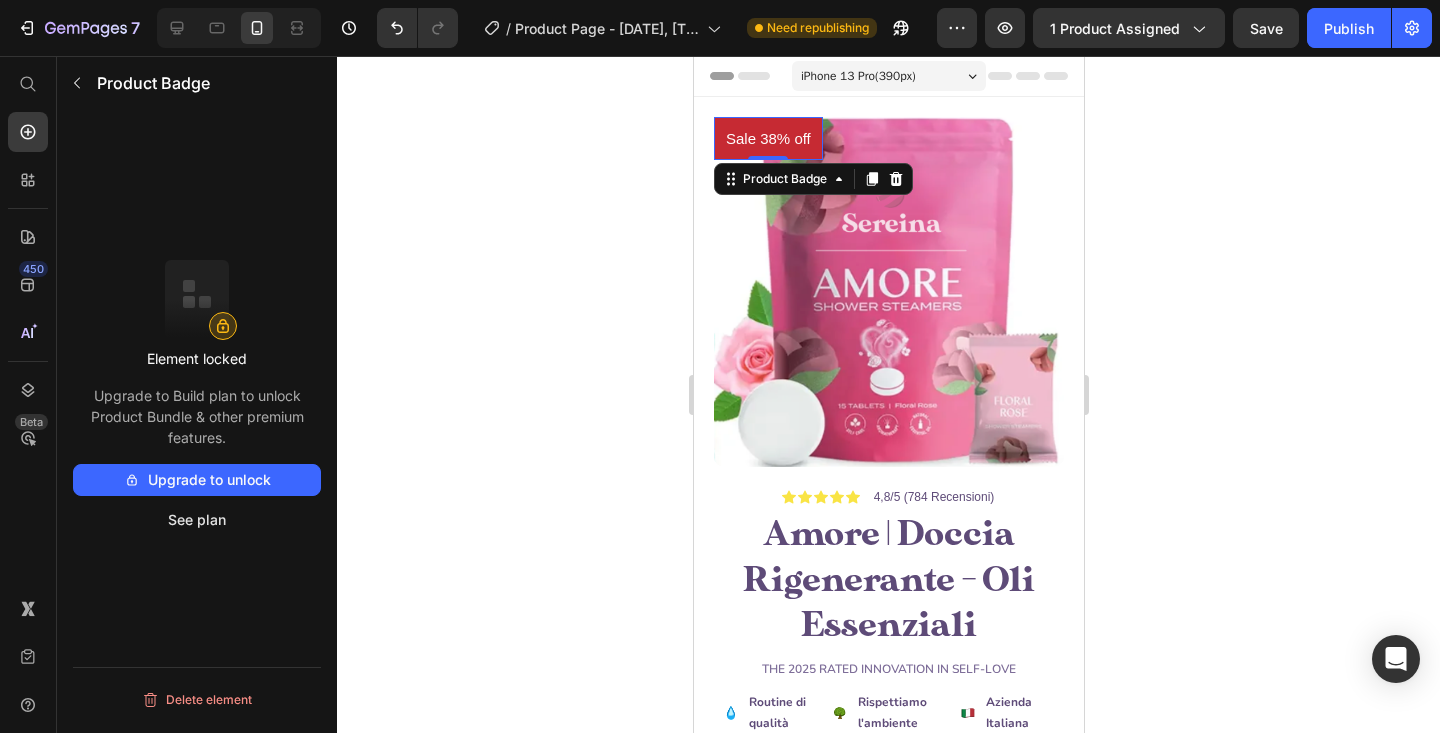 click on "Sale 38% off" at bounding box center (767, 138) 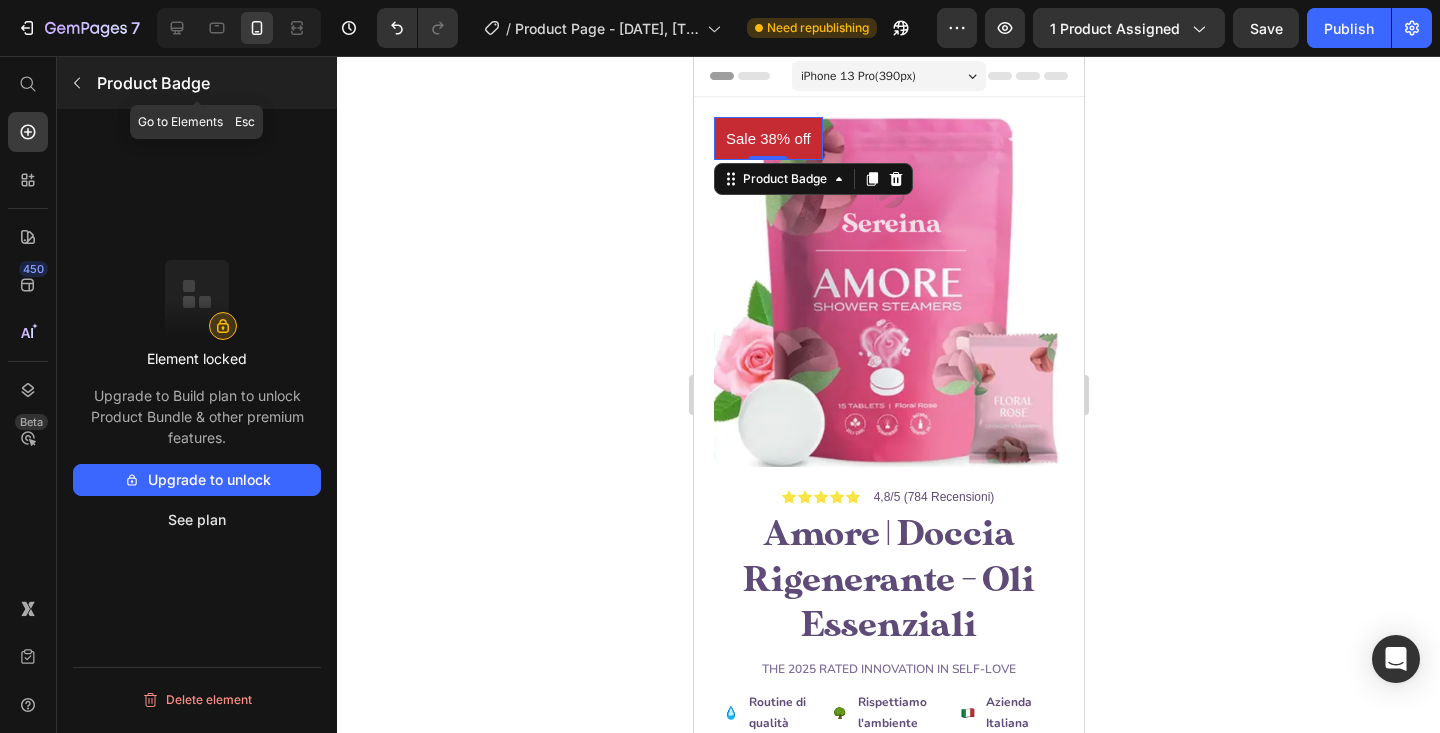 click 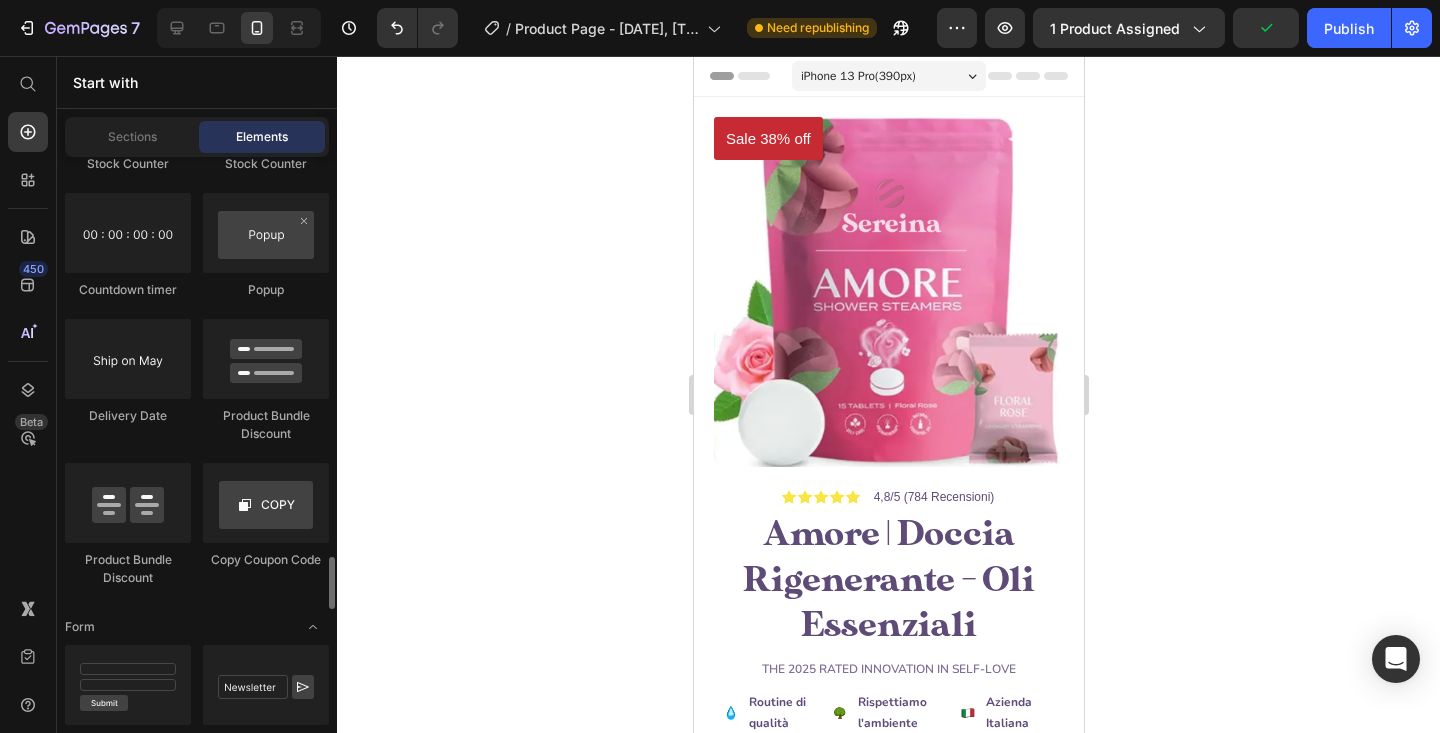 scroll, scrollTop: 4366, scrollLeft: 0, axis: vertical 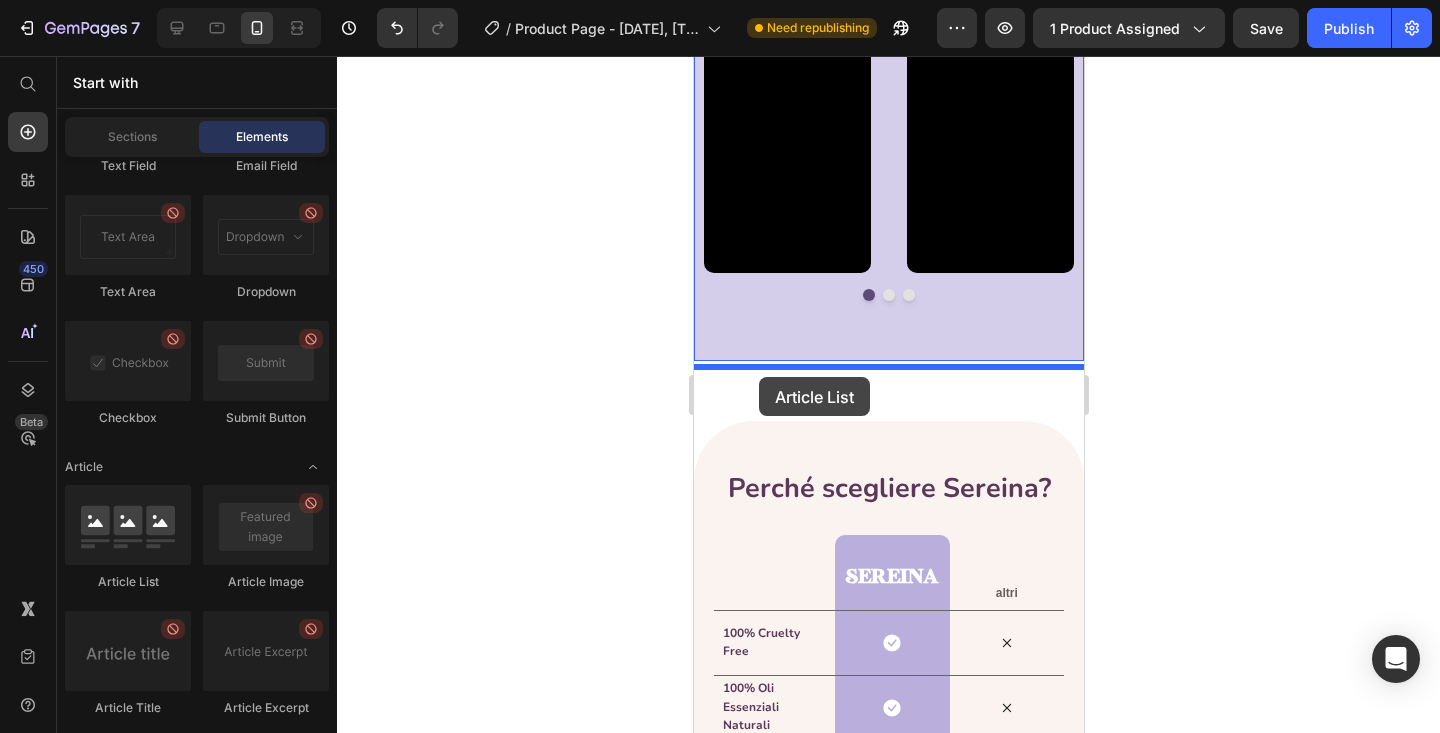 drag, startPoint x: 801, startPoint y: 580, endPoint x: 758, endPoint y: 377, distance: 207.50421 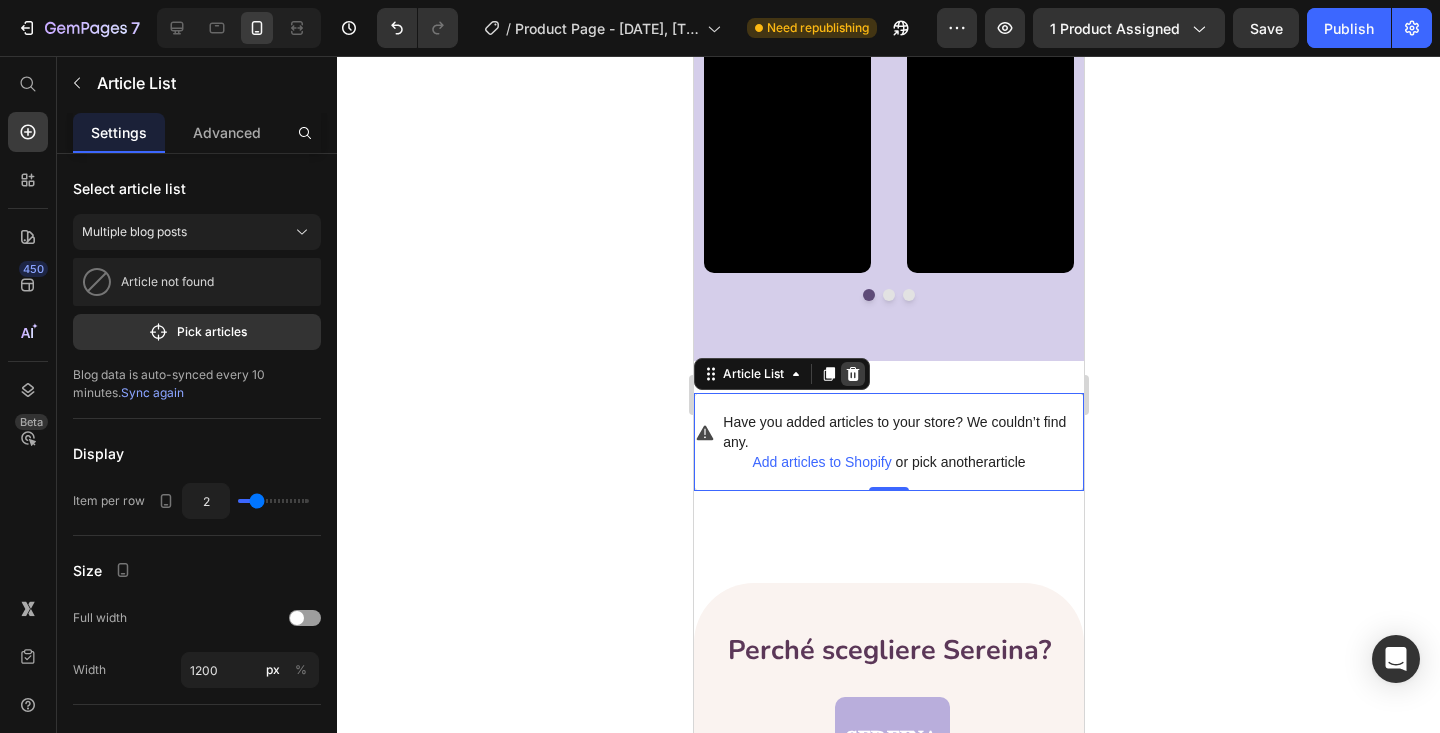 click 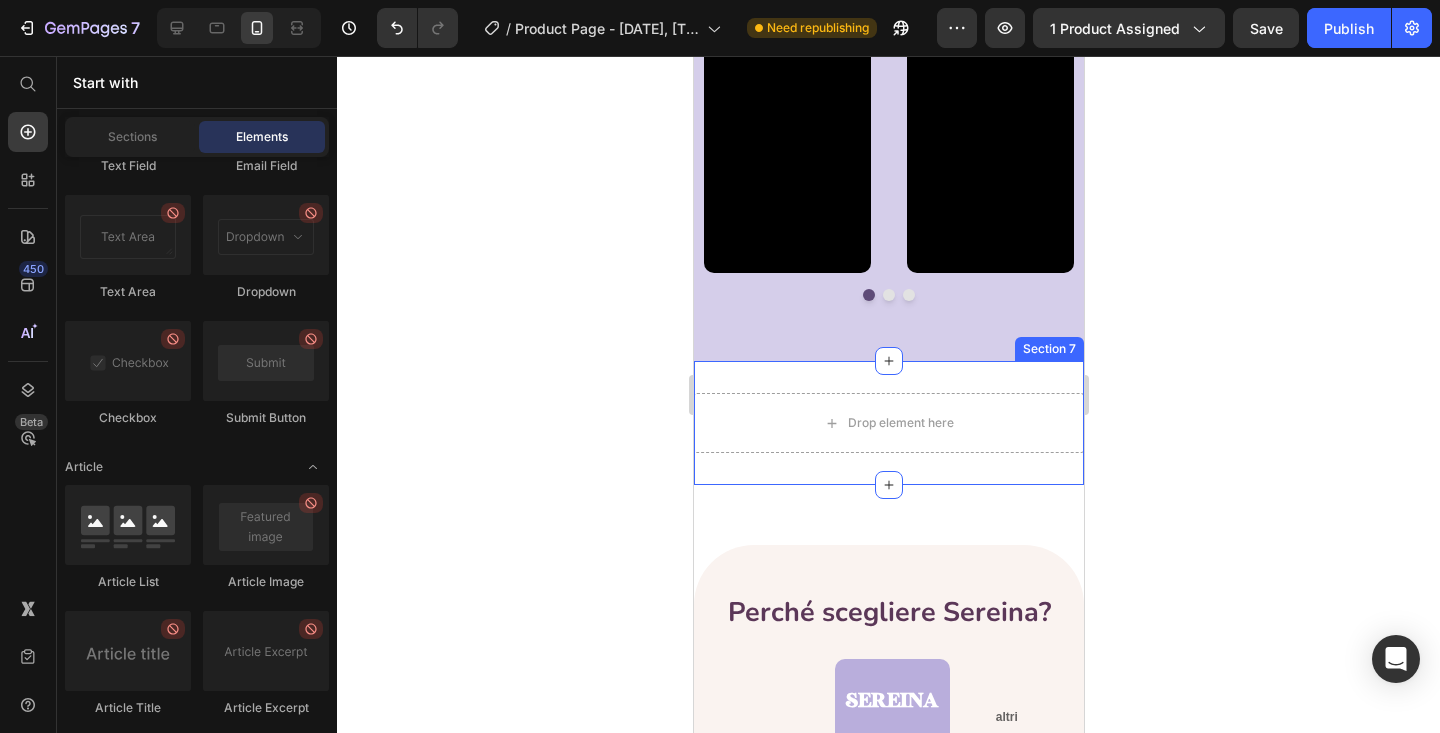 click on "Drop element here Section 7" at bounding box center (888, 423) 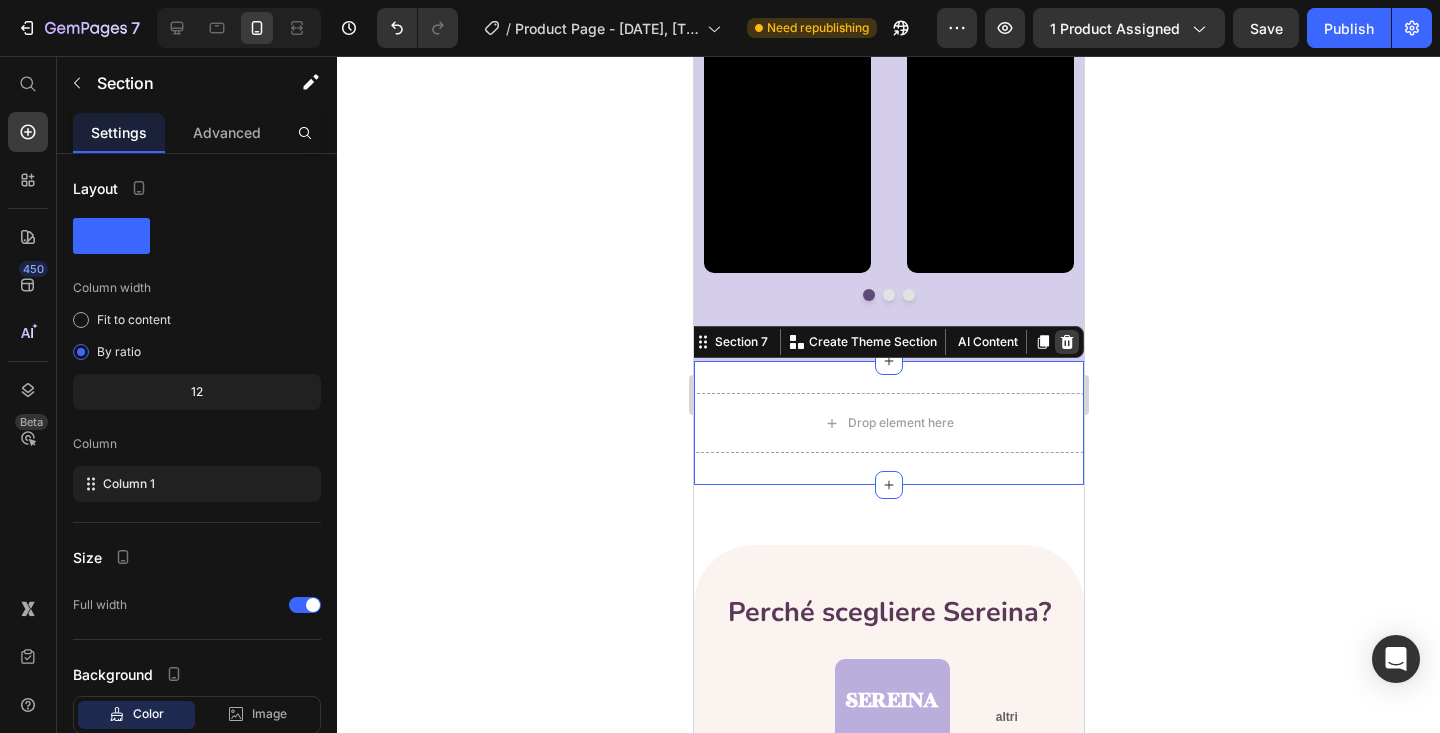 click 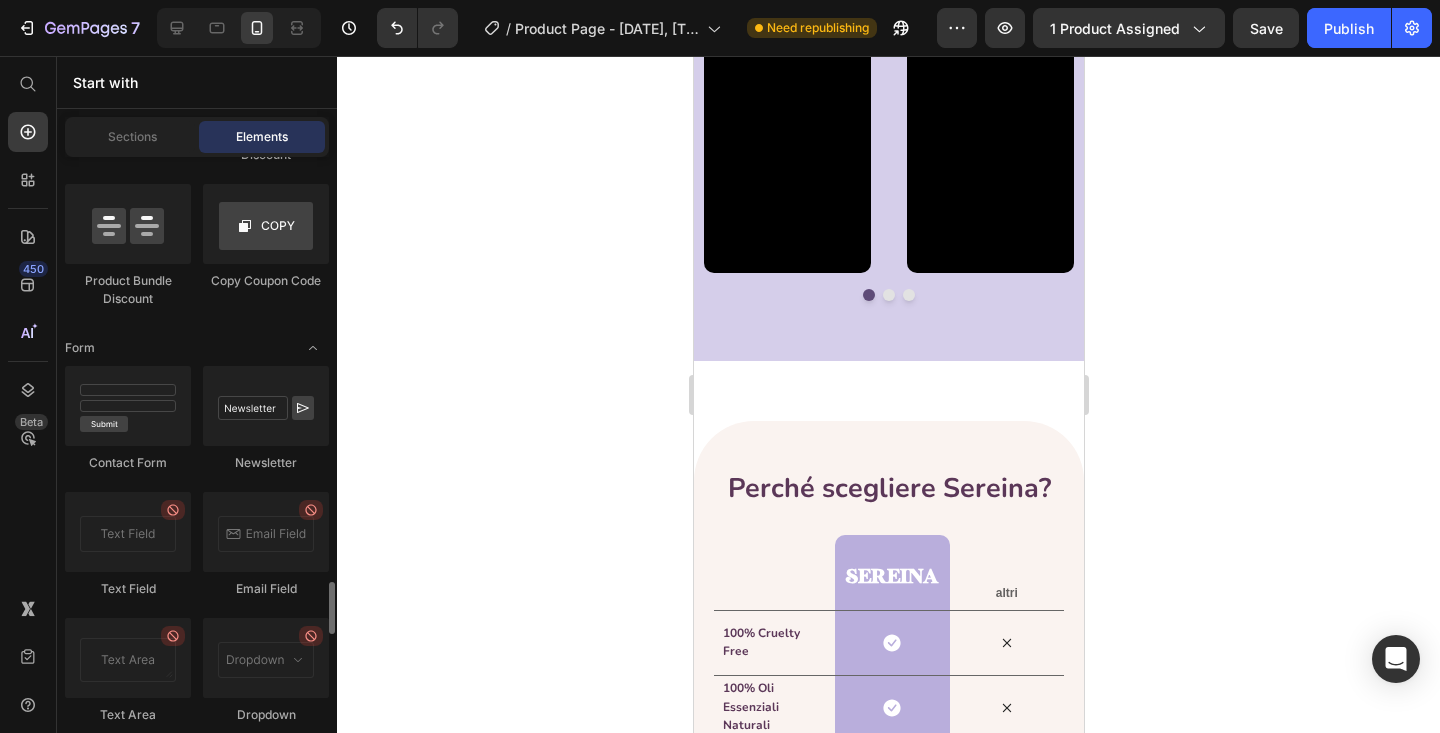 scroll, scrollTop: 4282, scrollLeft: 0, axis: vertical 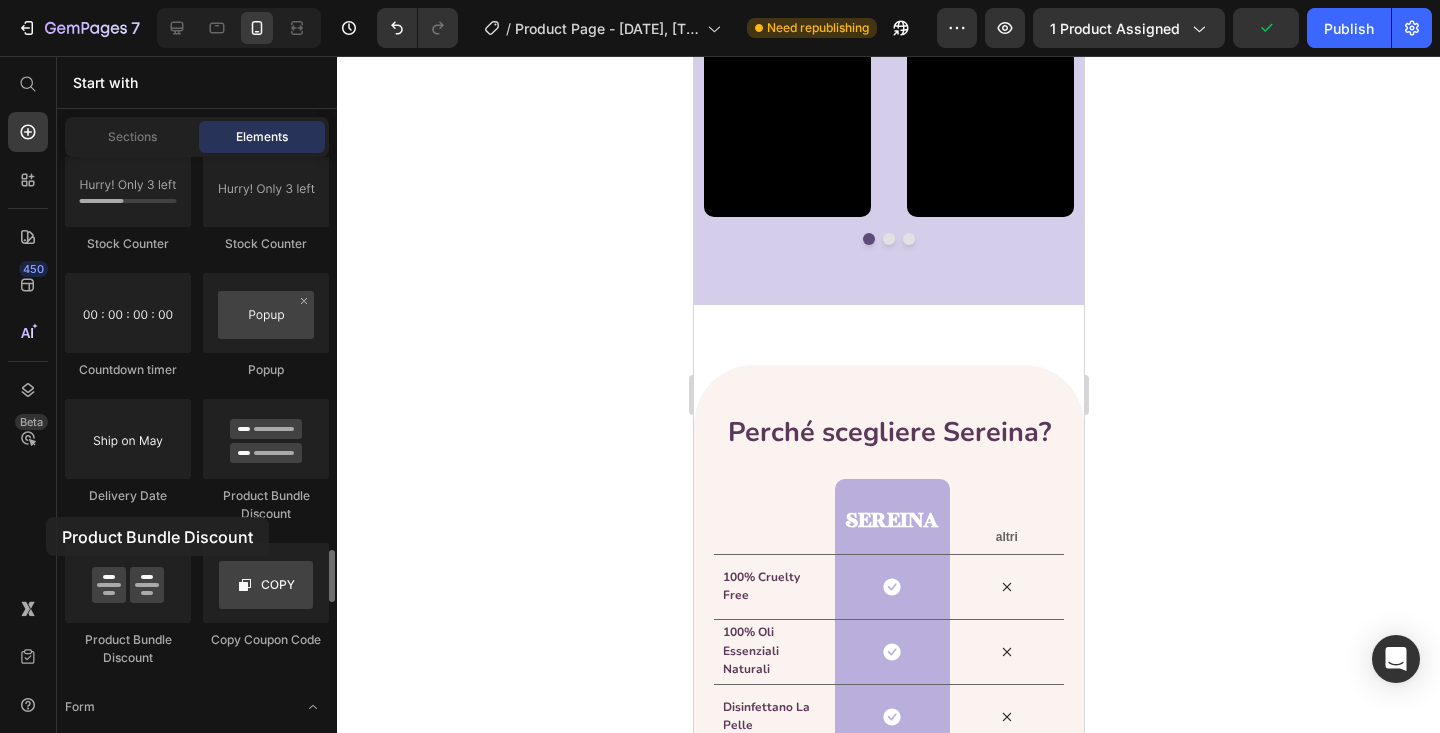 drag, startPoint x: 149, startPoint y: 579, endPoint x: 75, endPoint y: 520, distance: 94.641426 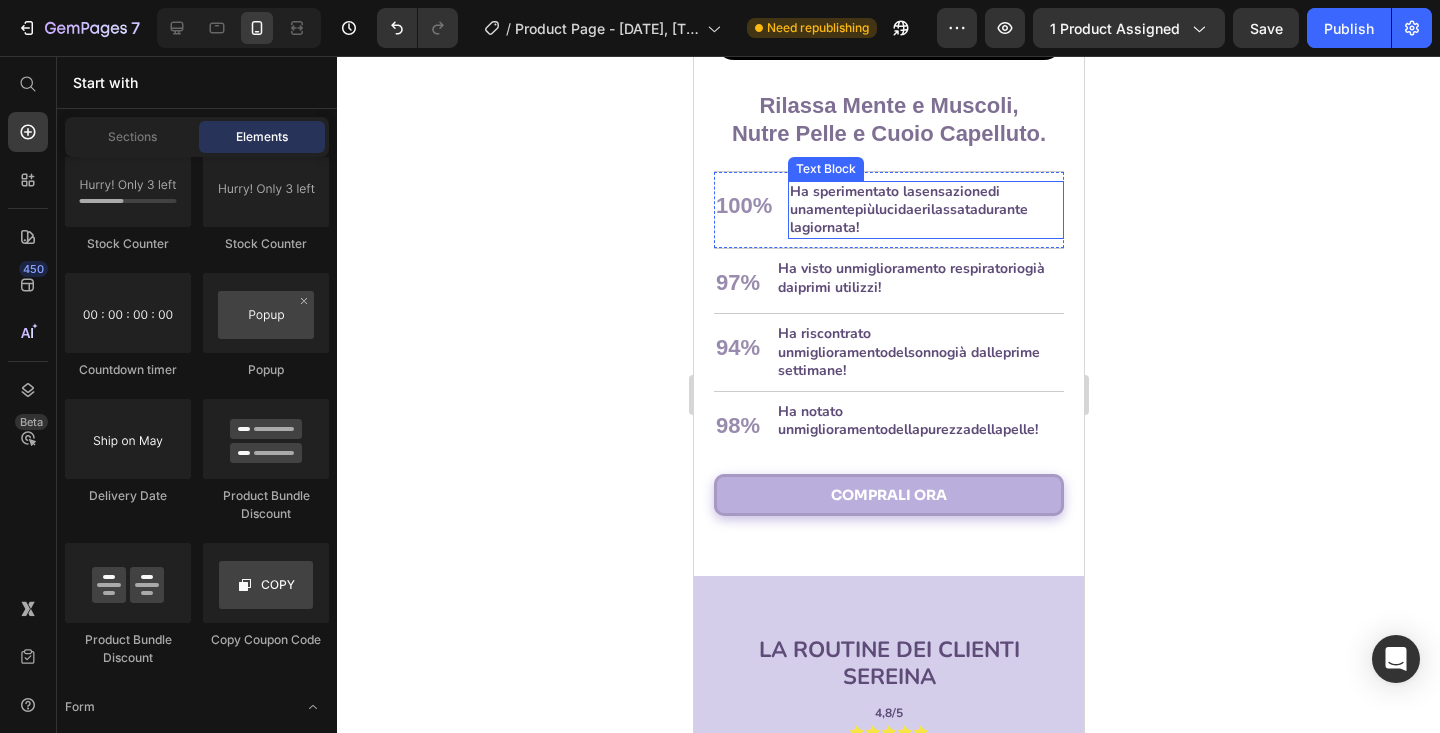 scroll, scrollTop: 2830, scrollLeft: 0, axis: vertical 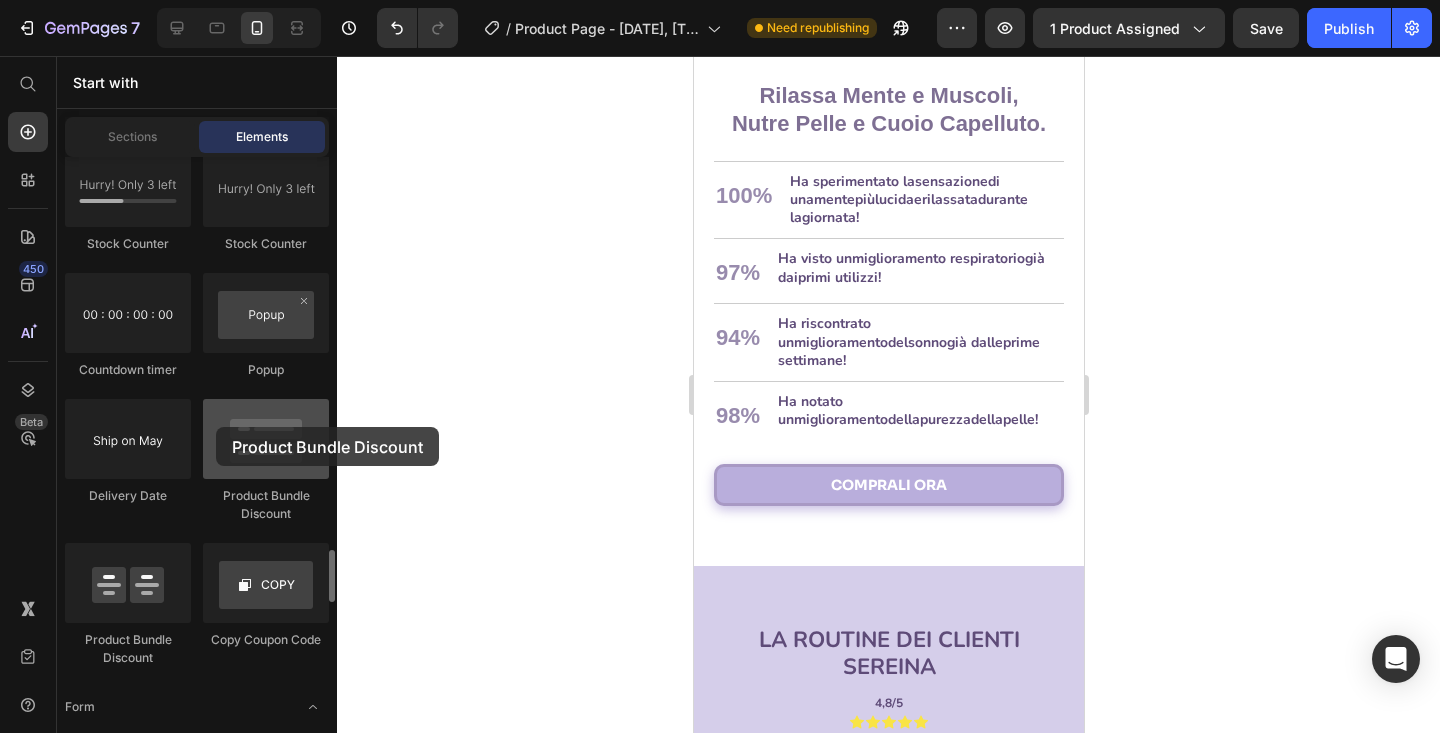 drag, startPoint x: 263, startPoint y: 454, endPoint x: 216, endPoint y: 427, distance: 54.20332 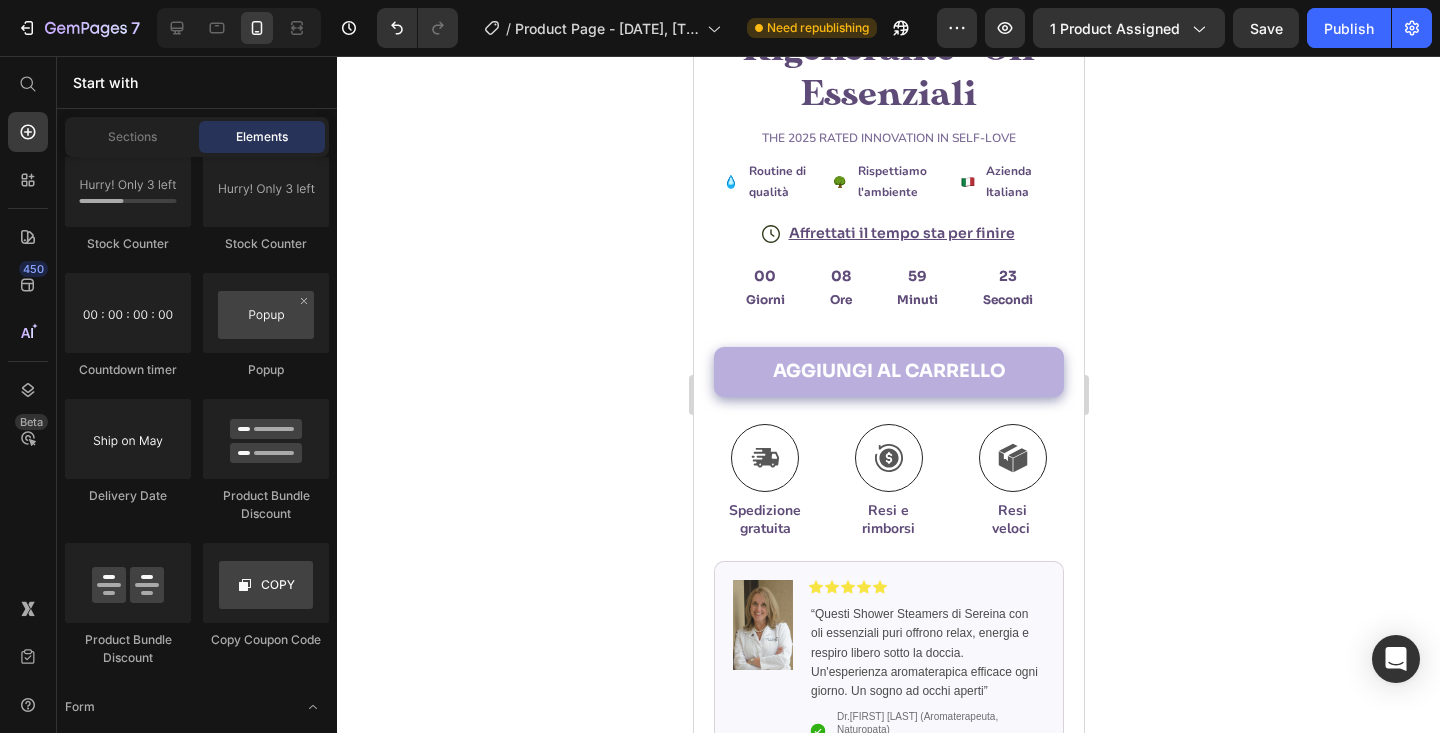scroll, scrollTop: 448, scrollLeft: 0, axis: vertical 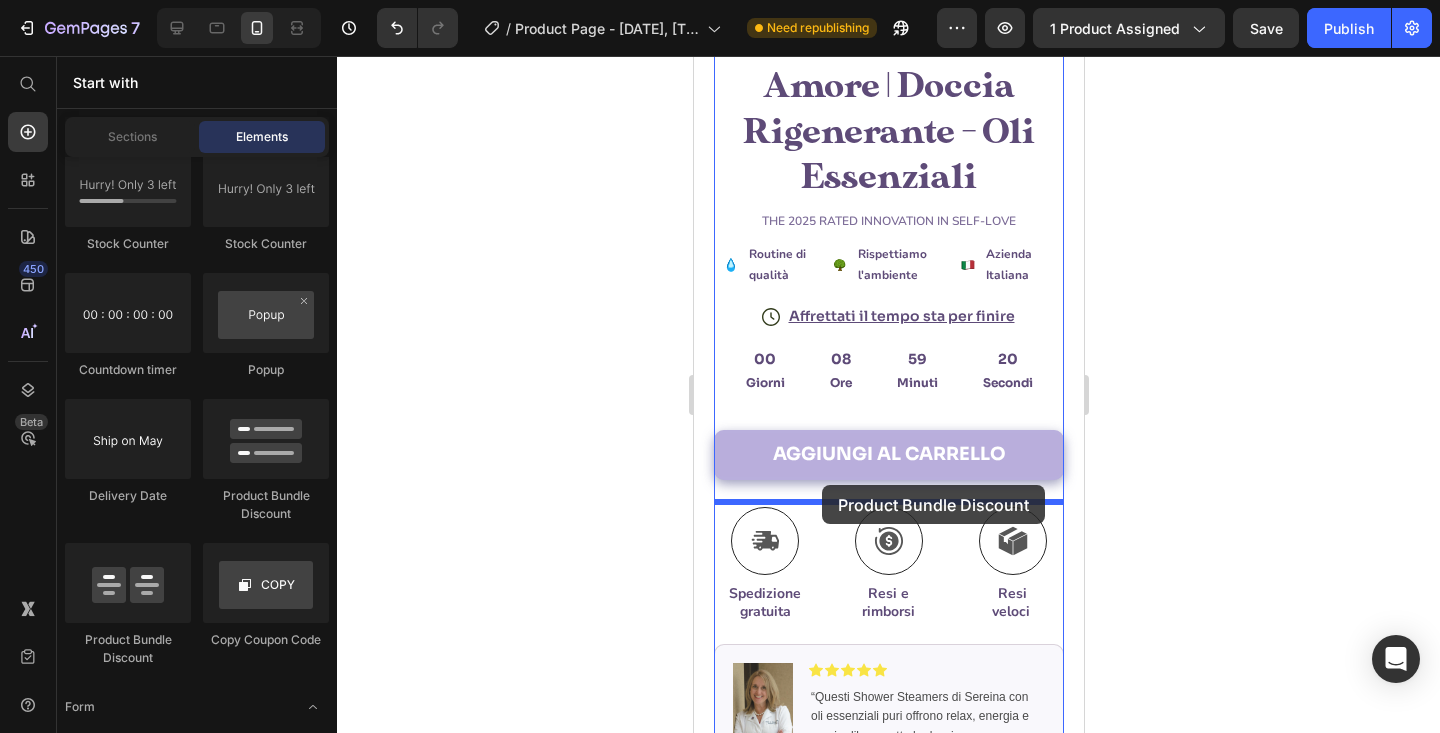 drag, startPoint x: 991, startPoint y: 498, endPoint x: 821, endPoint y: 483, distance: 170.66048 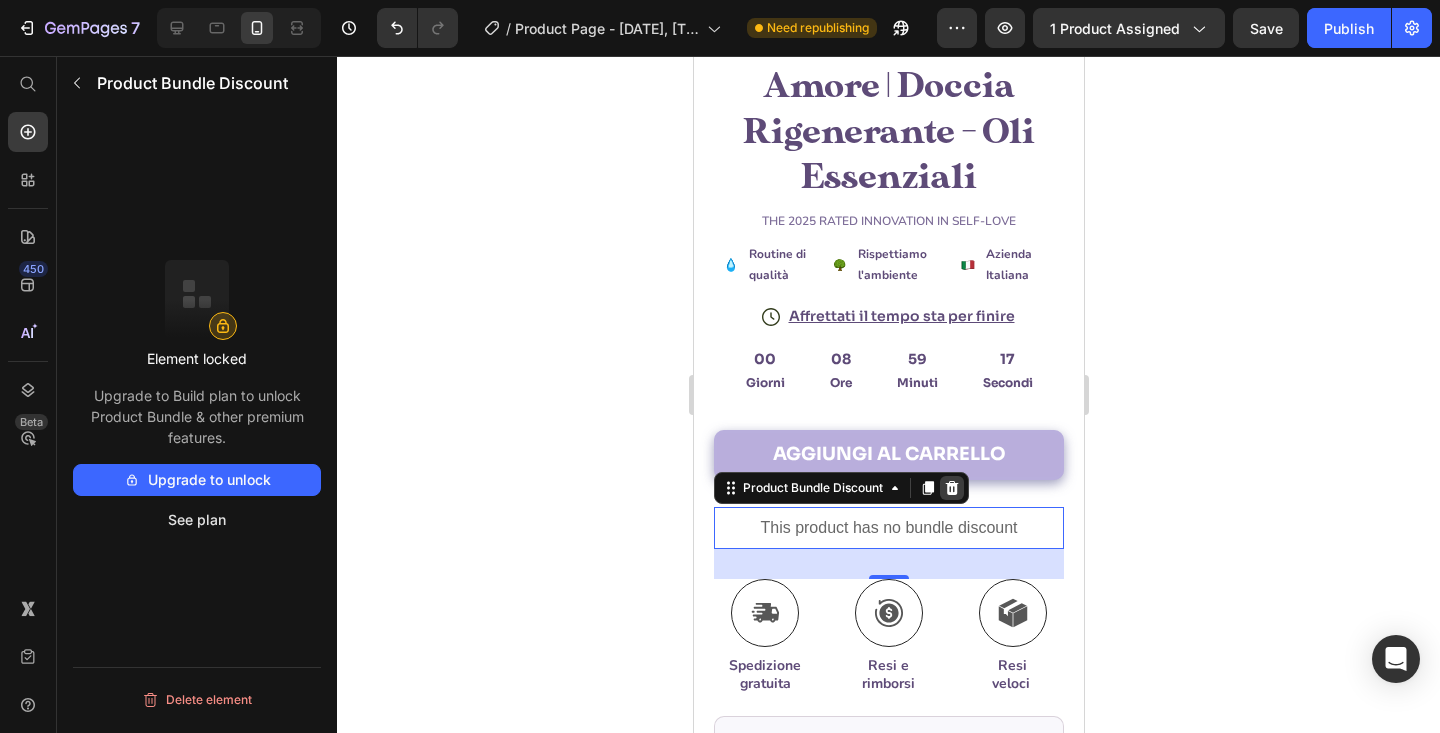click 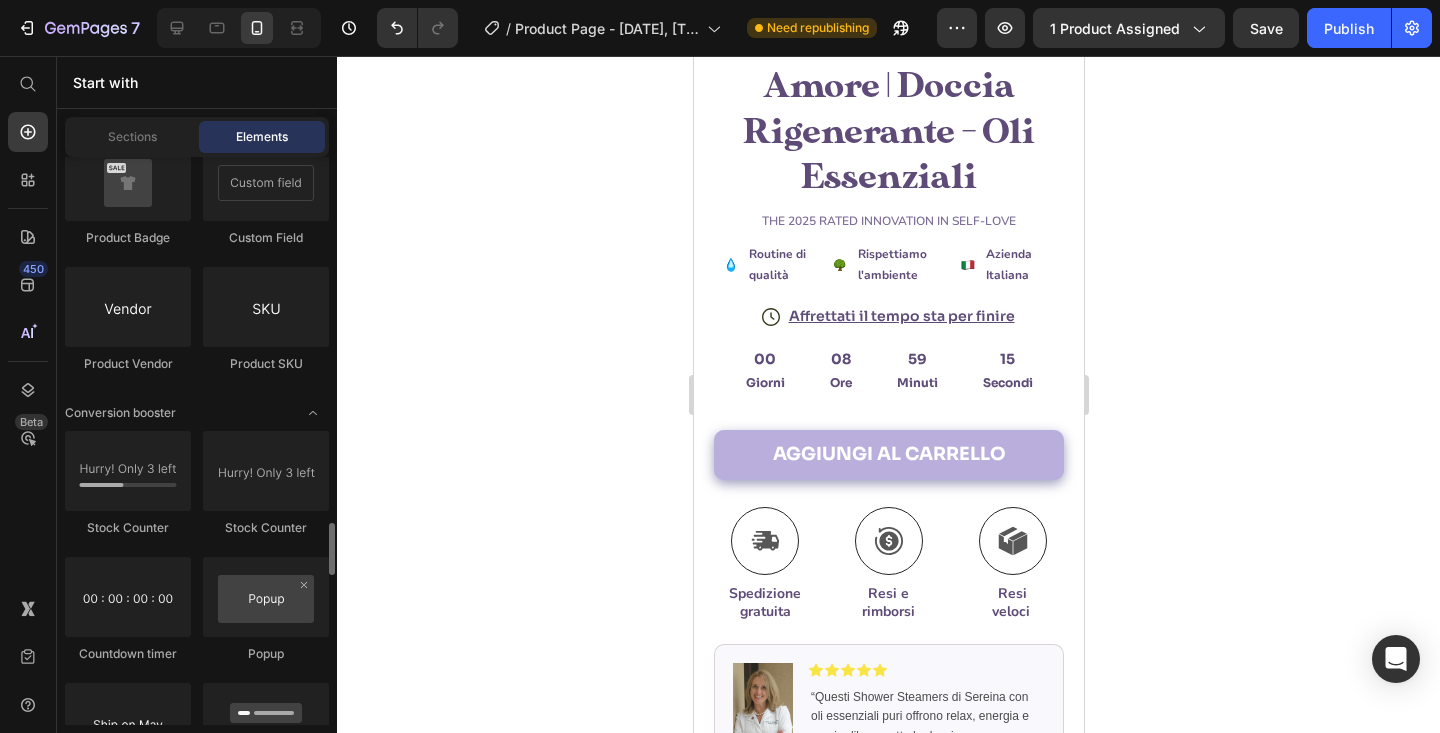 scroll, scrollTop: 3983, scrollLeft: 0, axis: vertical 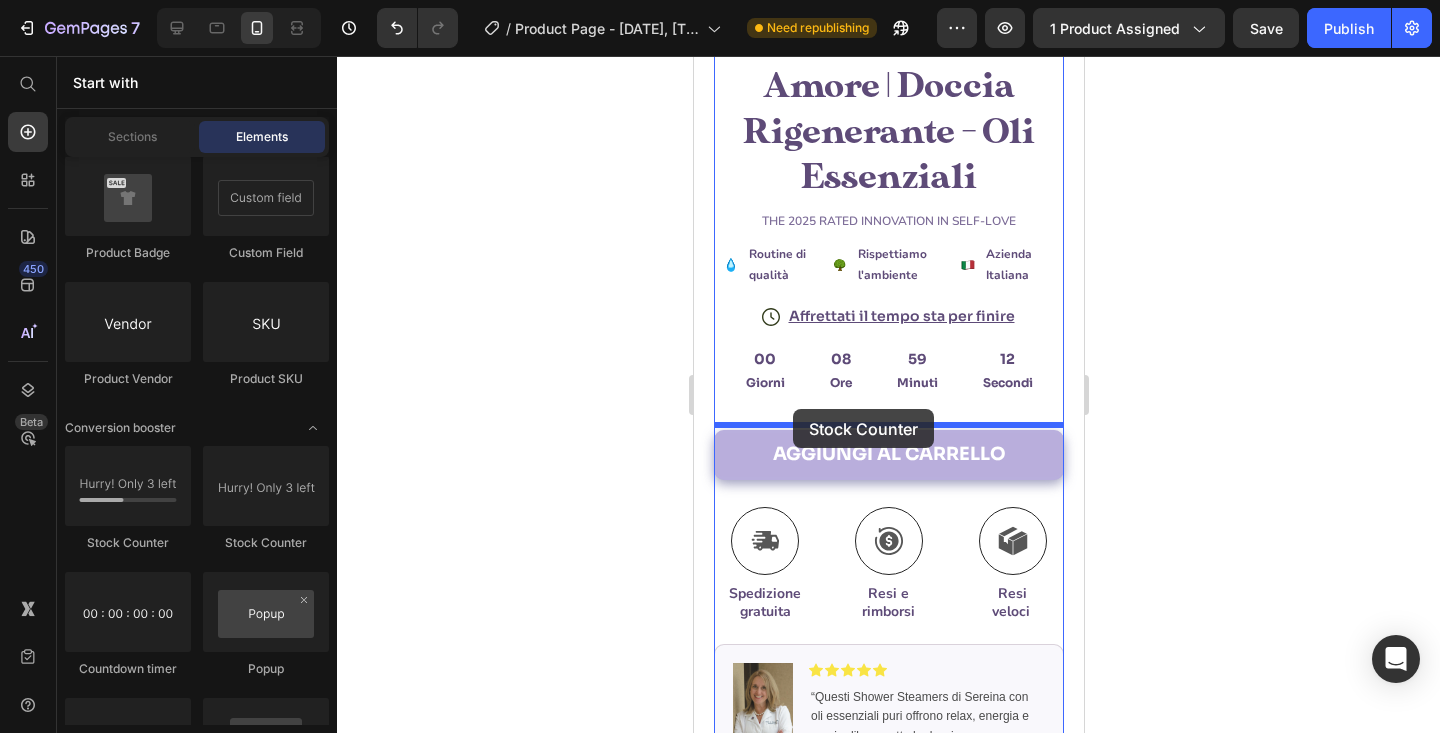 drag, startPoint x: 834, startPoint y: 561, endPoint x: 791, endPoint y: 408, distance: 158.92766 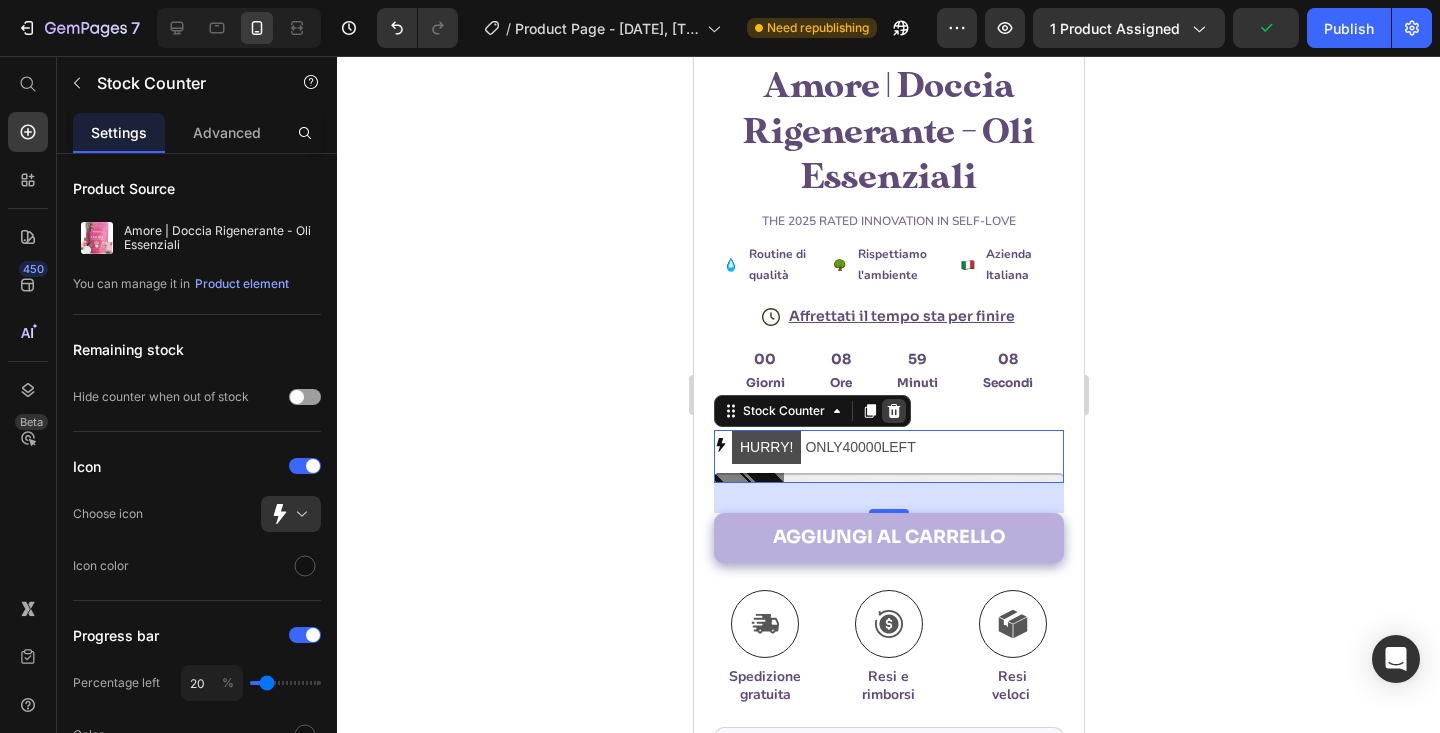 click 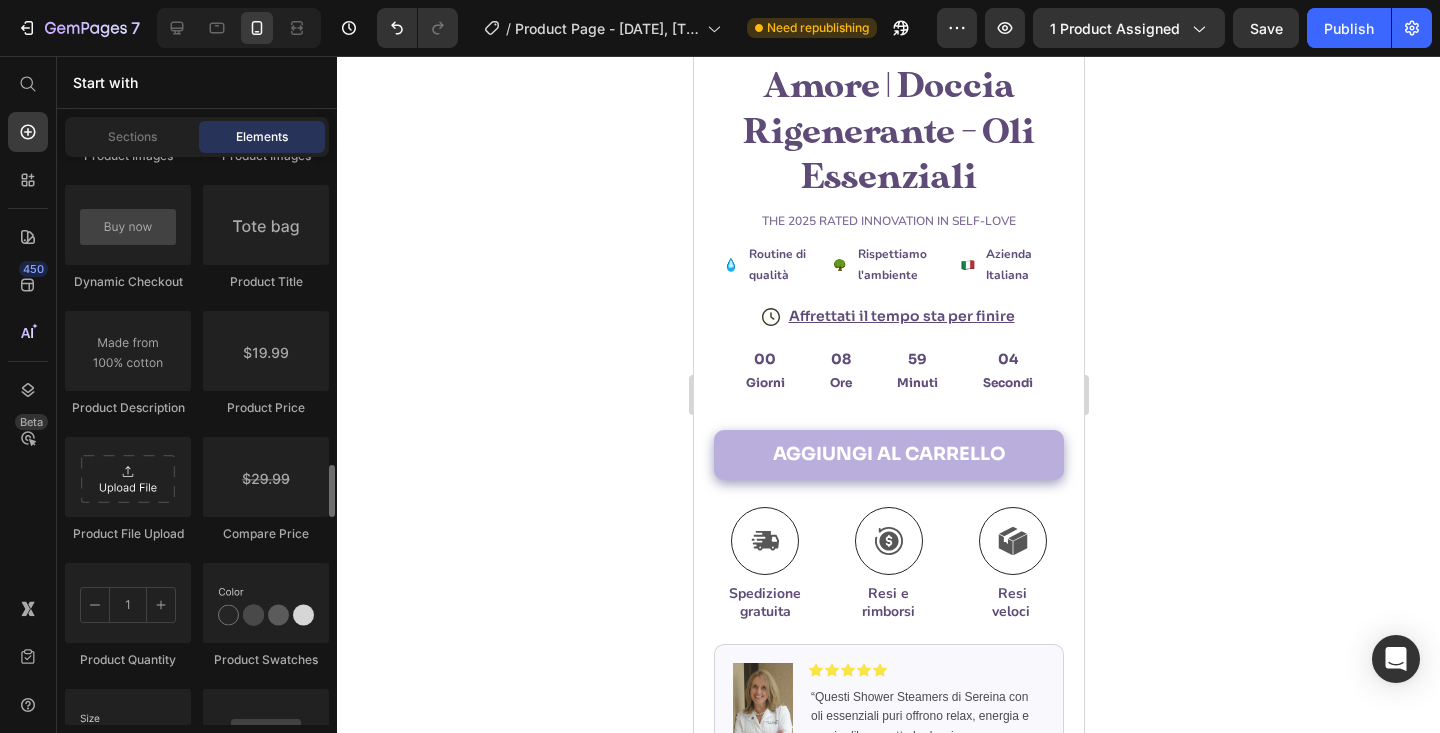 scroll, scrollTop: 3321, scrollLeft: 0, axis: vertical 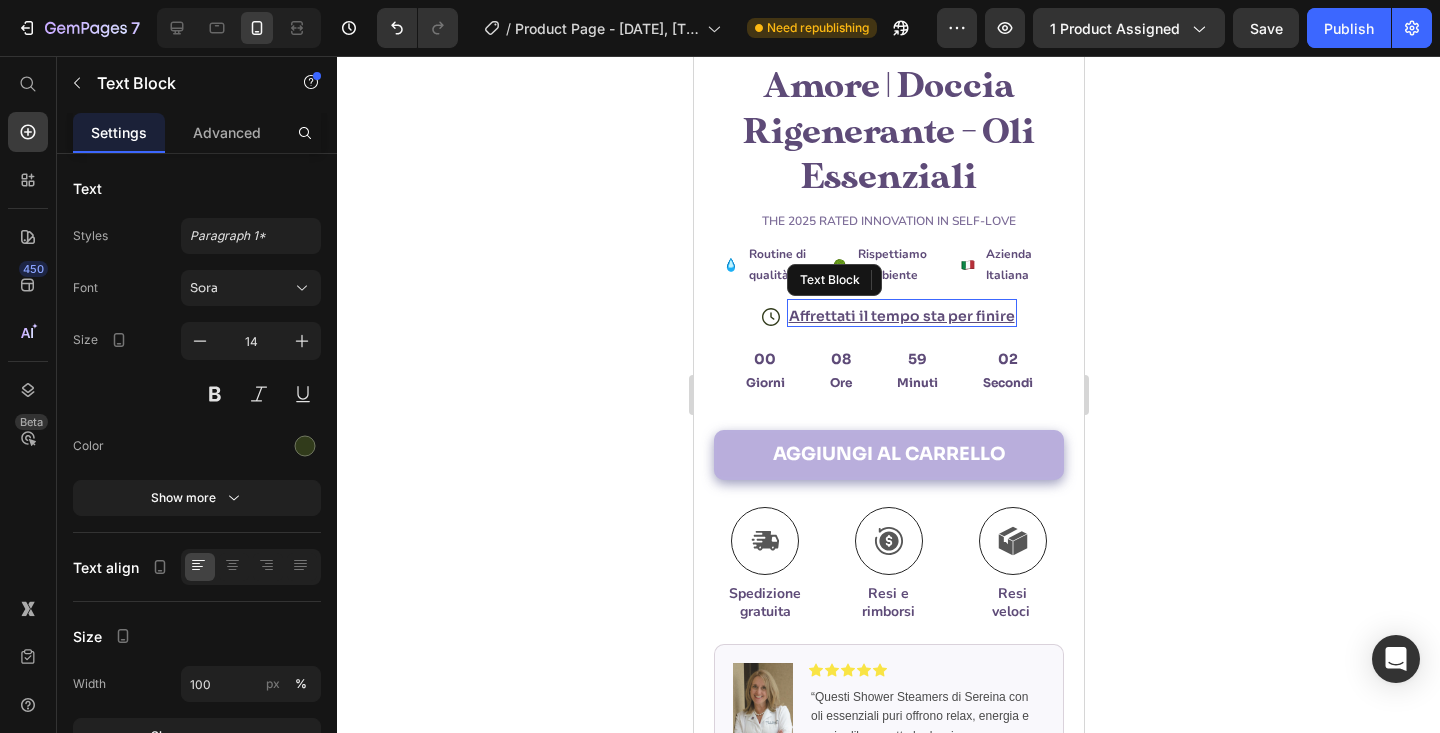 click on "Affrettati il tempo sta per finire" at bounding box center (901, 316) 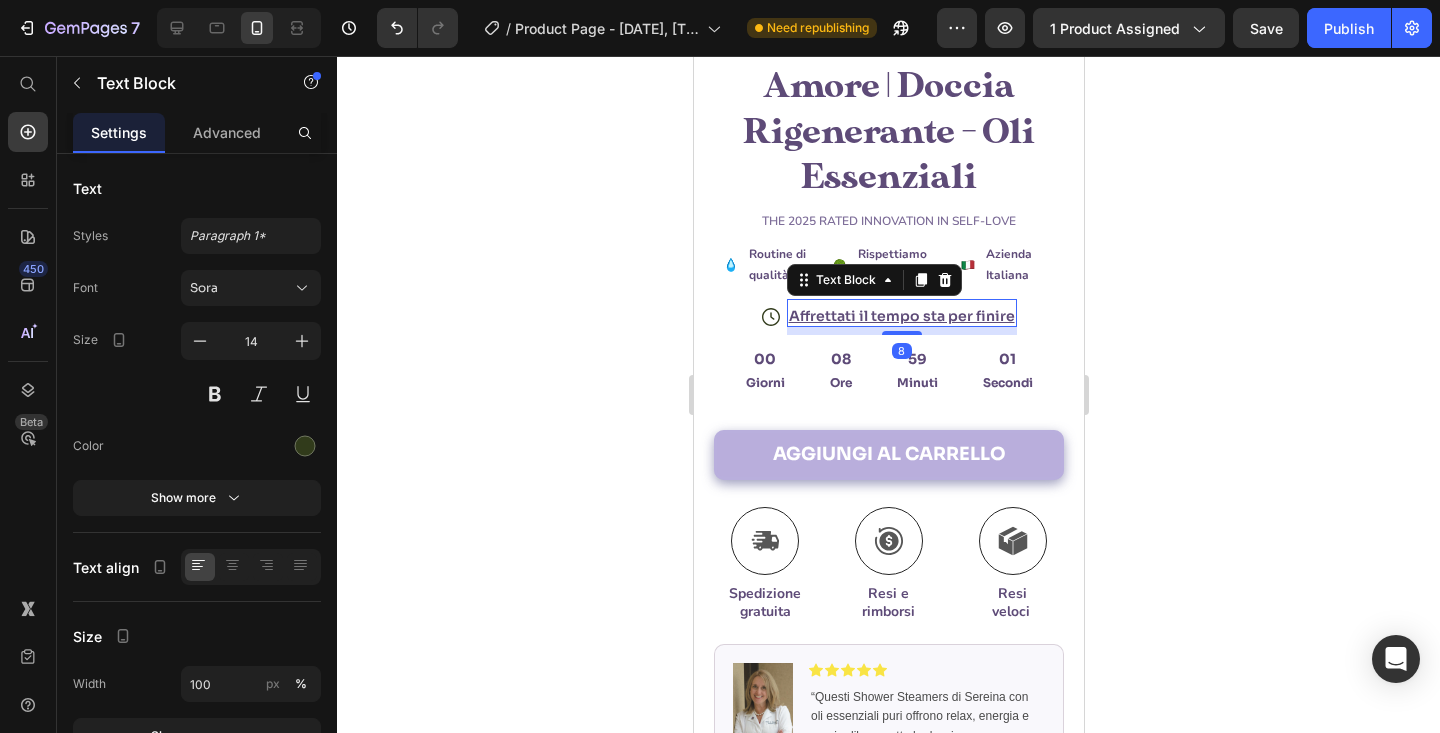 click on "Affrettati il tempo sta per finire" at bounding box center (901, 316) 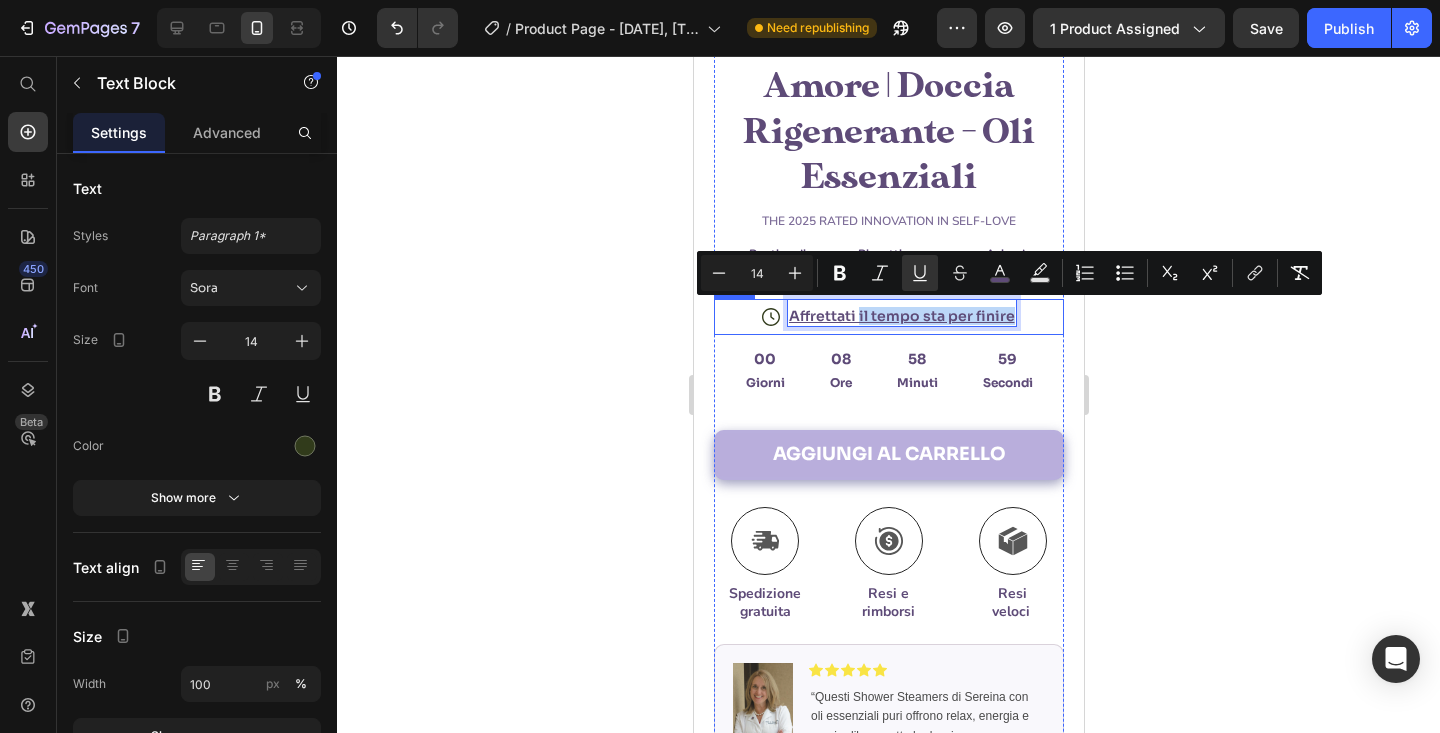 drag, startPoint x: 860, startPoint y: 310, endPoint x: 1021, endPoint y: 318, distance: 161.19864 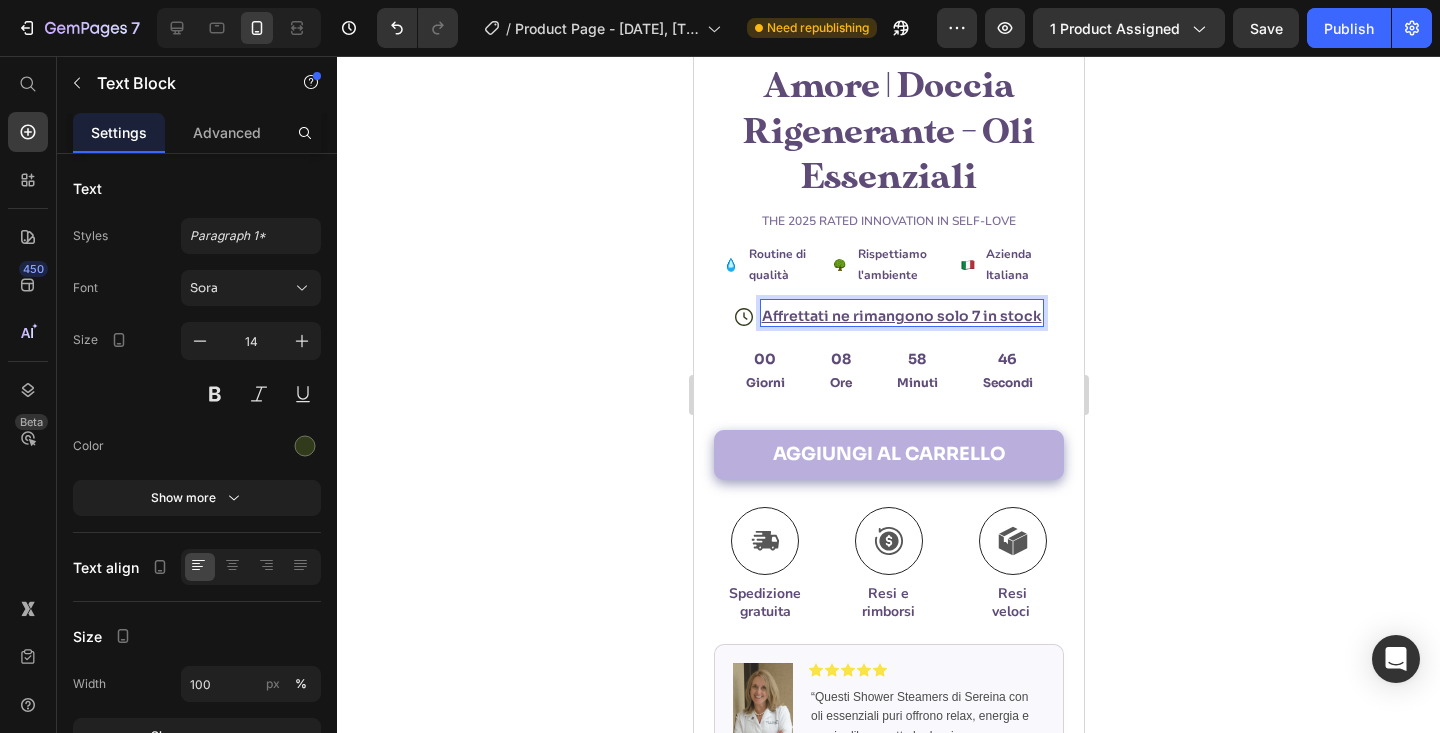 click 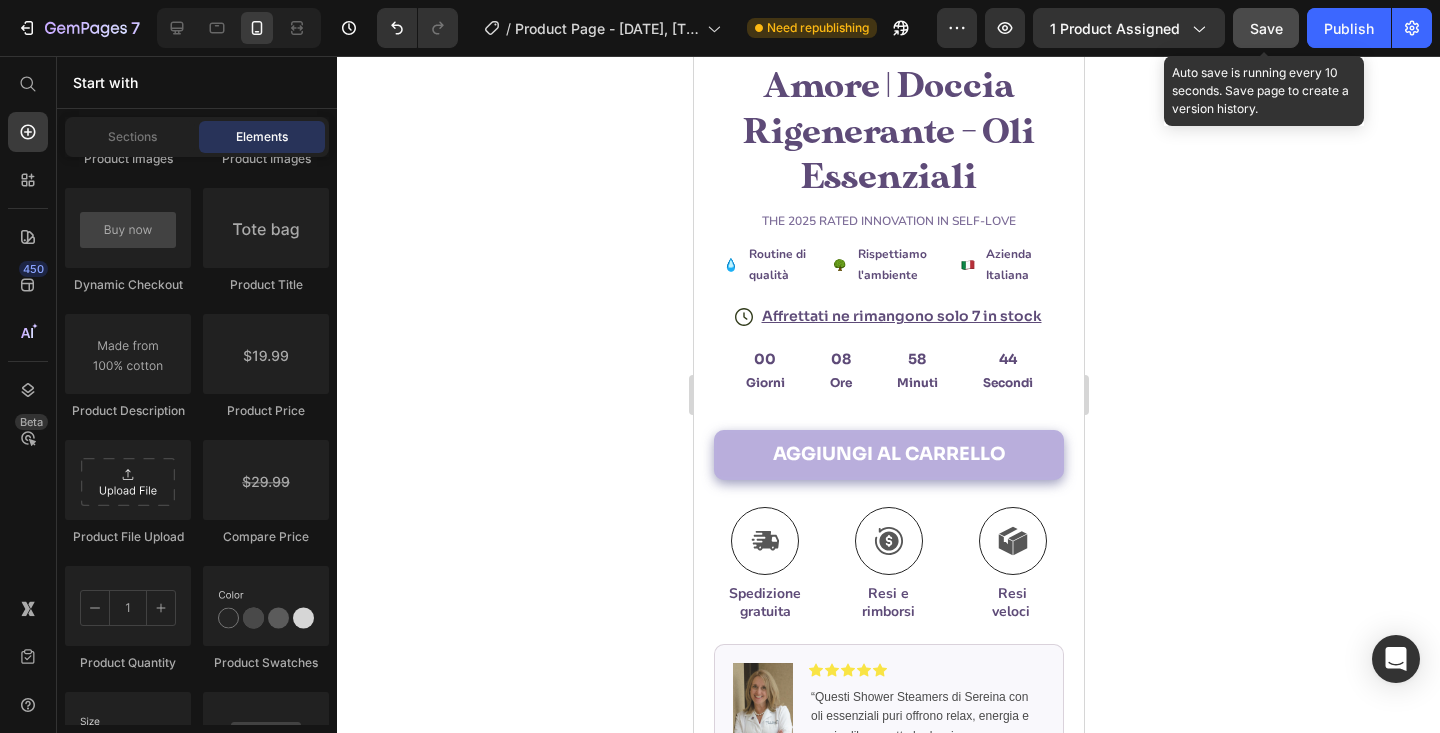 click on "Save" at bounding box center [1266, 28] 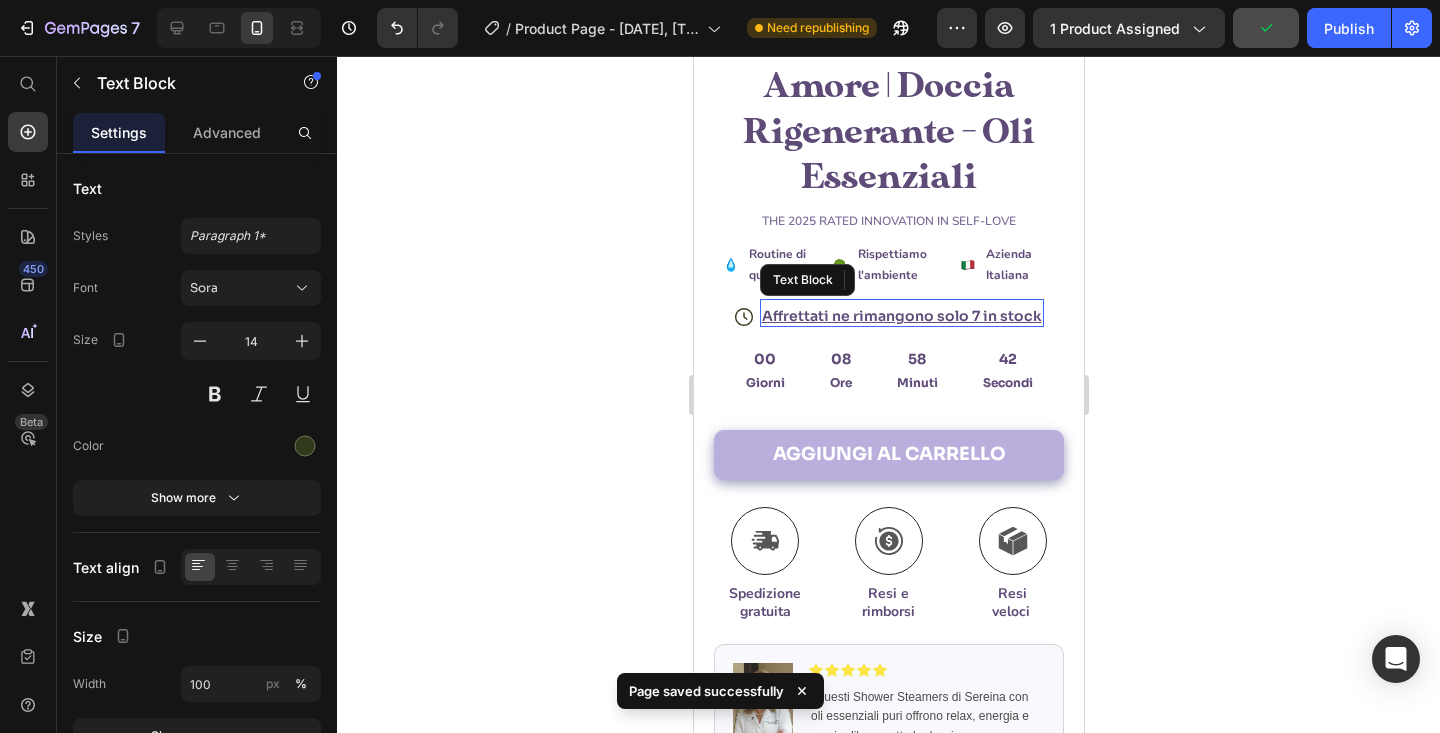 click on "Affrettati ne rimangono solo 7 in stock" at bounding box center (901, 316) 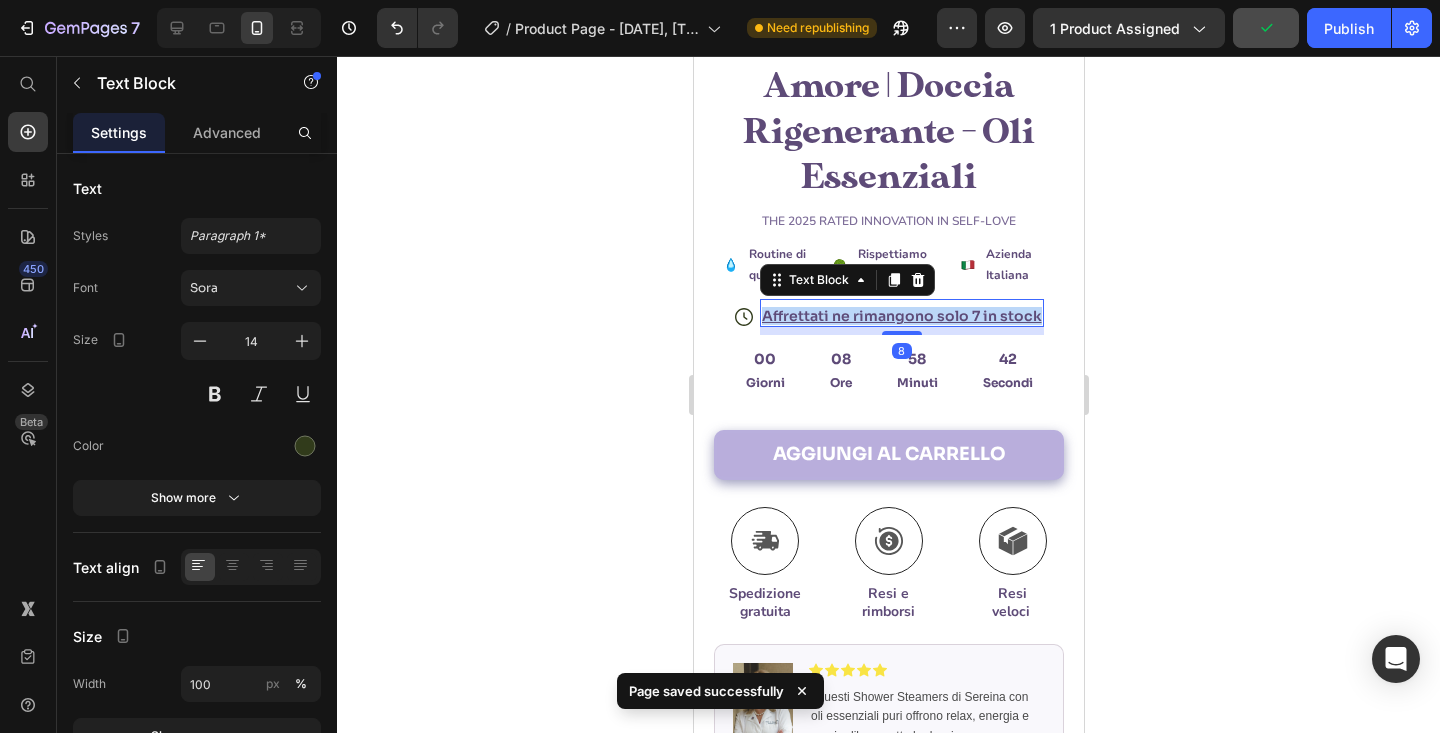 click on "Affrettati ne rimangono solo 7 in stock" at bounding box center (901, 316) 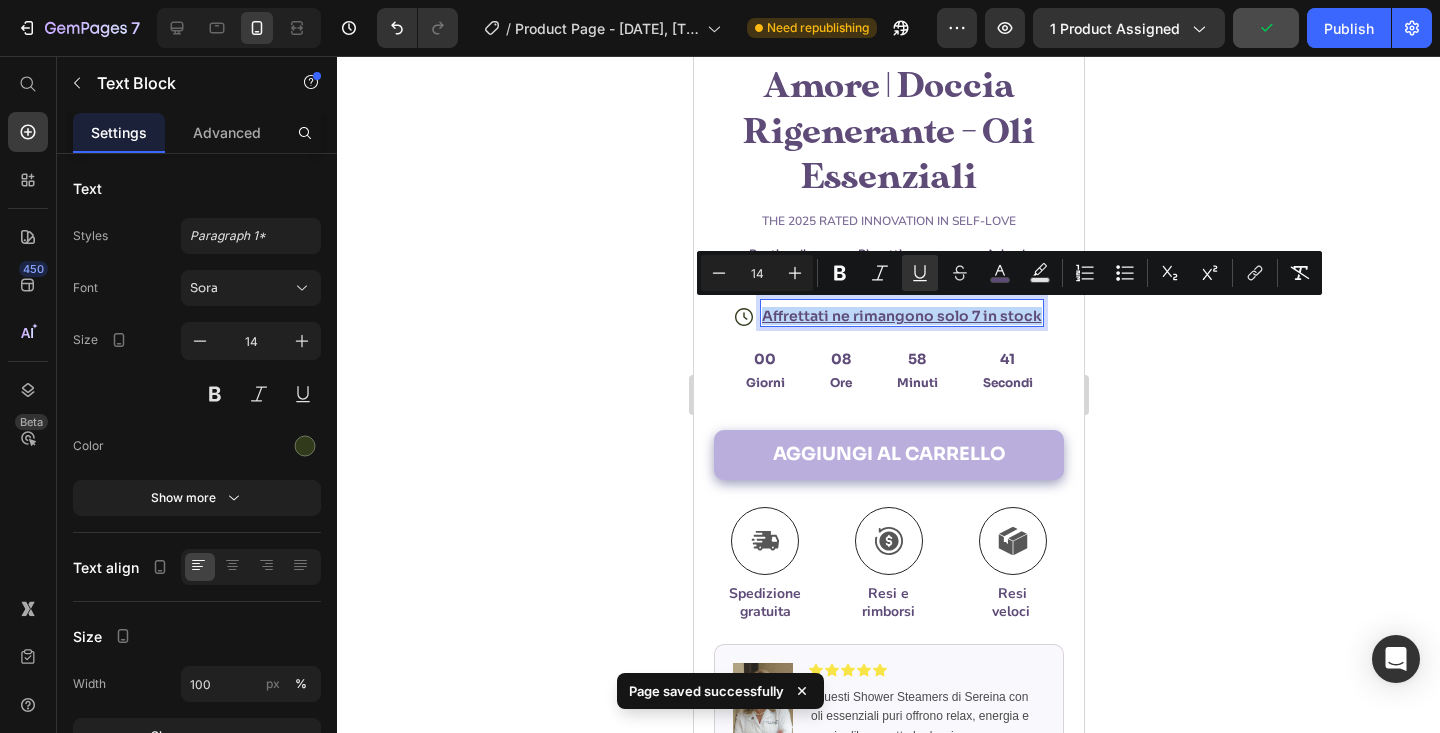 click on "Affrettati ne rimangono solo 7 in stock" at bounding box center (901, 316) 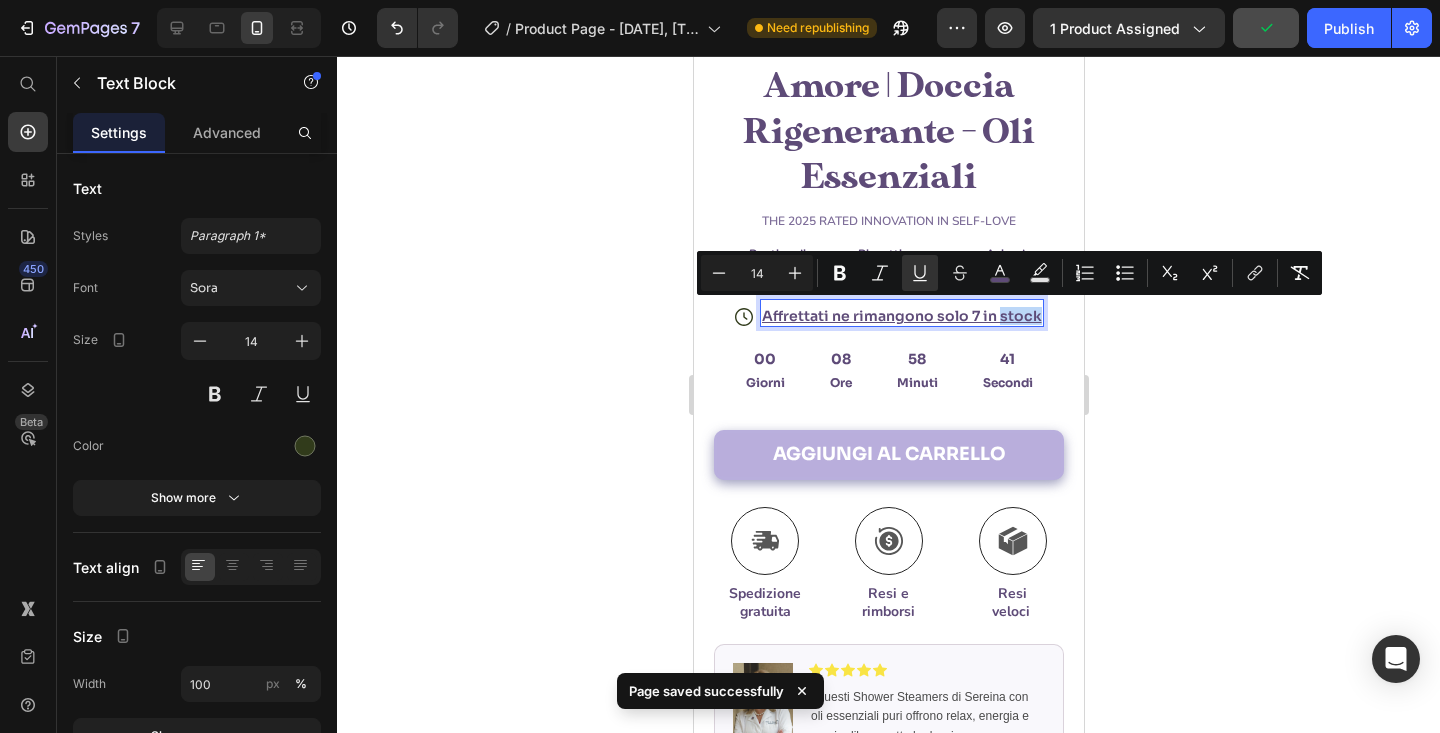 click on "Affrettati ne rimangono solo 7 in stock" at bounding box center [901, 316] 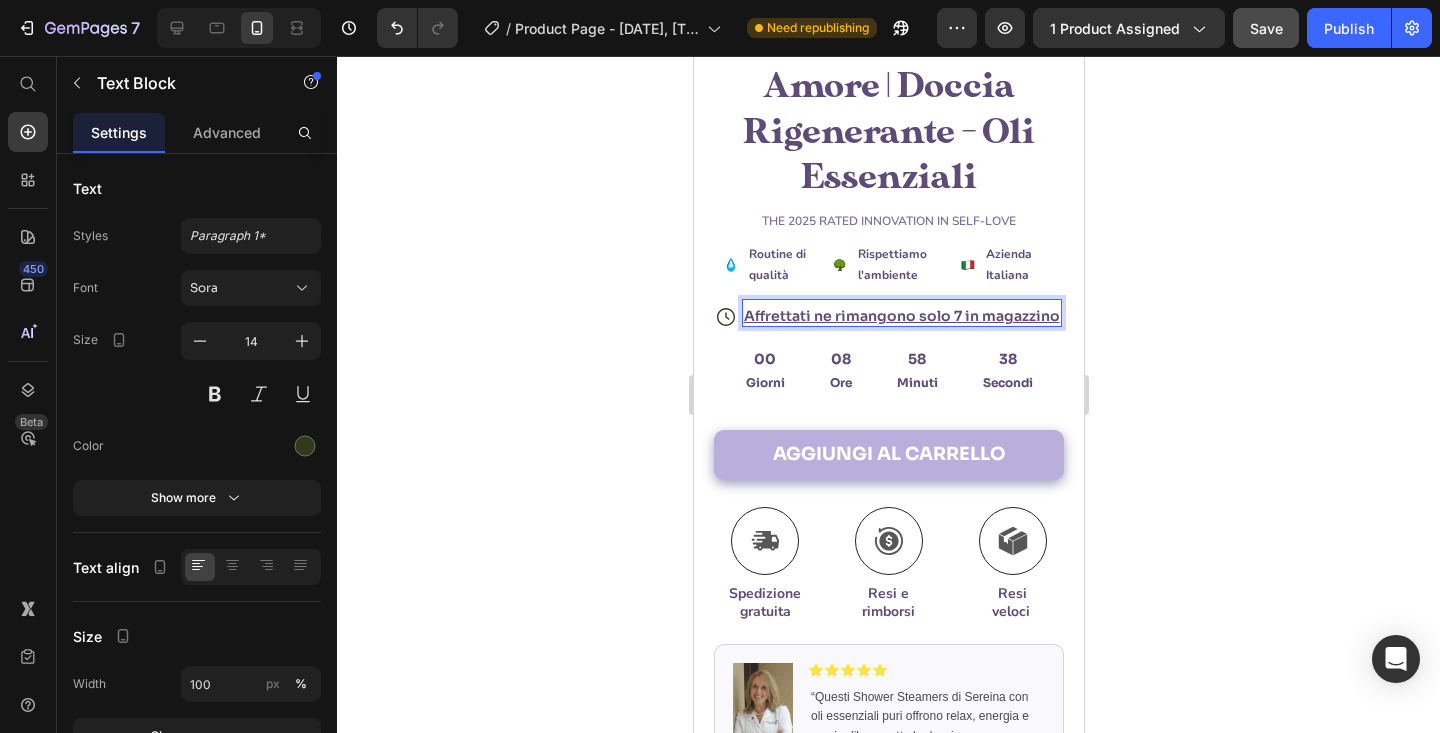 click 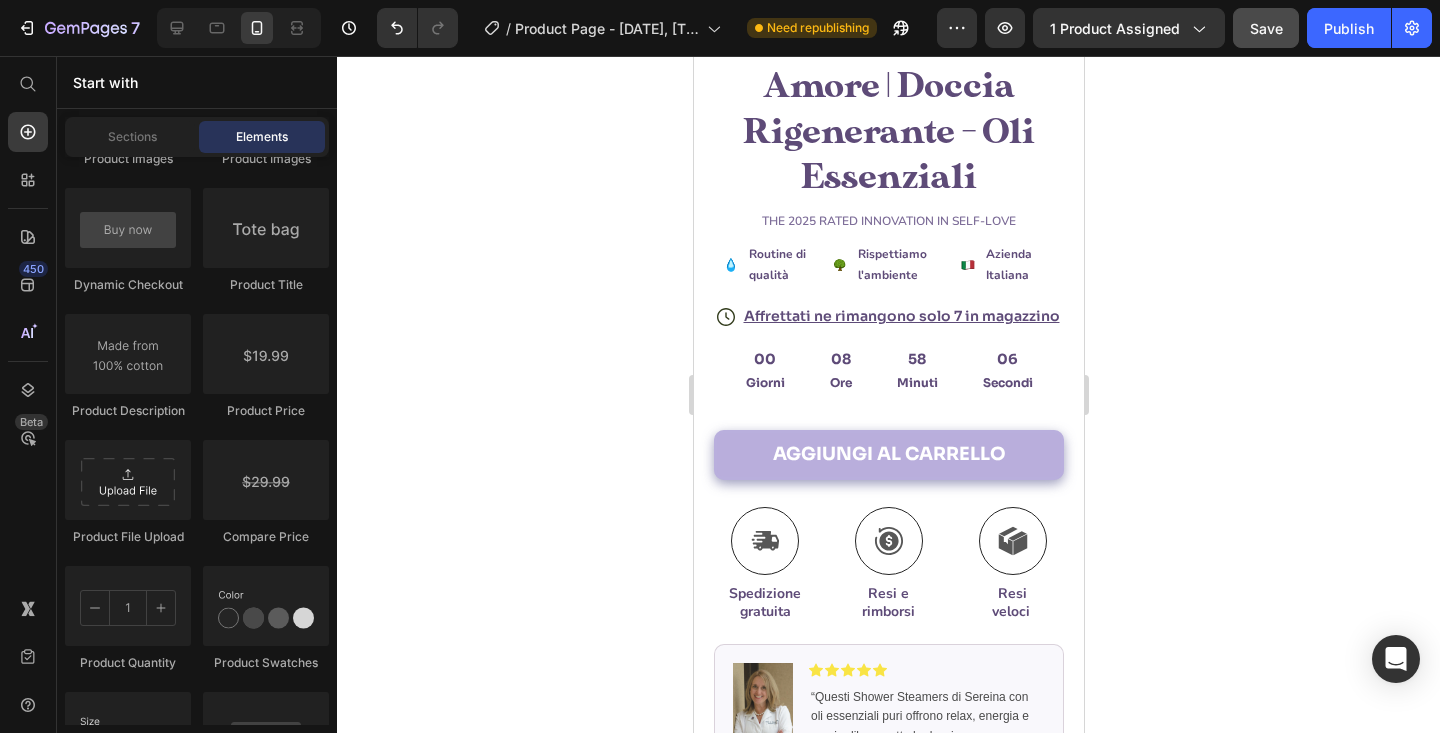 click 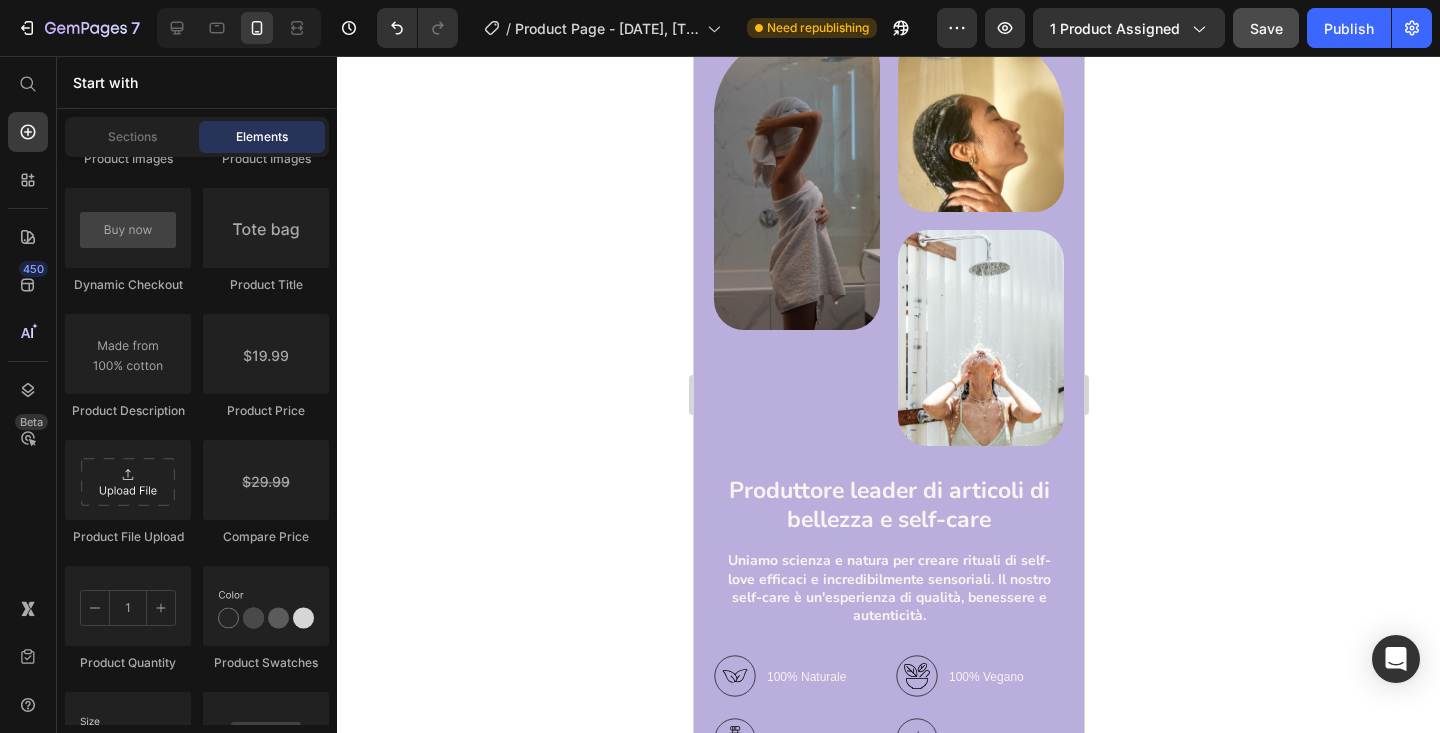 scroll, scrollTop: 1890, scrollLeft: 0, axis: vertical 